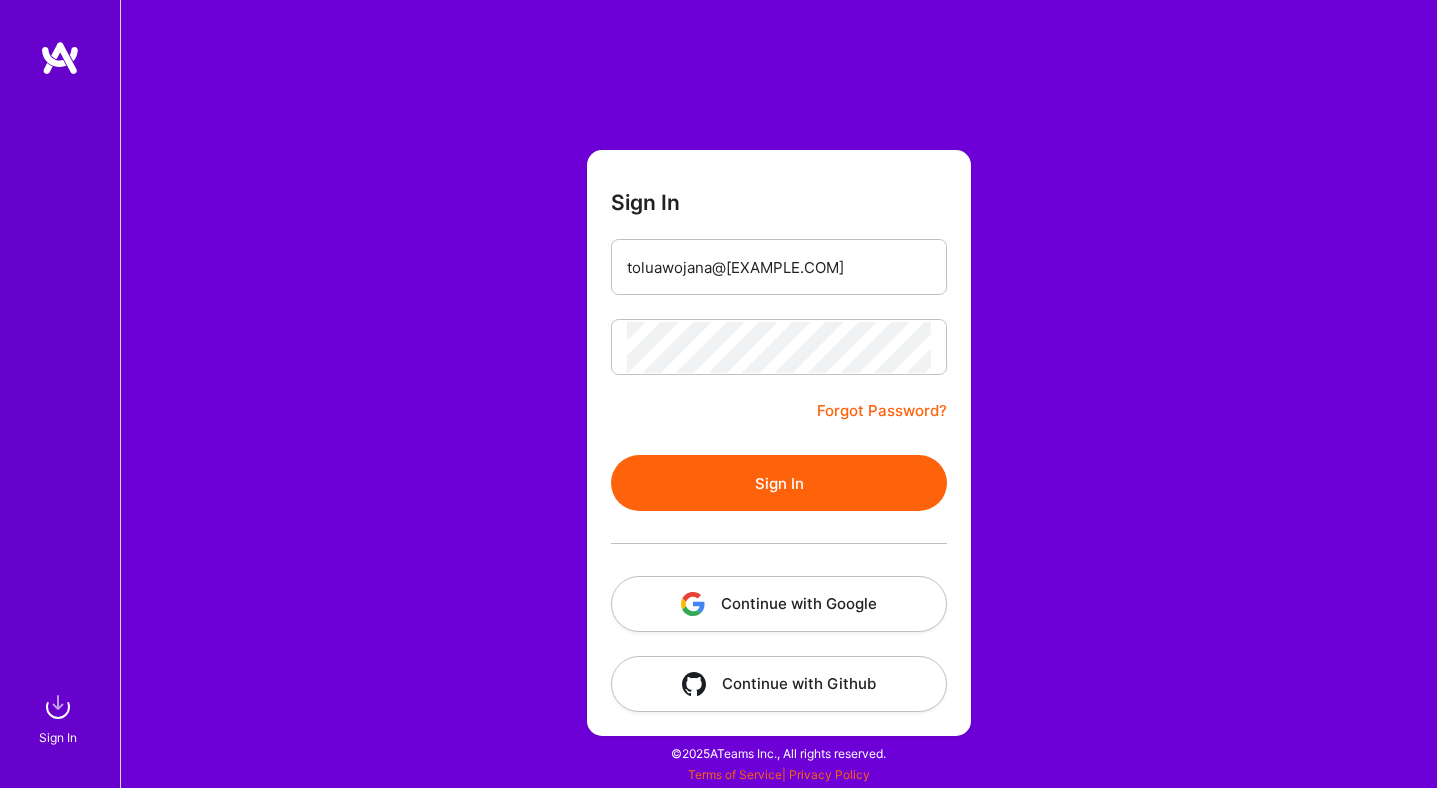 scroll, scrollTop: 0, scrollLeft: 0, axis: both 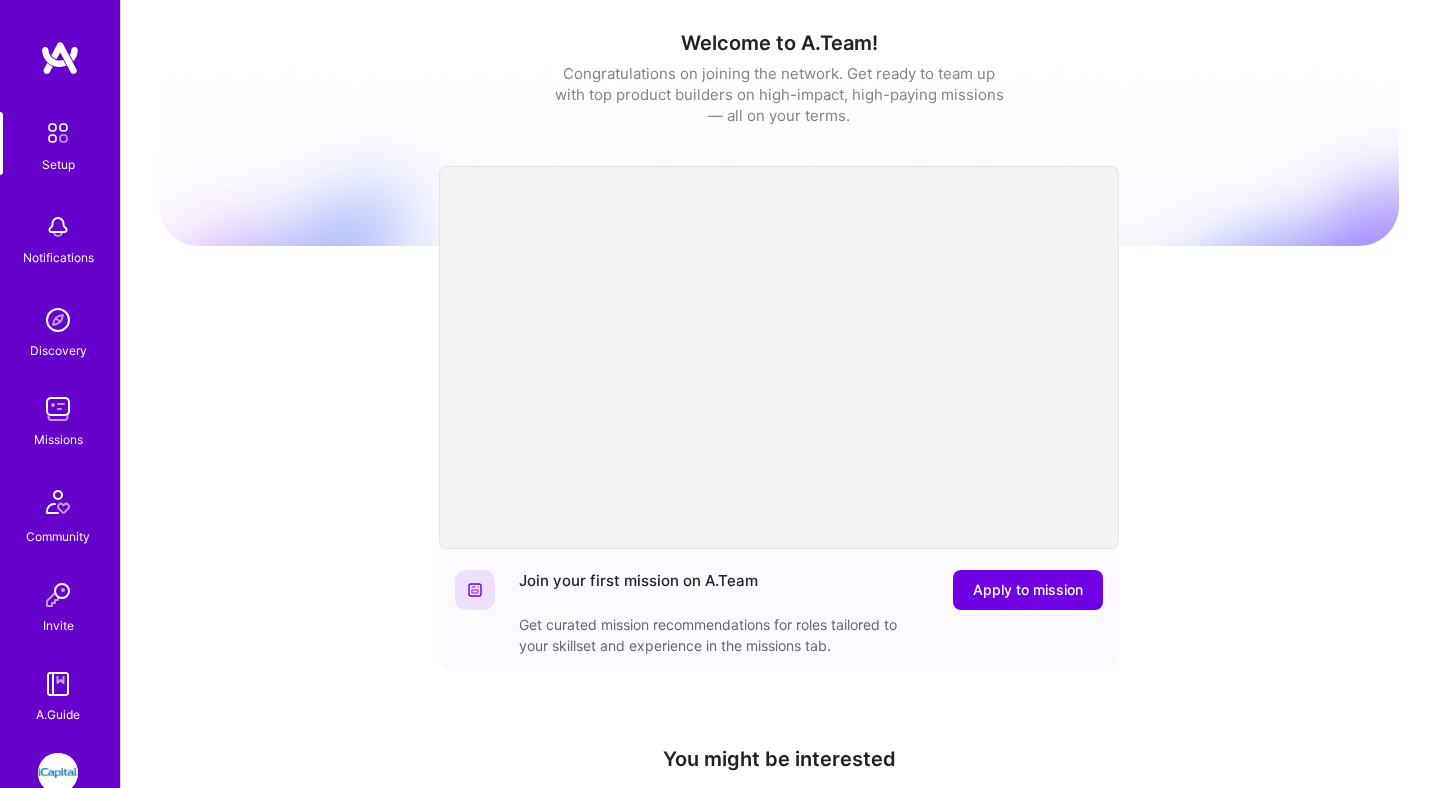 click at bounding box center [58, 773] 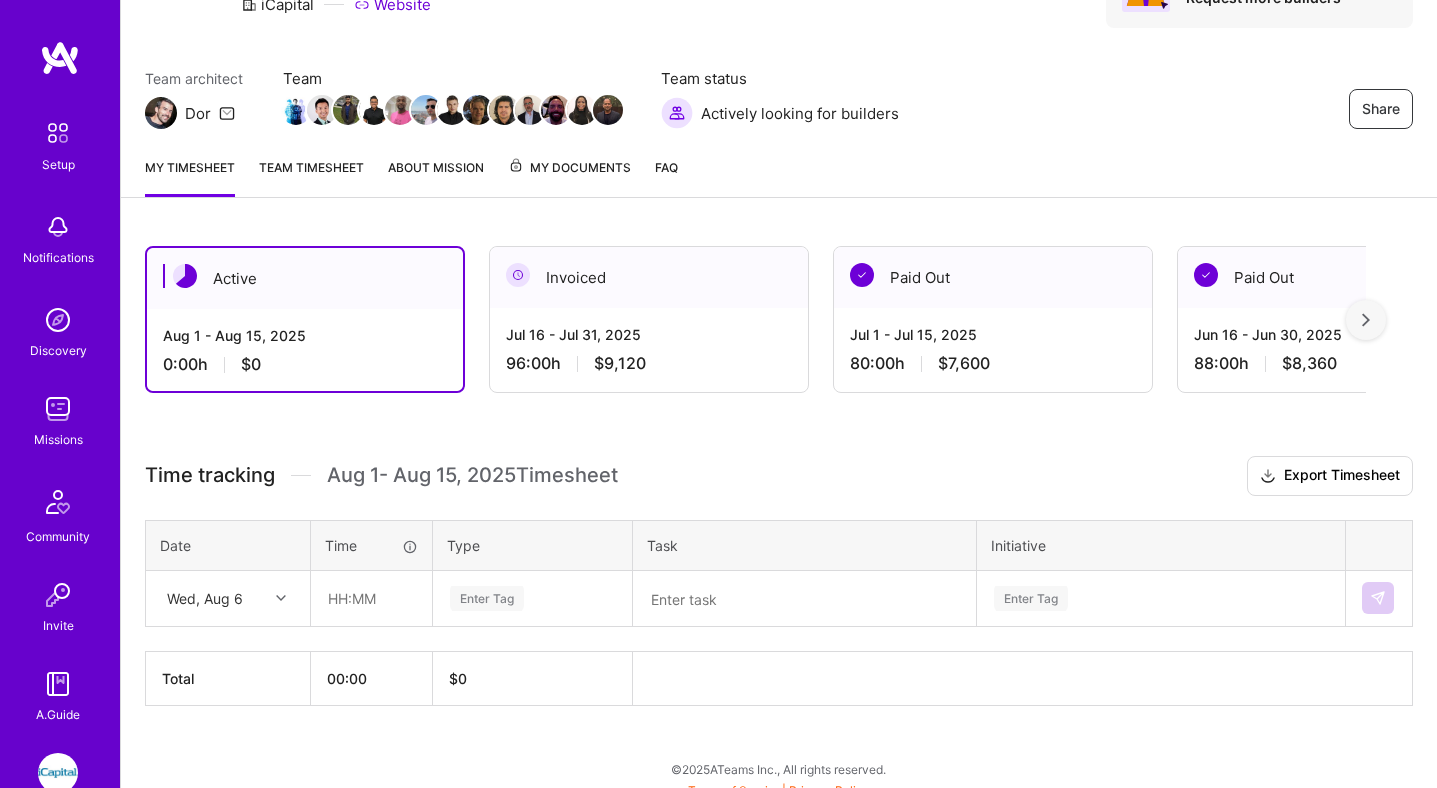 scroll, scrollTop: 137, scrollLeft: 0, axis: vertical 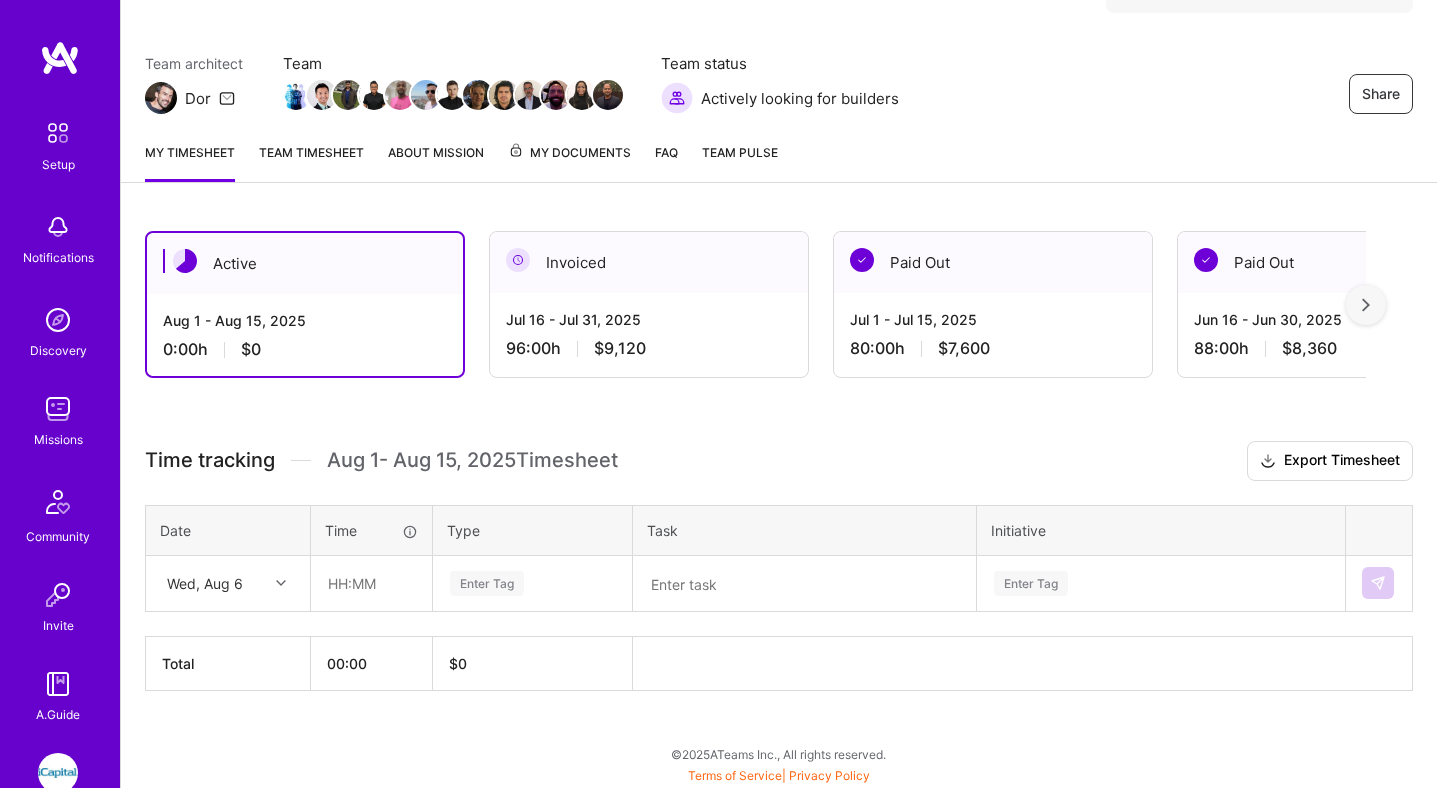 click on "Wed, Aug 6" at bounding box center (212, 583) 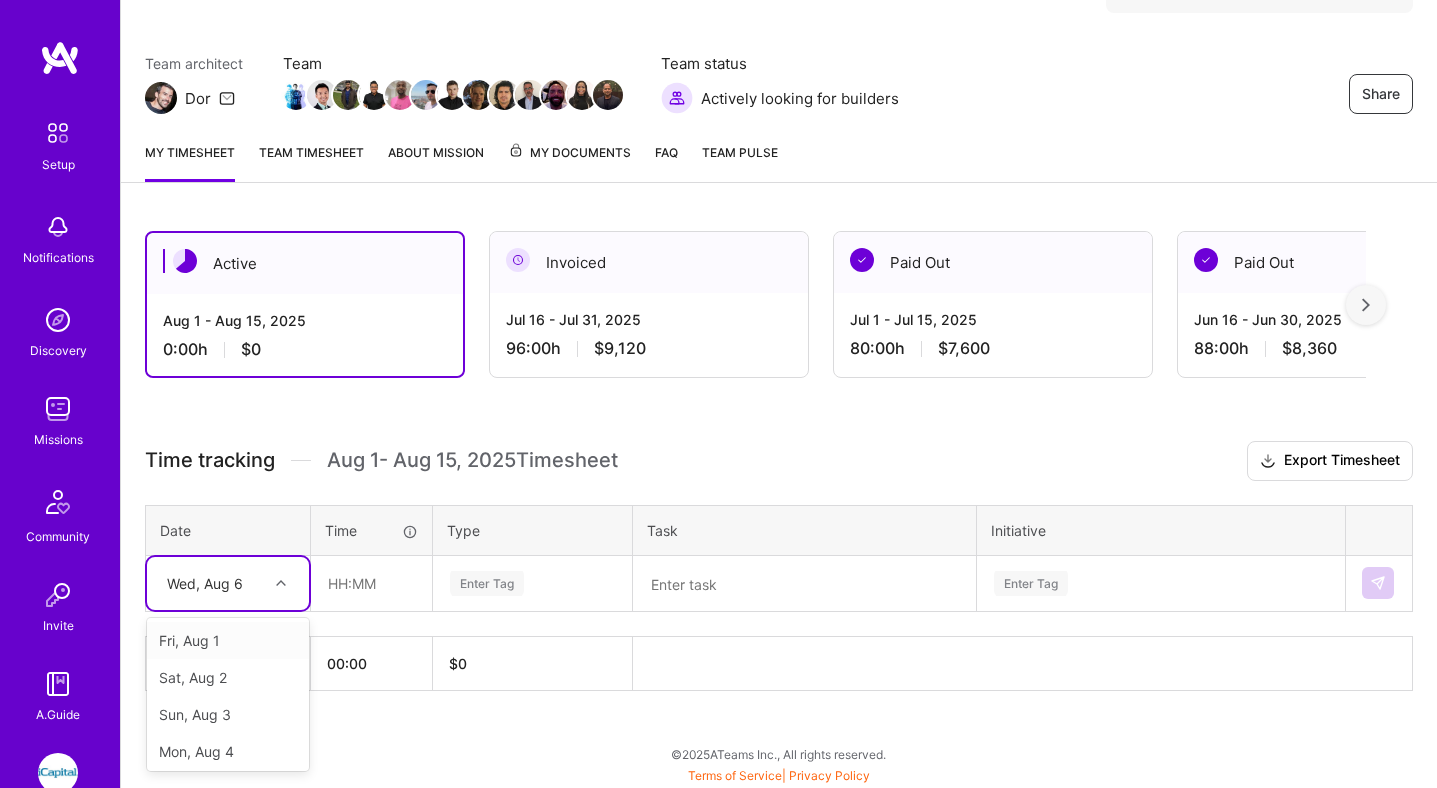 click on "Fri, Aug 1" at bounding box center [228, 640] 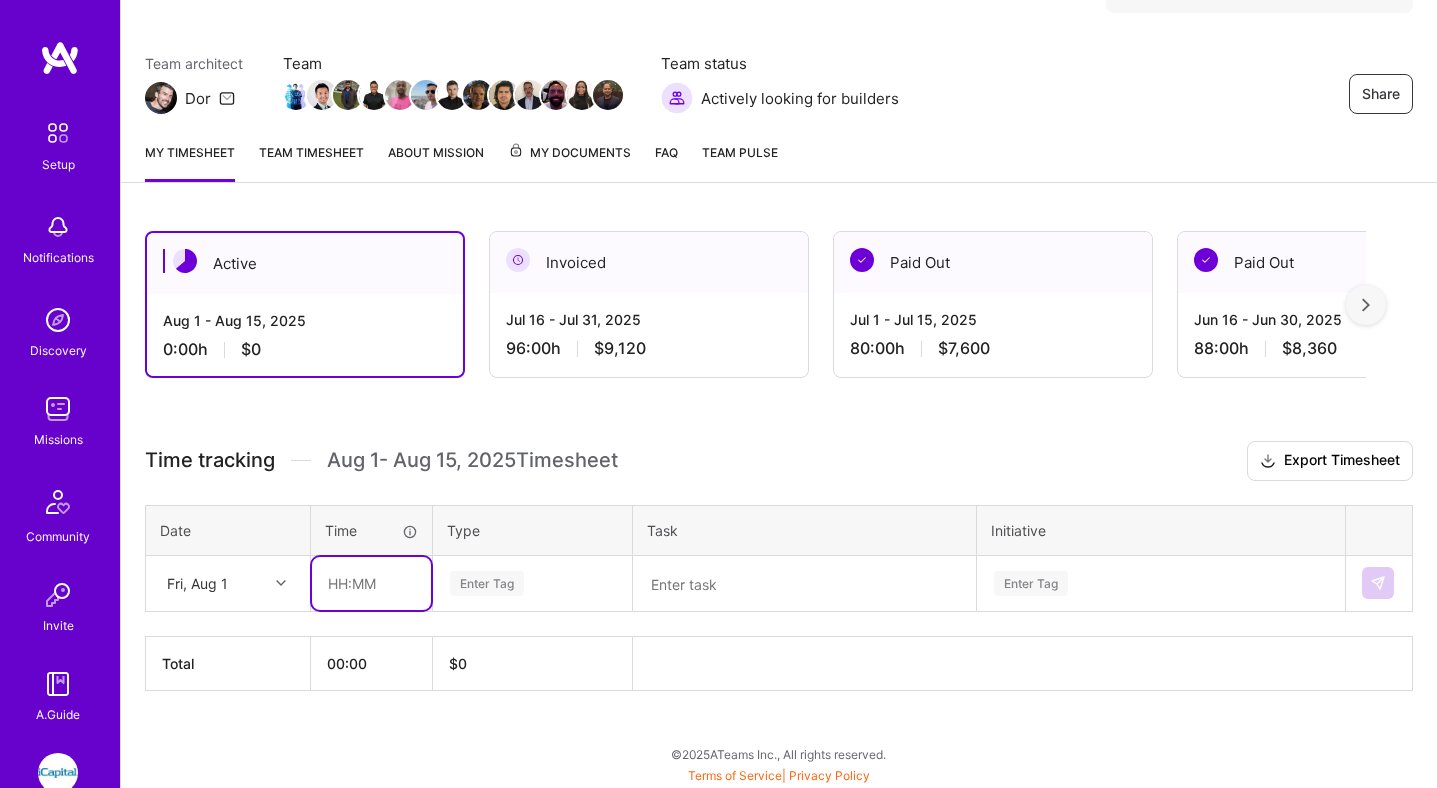 click at bounding box center [371, 583] 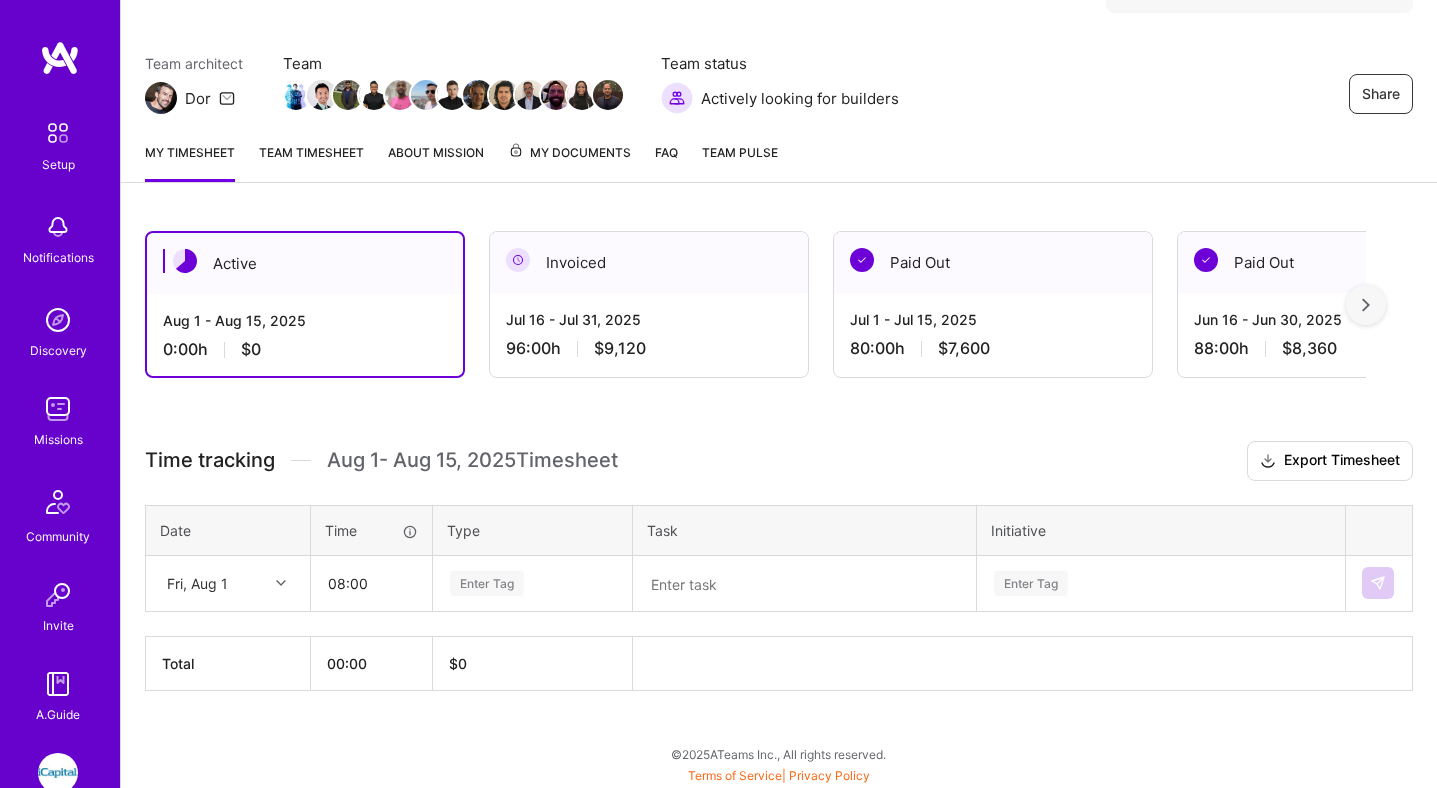 click on "Enter Tag" at bounding box center [487, 583] 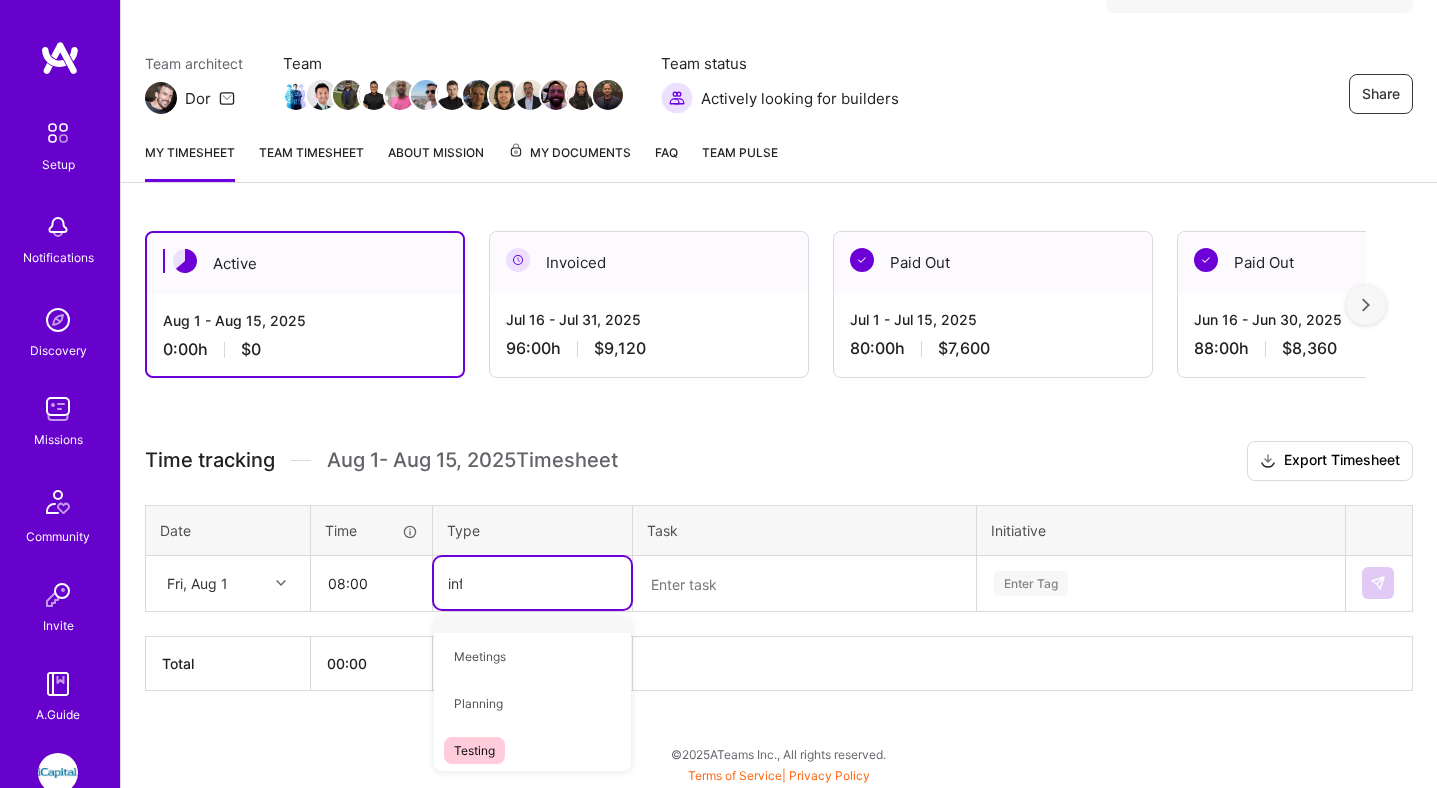 scroll, scrollTop: 0, scrollLeft: 0, axis: both 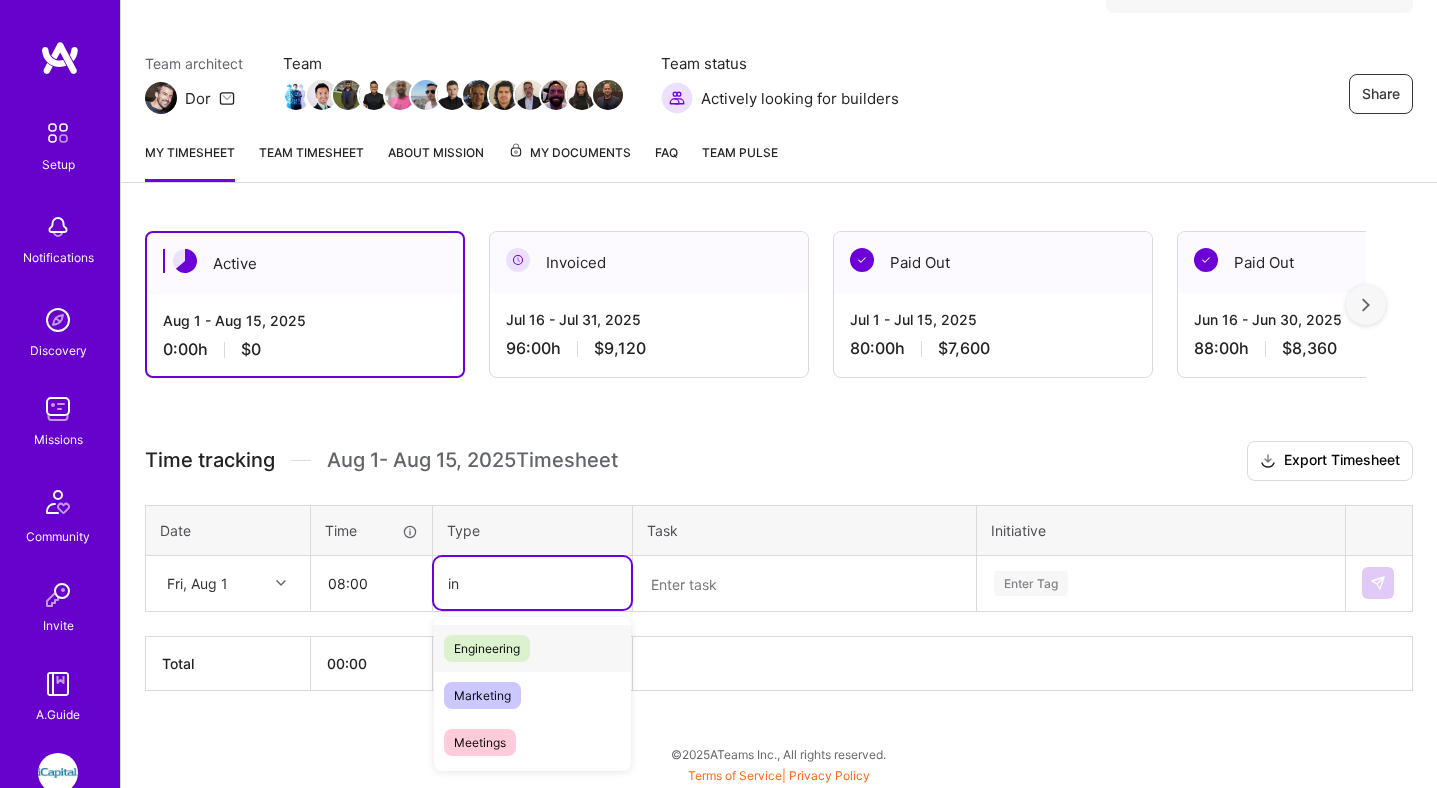 type on "i" 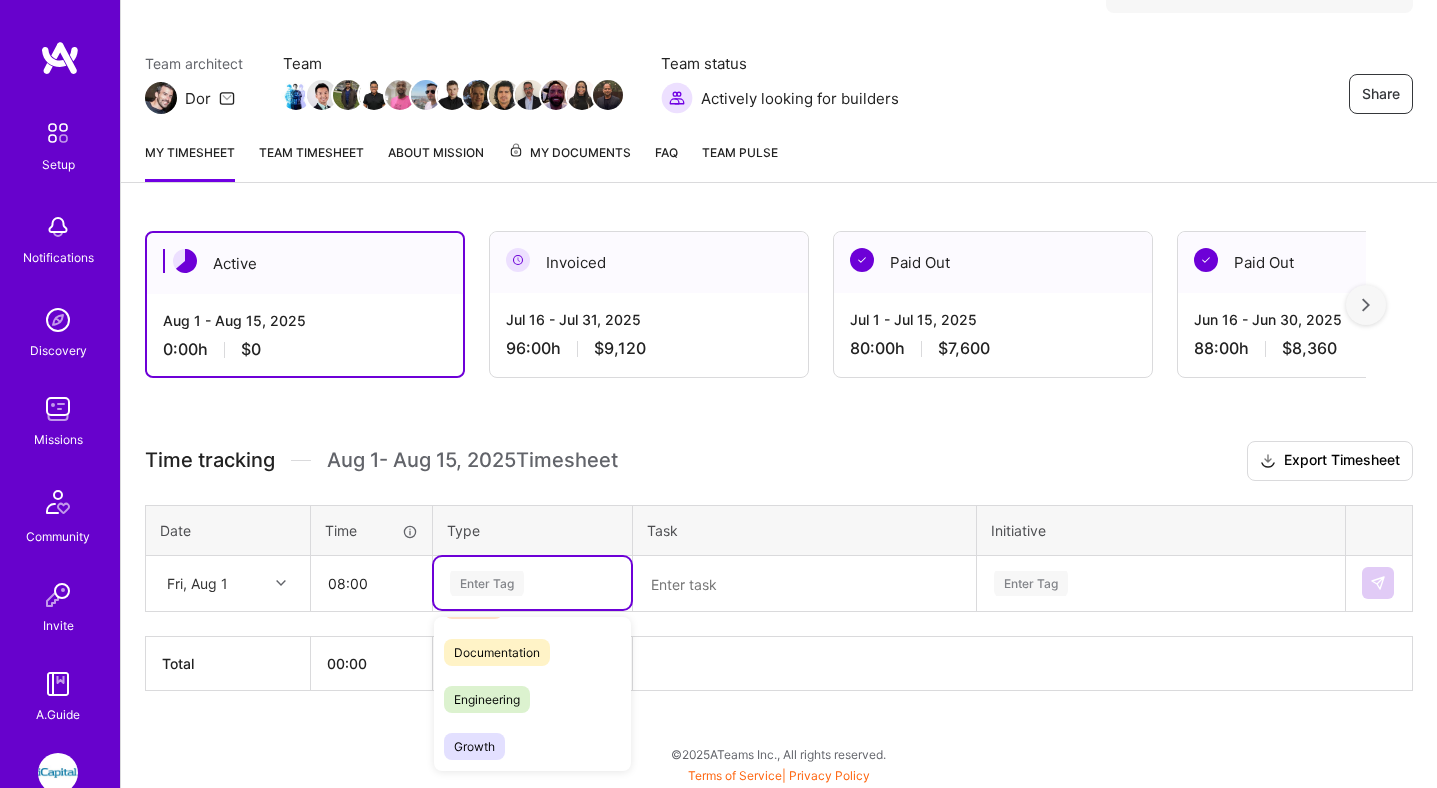 scroll, scrollTop: 0, scrollLeft: 0, axis: both 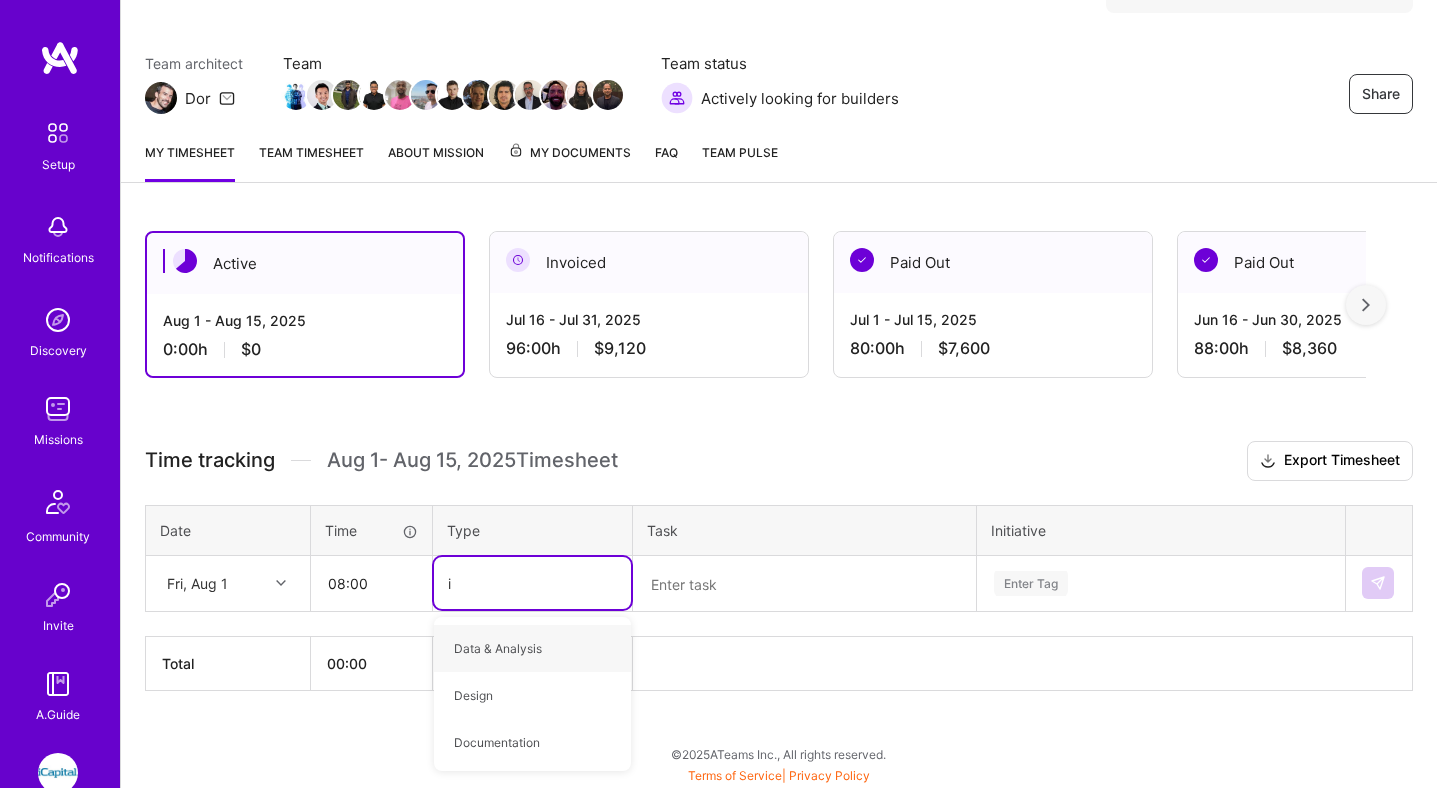 type on "in" 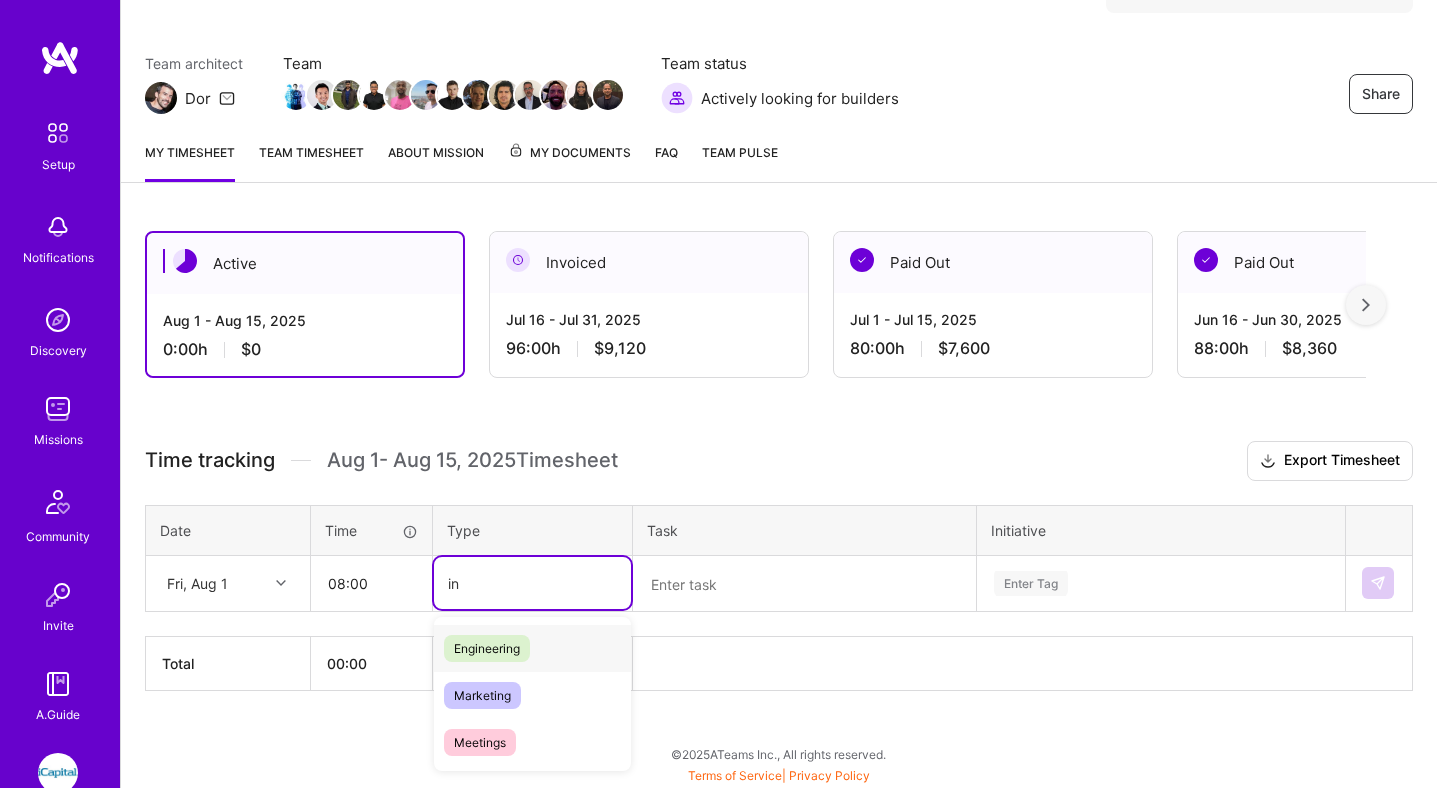 click on "Engineering" at bounding box center [532, 648] 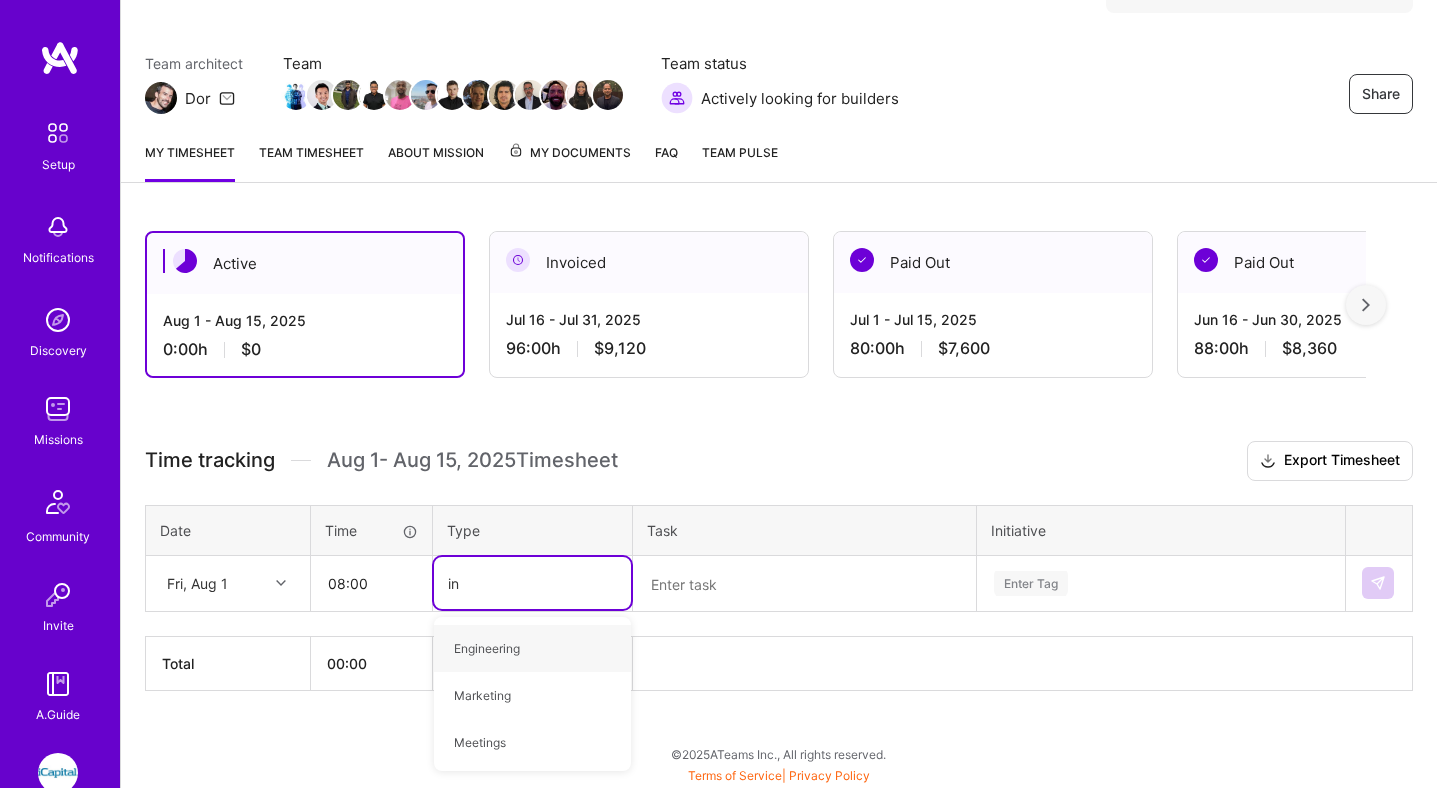 type 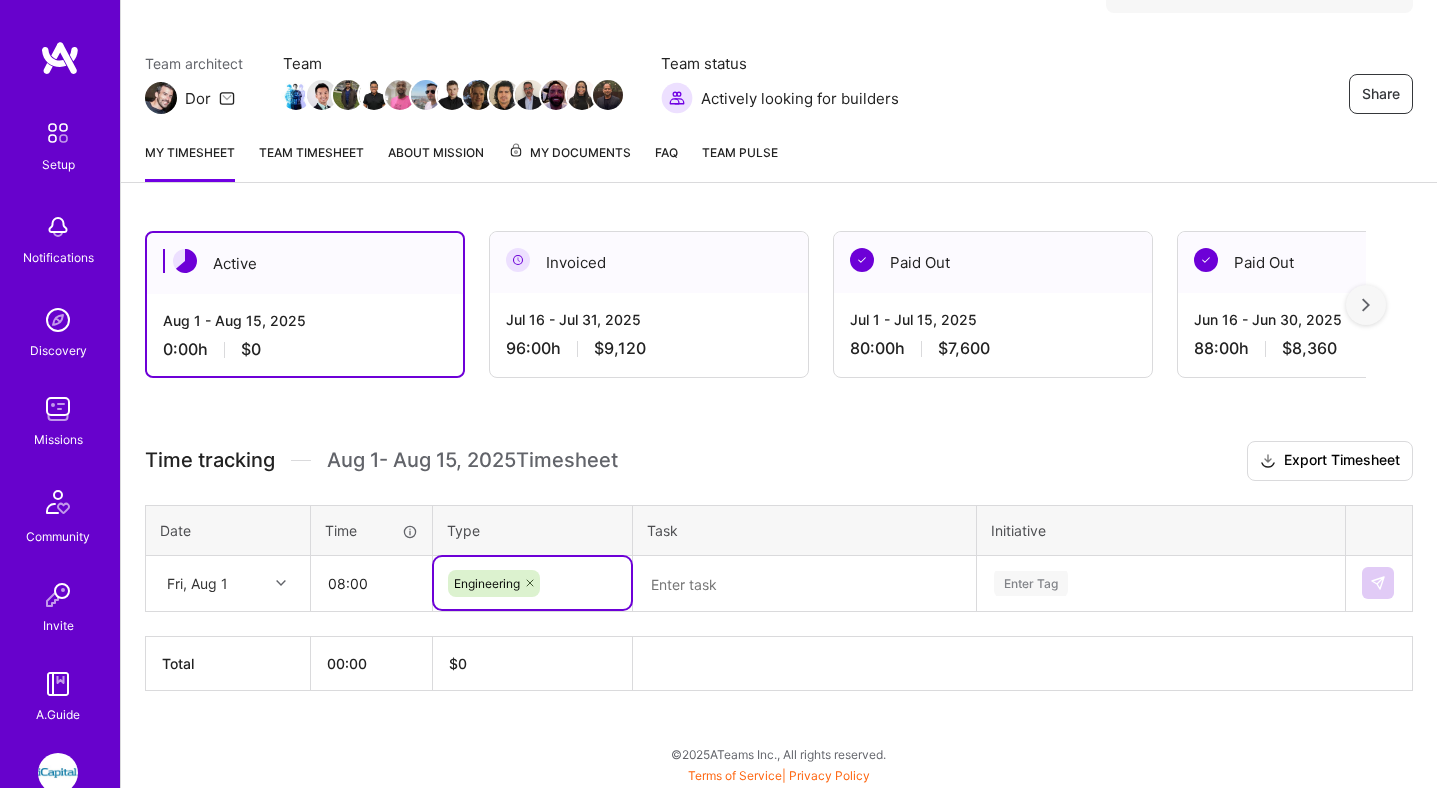 click at bounding box center (804, 584) 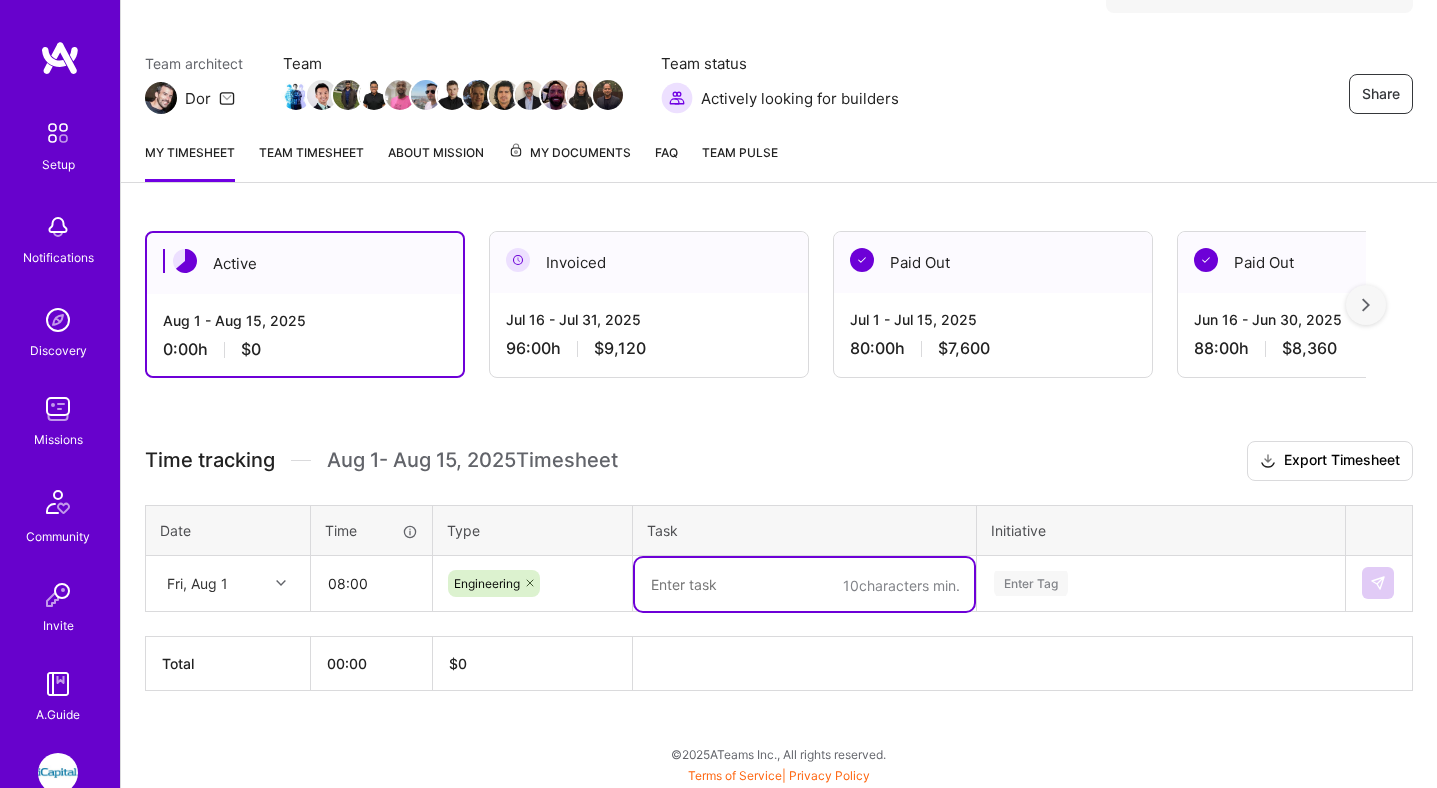 click on "Jul 16 - Jul 31, 2025 96:00 h    $9,120" at bounding box center (649, 334) 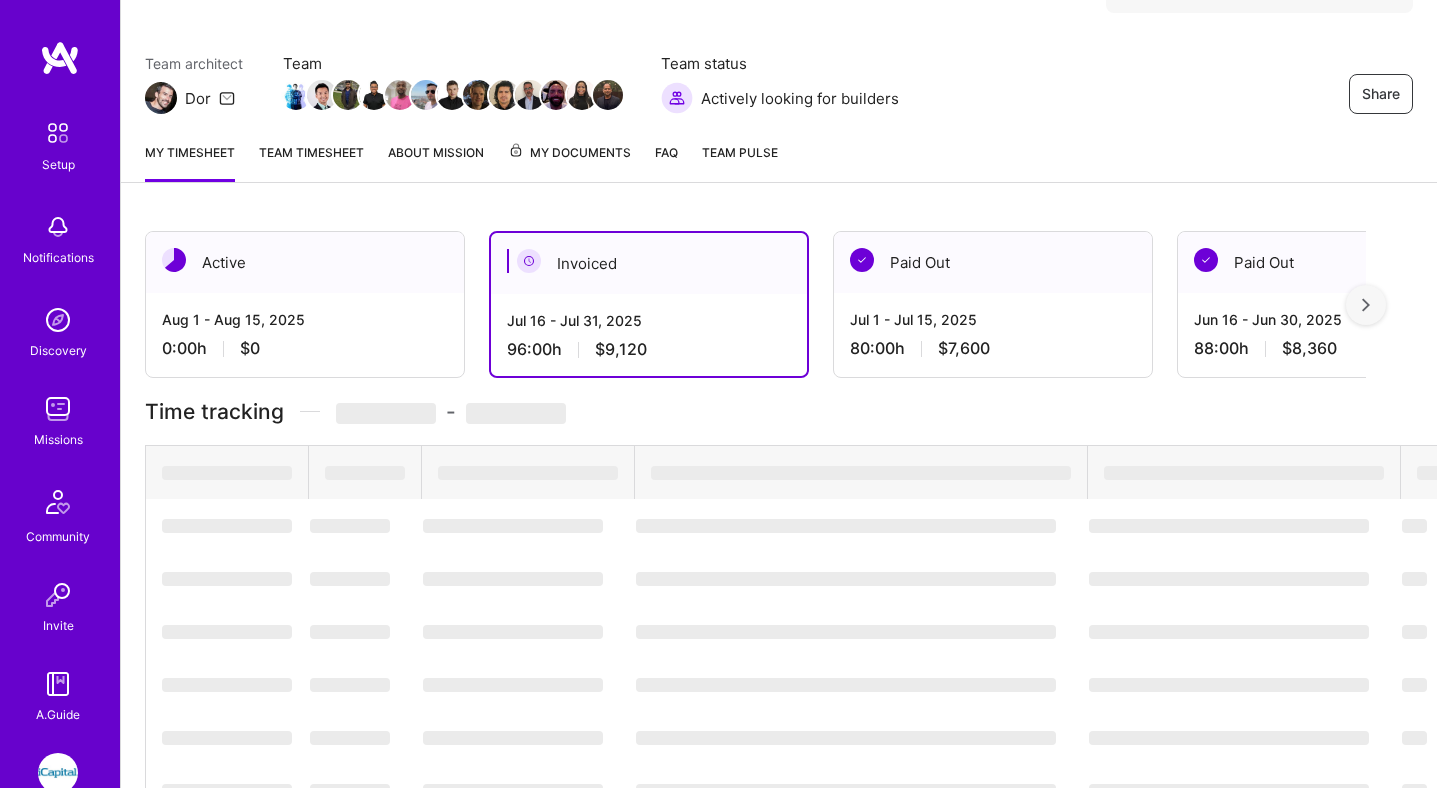 click on "Jul 16 - Jul 31, 2025" at bounding box center (649, 320) 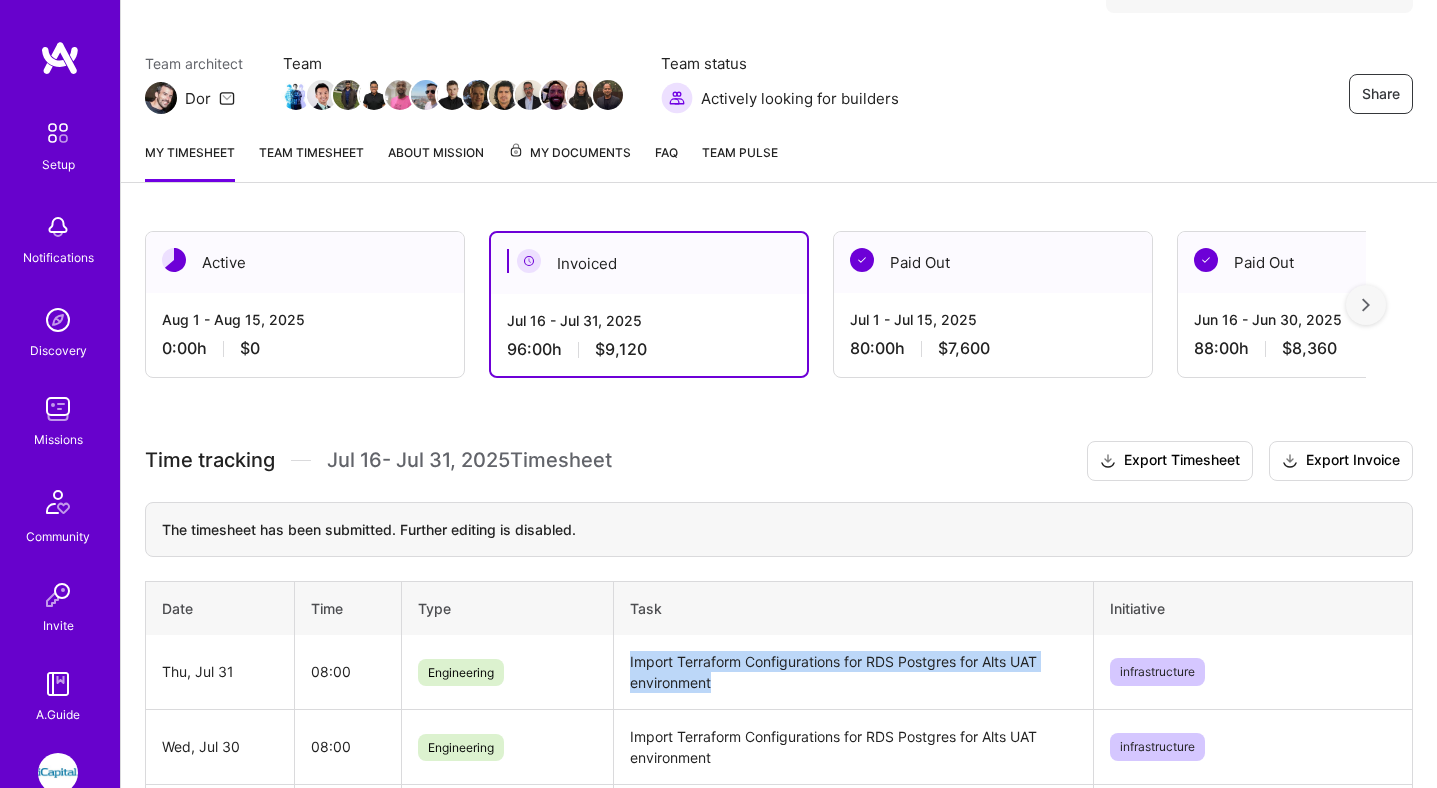 drag, startPoint x: 726, startPoint y: 686, endPoint x: 618, endPoint y: 656, distance: 112.08925 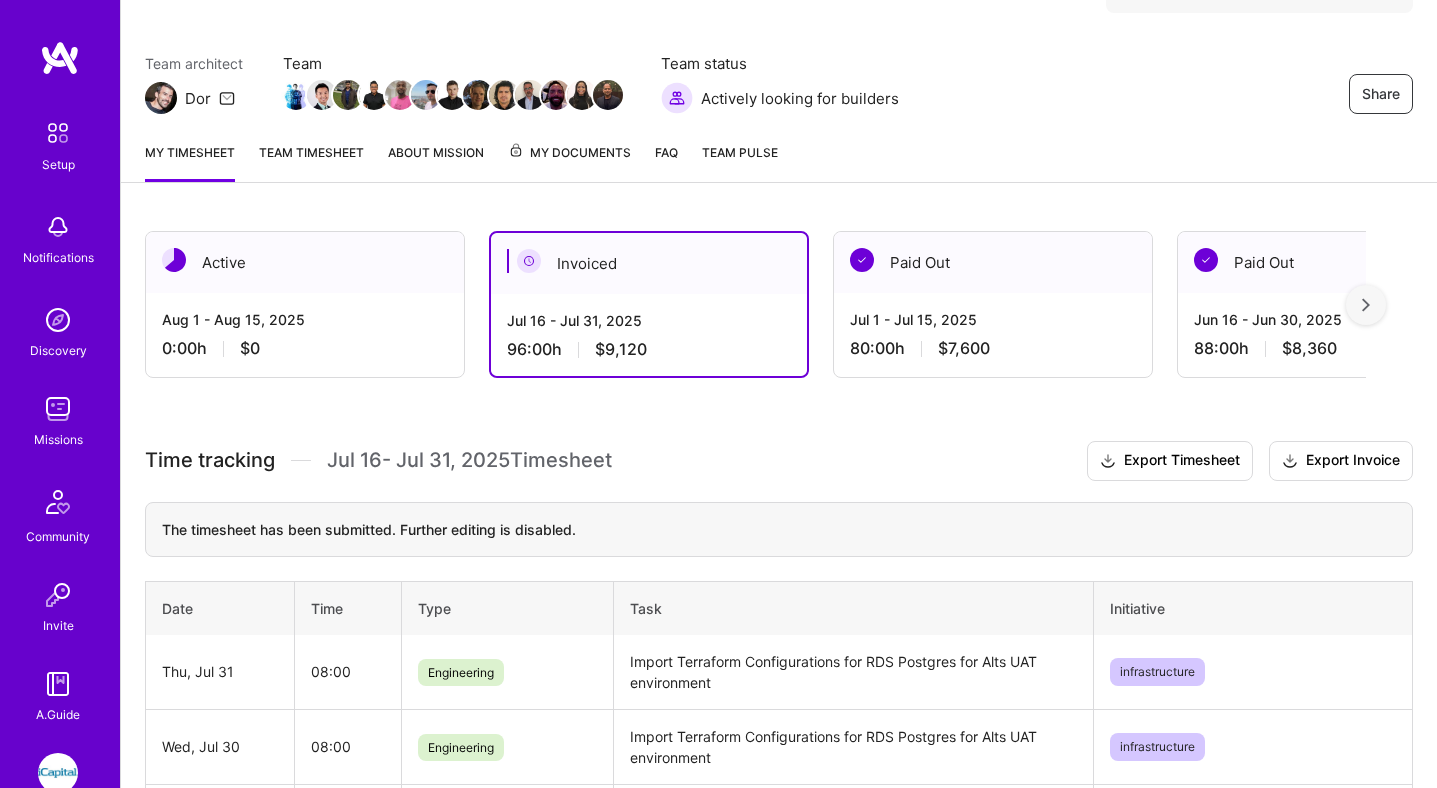 click on "Active" at bounding box center [305, 262] 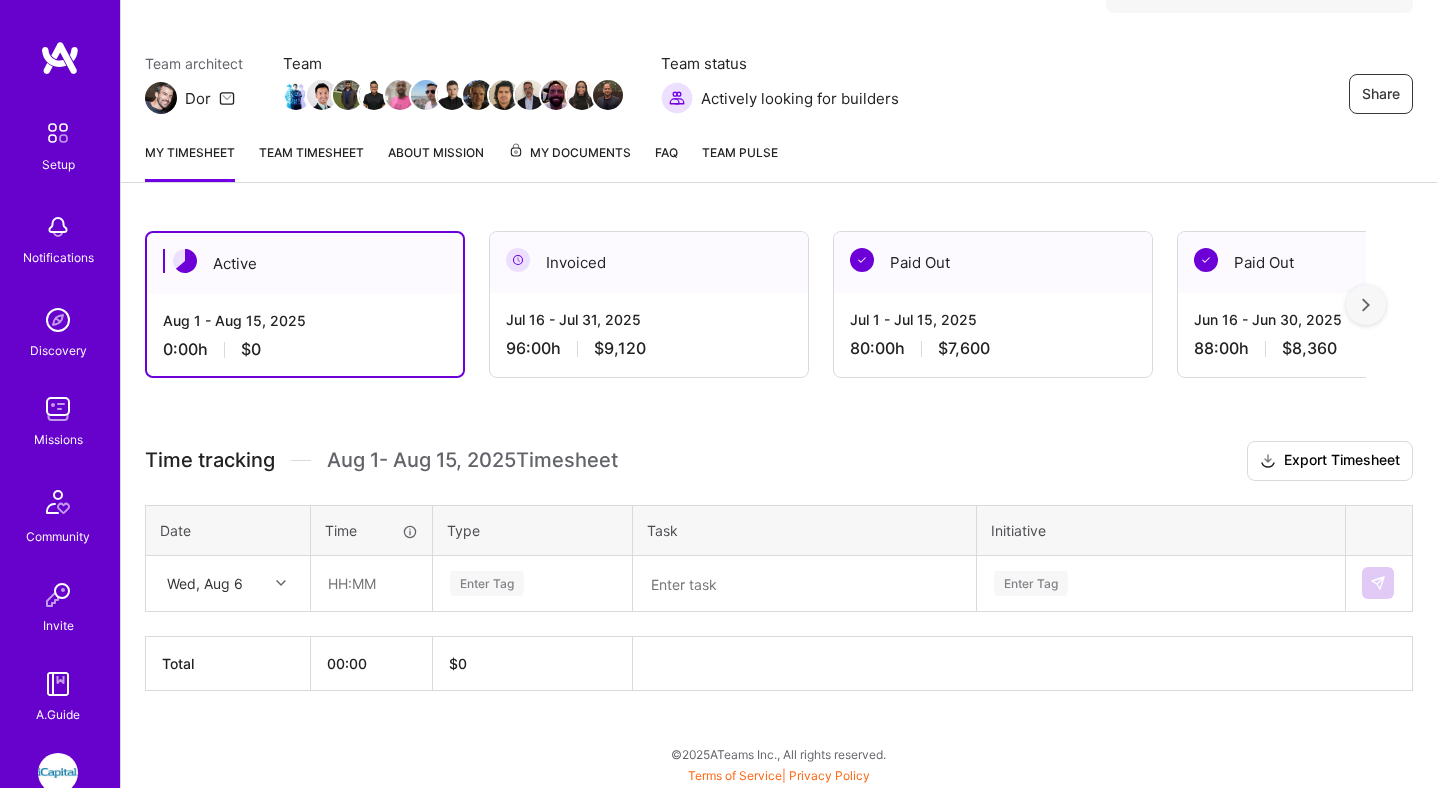 click on "Aug 1 - Aug 15, 2025" at bounding box center [305, 320] 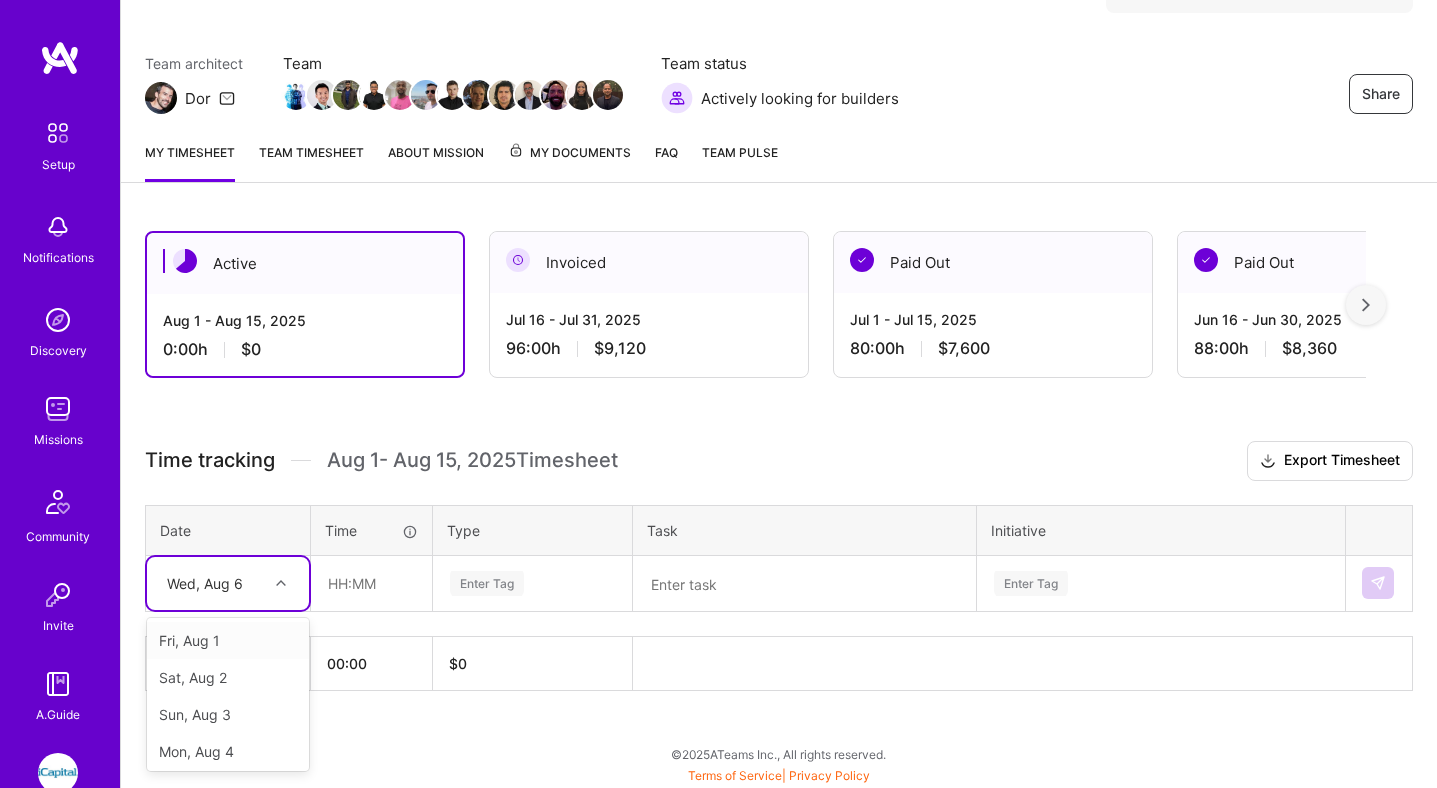click on "Wed, Aug 6" at bounding box center [228, 583] 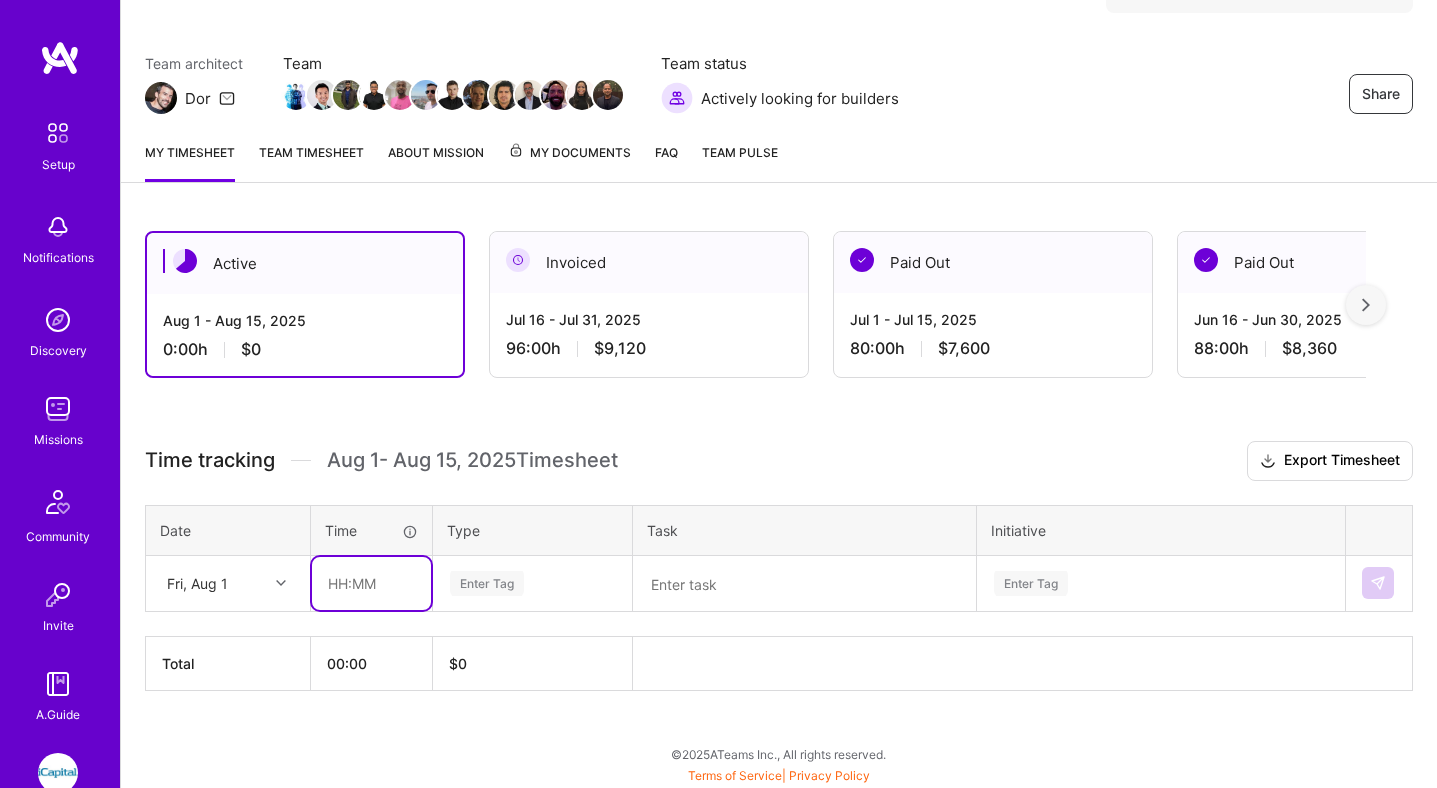 click at bounding box center [371, 583] 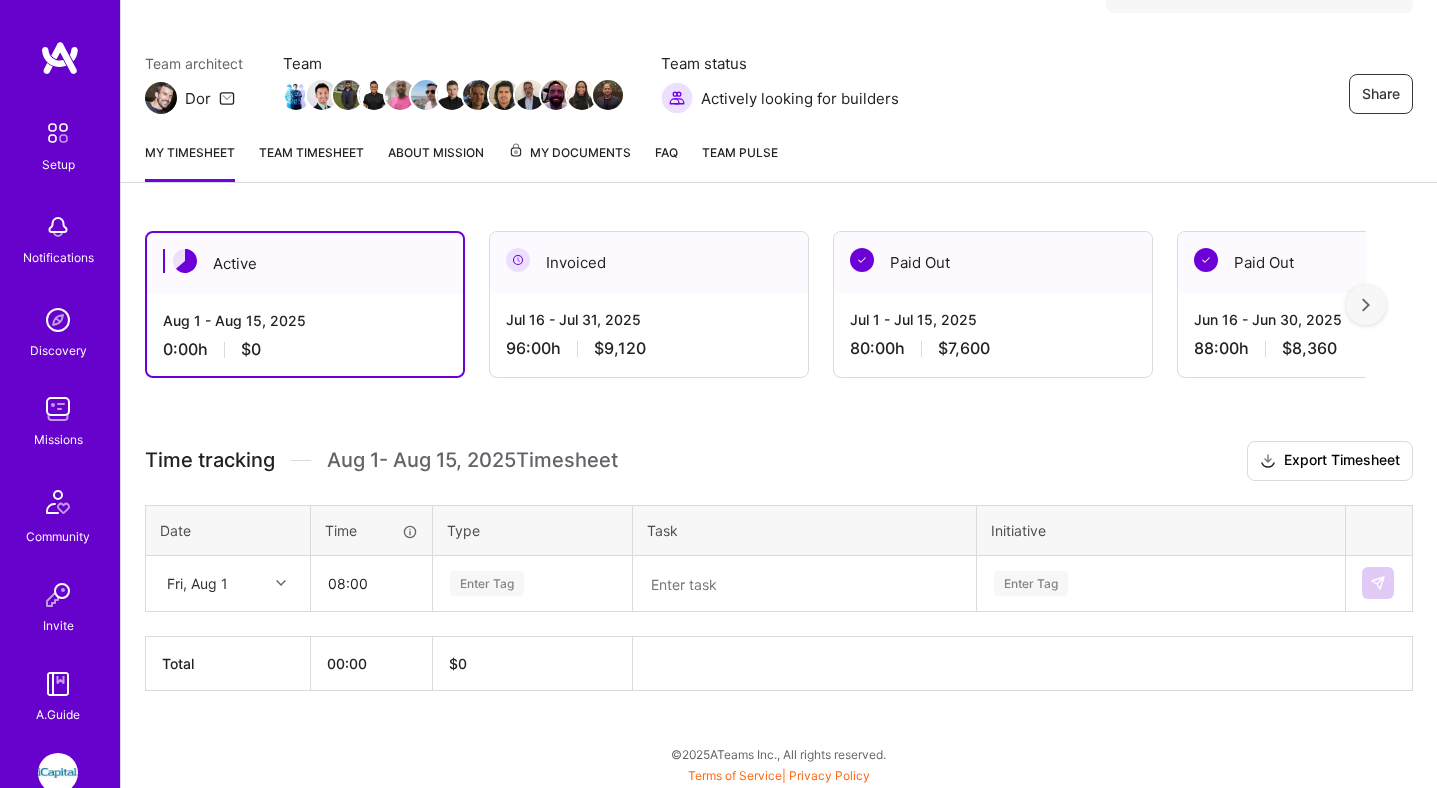 click on "Enter Tag" at bounding box center [487, 583] 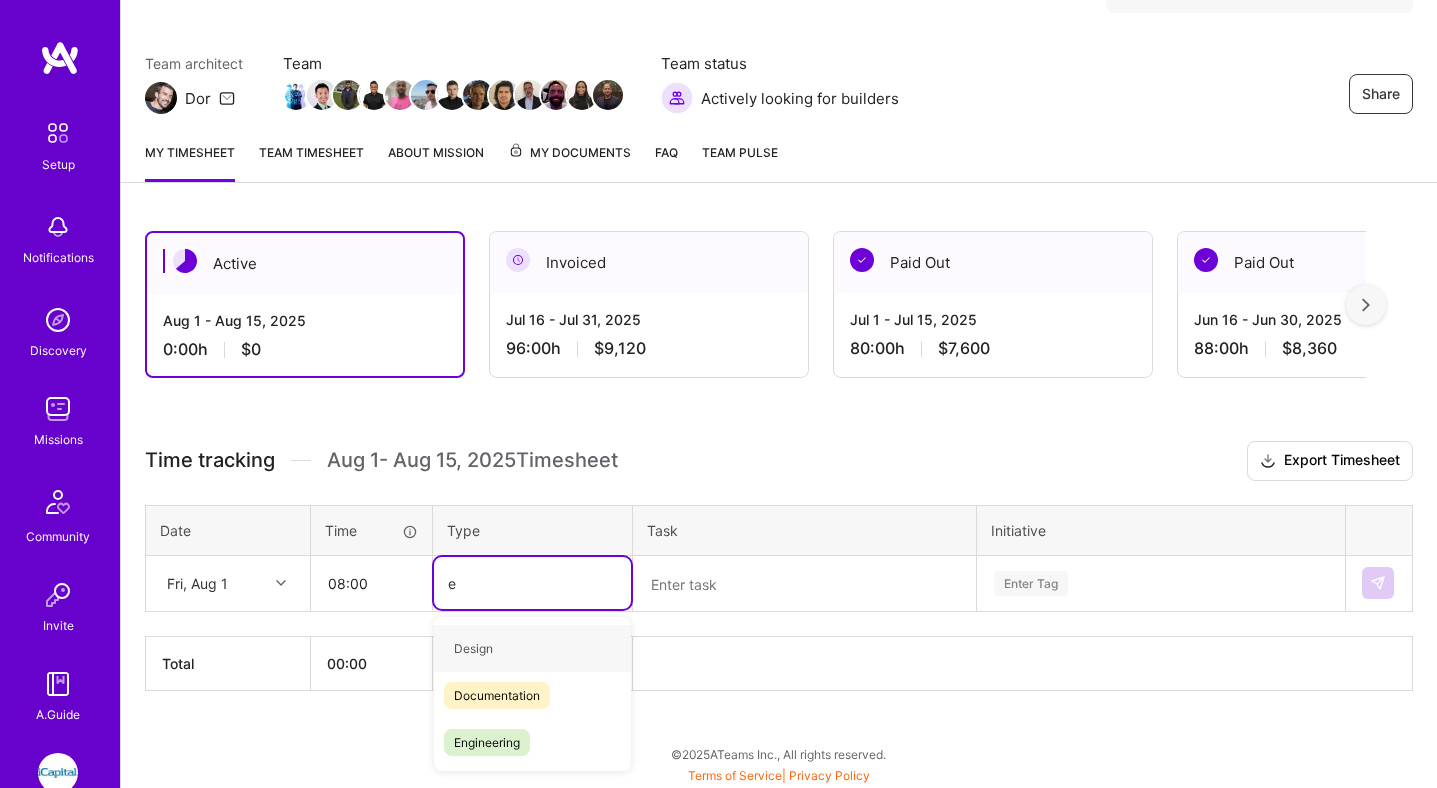 type on "en" 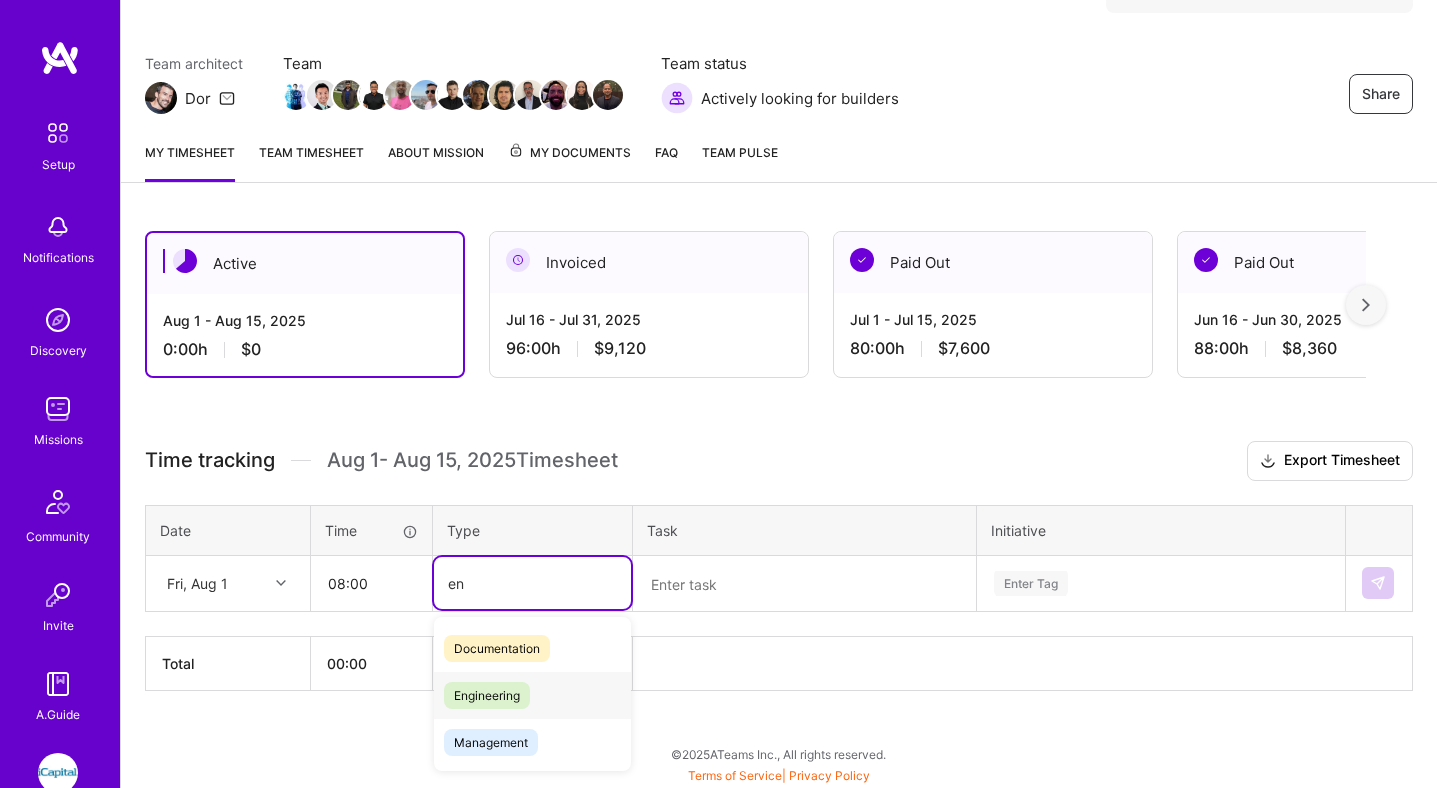 click on "Engineering" at bounding box center (487, 695) 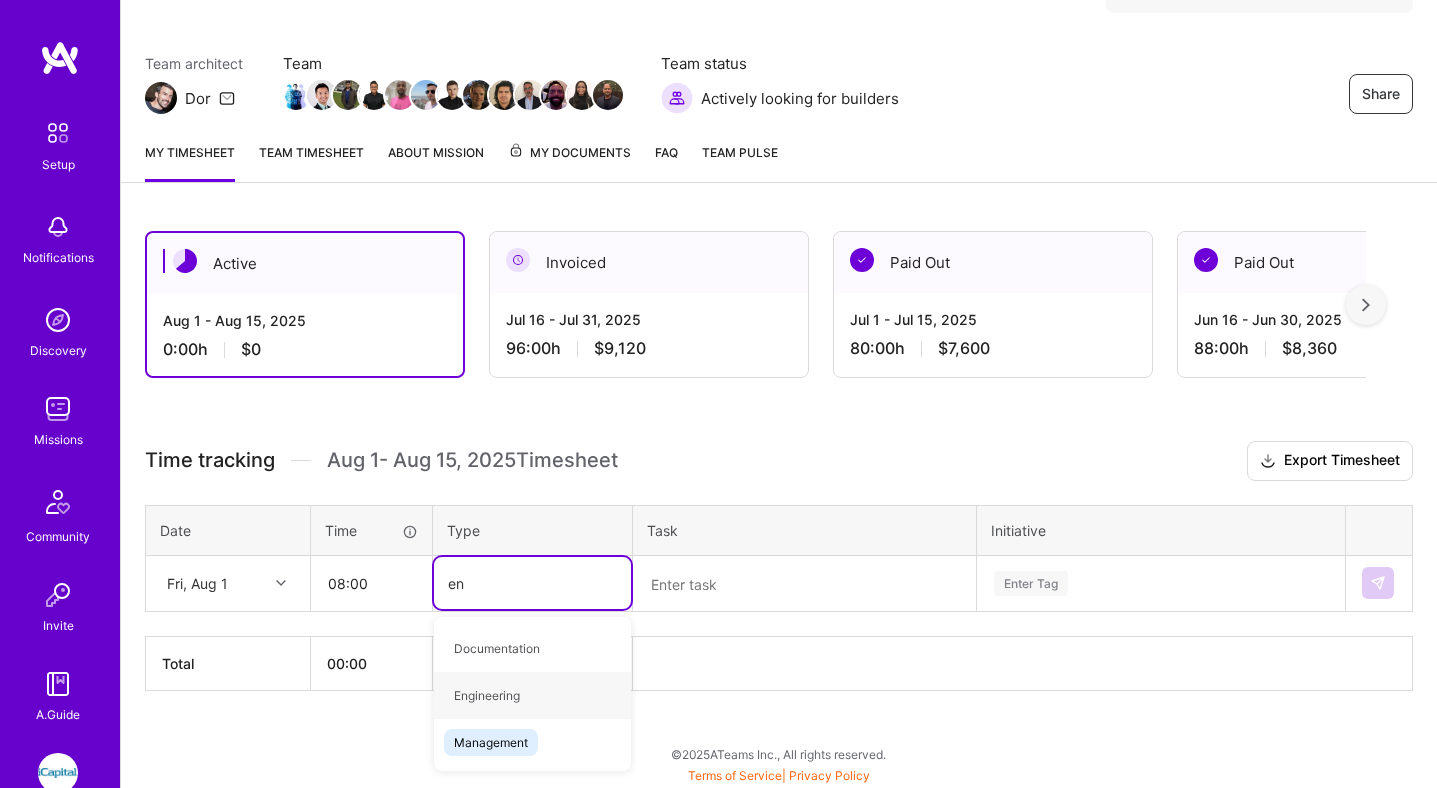 type 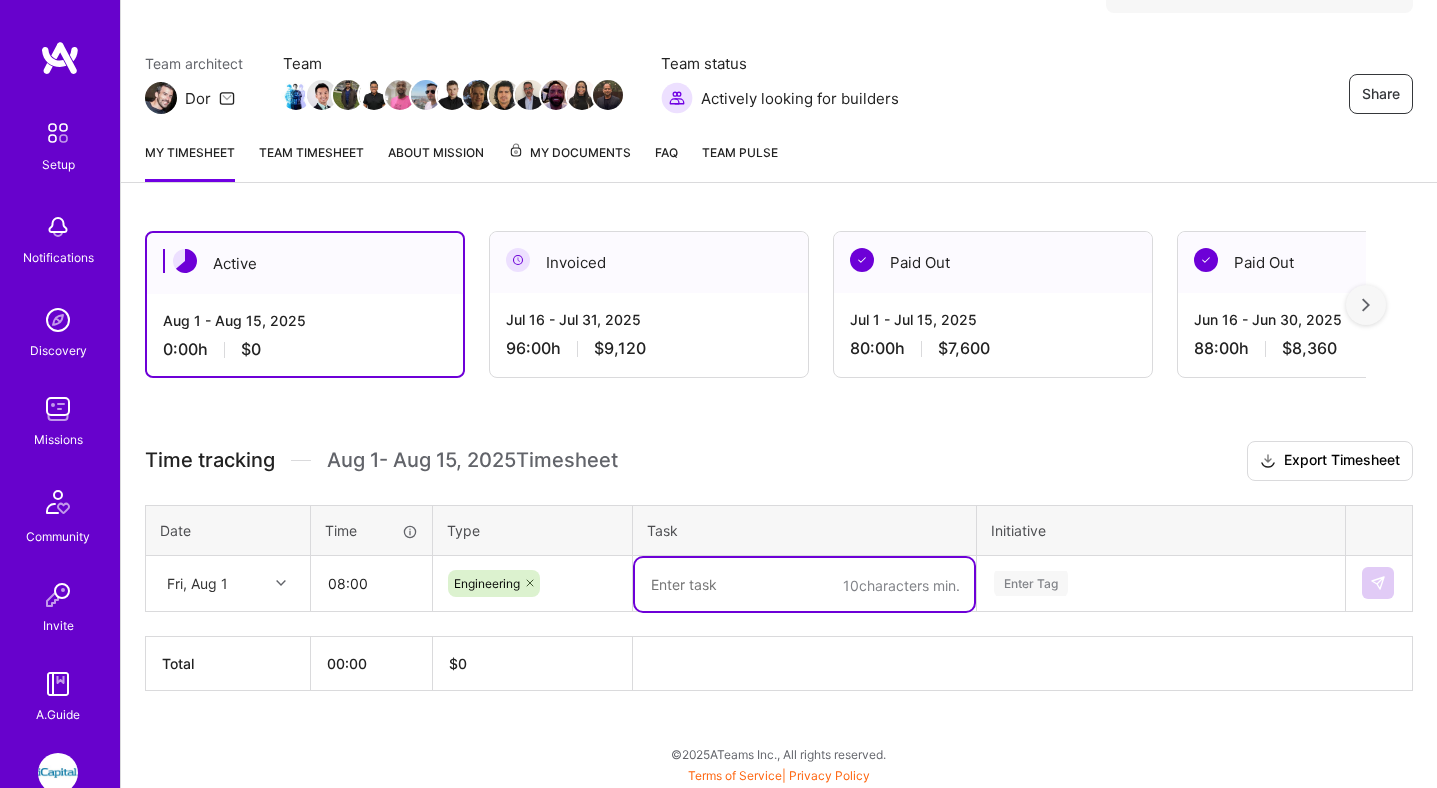 click at bounding box center [804, 584] 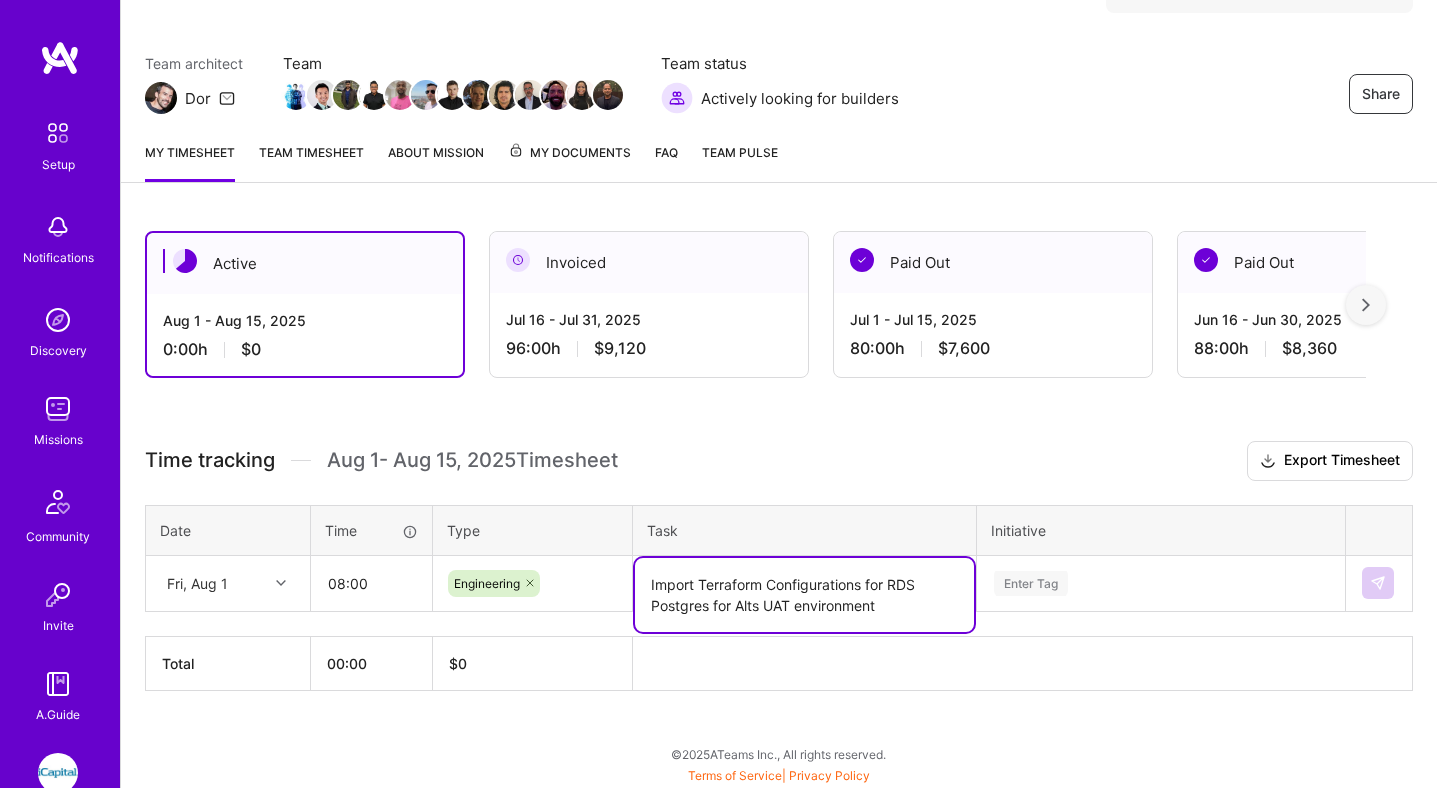click on "Import Terraform Configurations for RDS Postgres for Alts UAT environment" at bounding box center [804, 595] 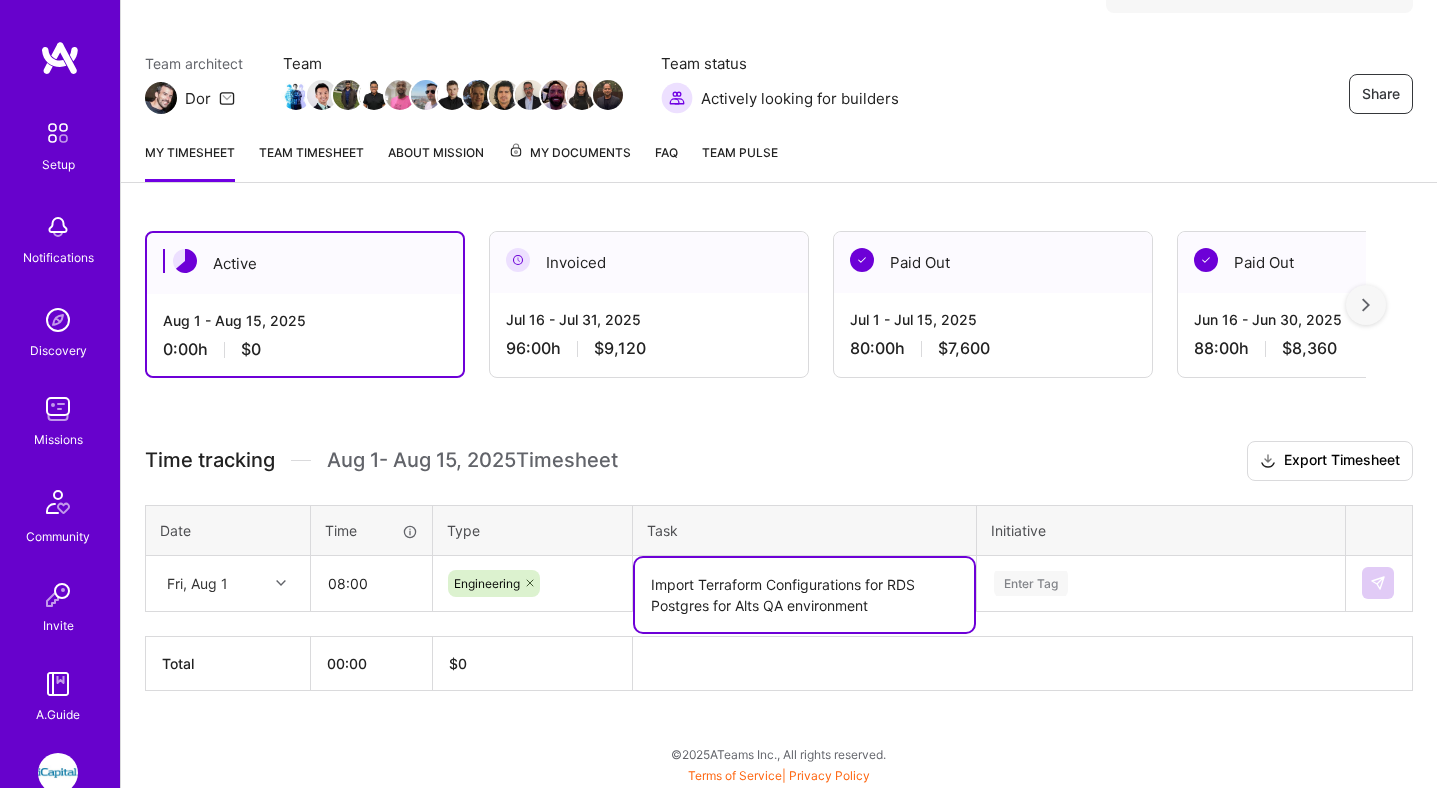 click on "Import Terraform Configurations for RDS Postgres for Alts QA environment" at bounding box center (804, 595) 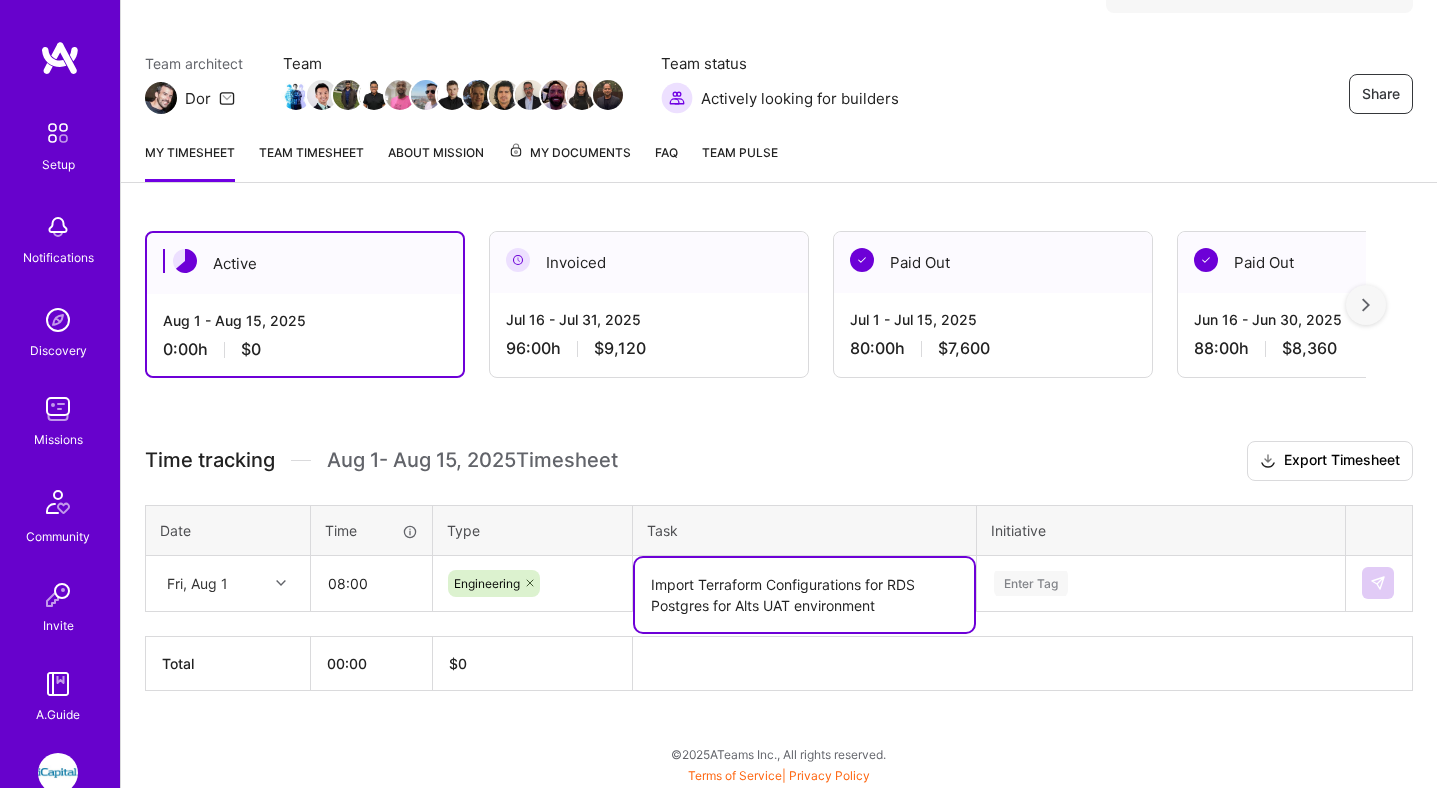 type on "Import Terraform Configurations for RDS Postgres for Alts UAT environment" 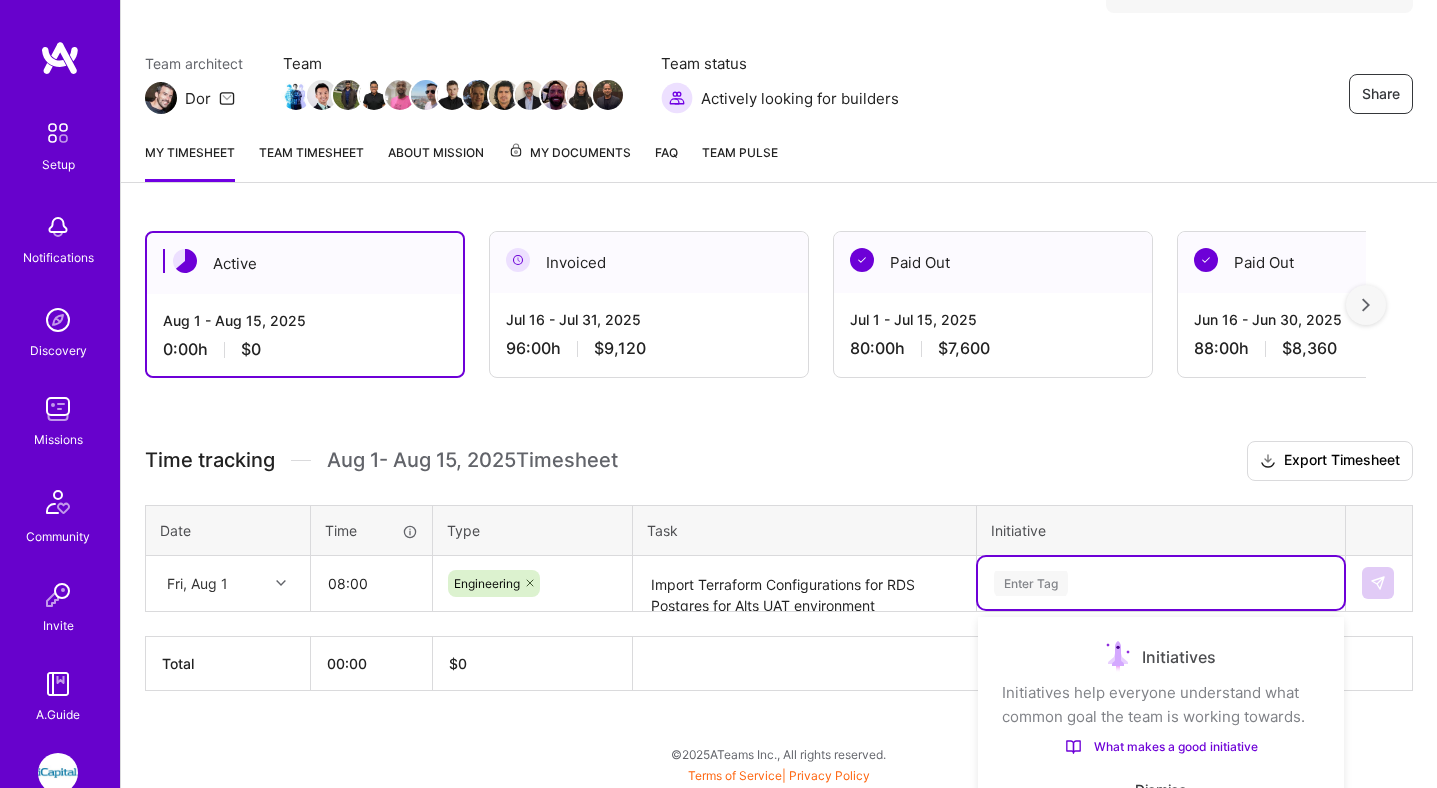 scroll, scrollTop: 353, scrollLeft: 0, axis: vertical 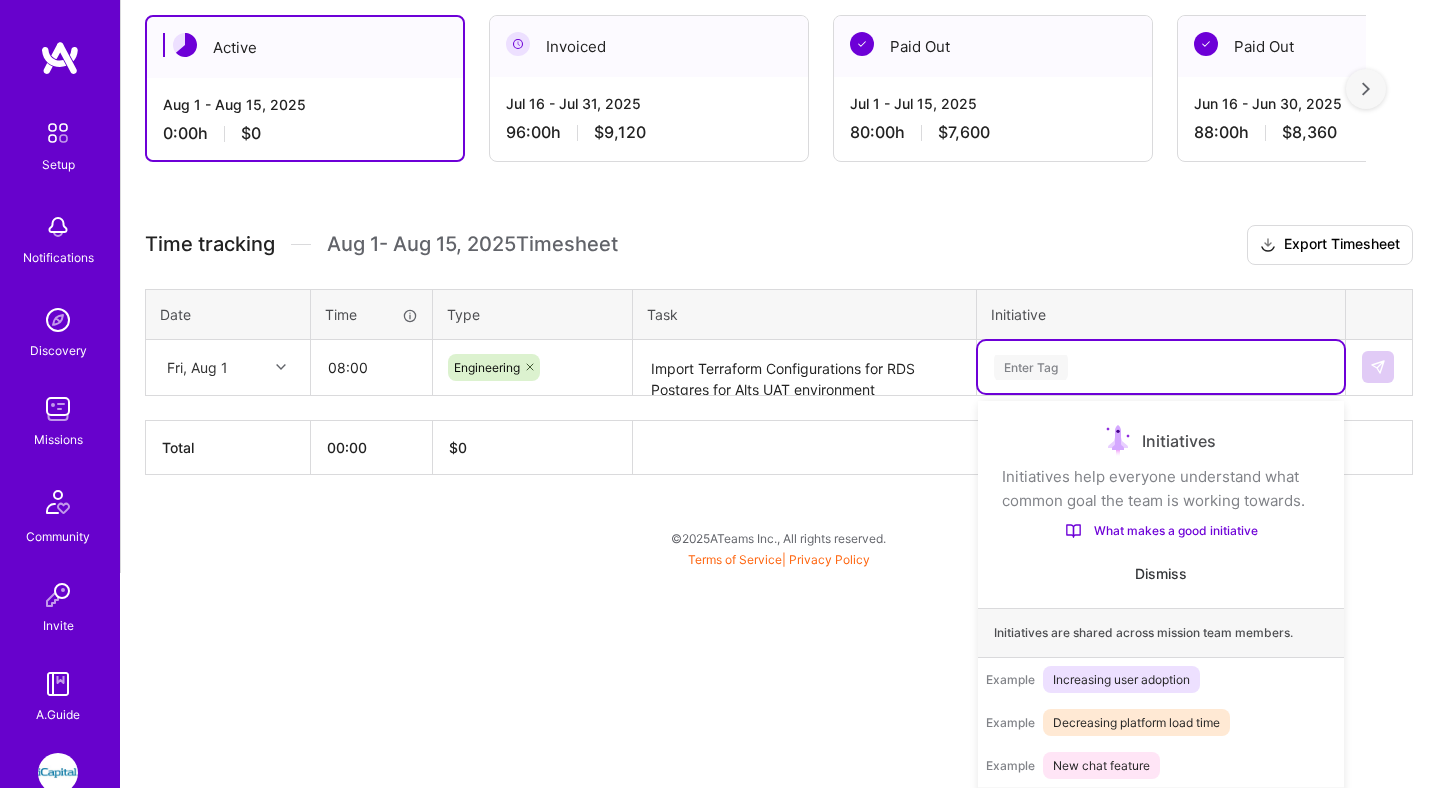 click on "option onboarding focused, 1 of 73. 73 results available. Use Up and Down to choose options, press Enter to select the currently focused option, press Escape to exit the menu. Enter Tag Initiatives Initiatives help everyone understand what common goal the team is working towards. What makes a good initiative Dismiss Initiatives are shared across mission team members. Example Increasing user adoption Example Decreasing platform load time Example New chat feature onboarding Hide UI/UX enhancement Hide code analysis Hide Code Refactoring Hide Code Reviews Hide Agility Hide iCapital Network Alts Project Testing Framework Hide Analytics setup and tracking Hide UBS Integrations Tests Automation Hide normalization Hide EKS Clean Up Hide infrastructure Hide Course Finder Project Hide Migration Hide Cloud Native Code Hide http server Hide release Hide Docker Templates Hide Kubernetes Development Hide AWS Lambda Integration Hide standups Hide System enhancement Hide Testing Hide IDM development Hide Hide Hide Hide Fix" at bounding box center (1161, 367) 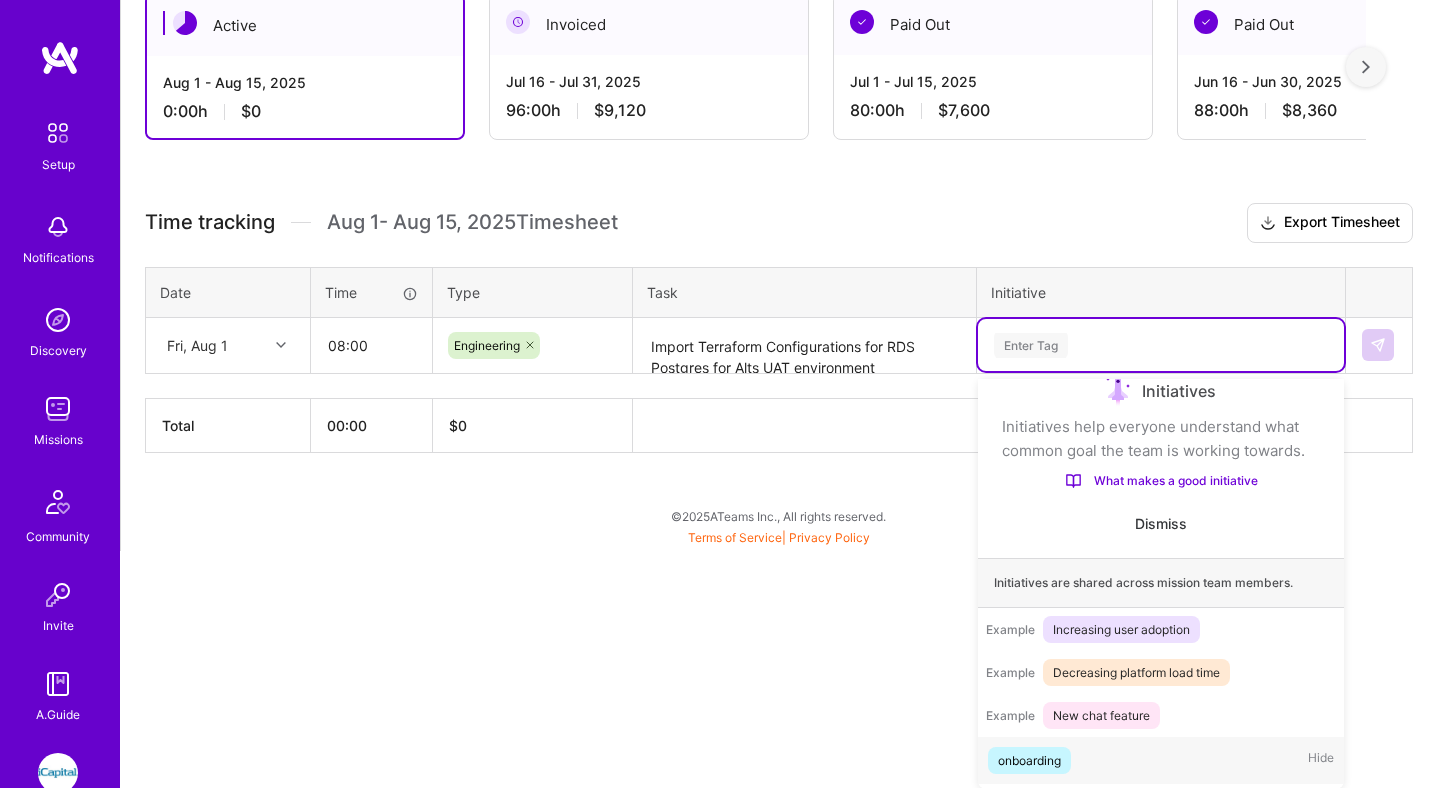 scroll, scrollTop: 33, scrollLeft: 0, axis: vertical 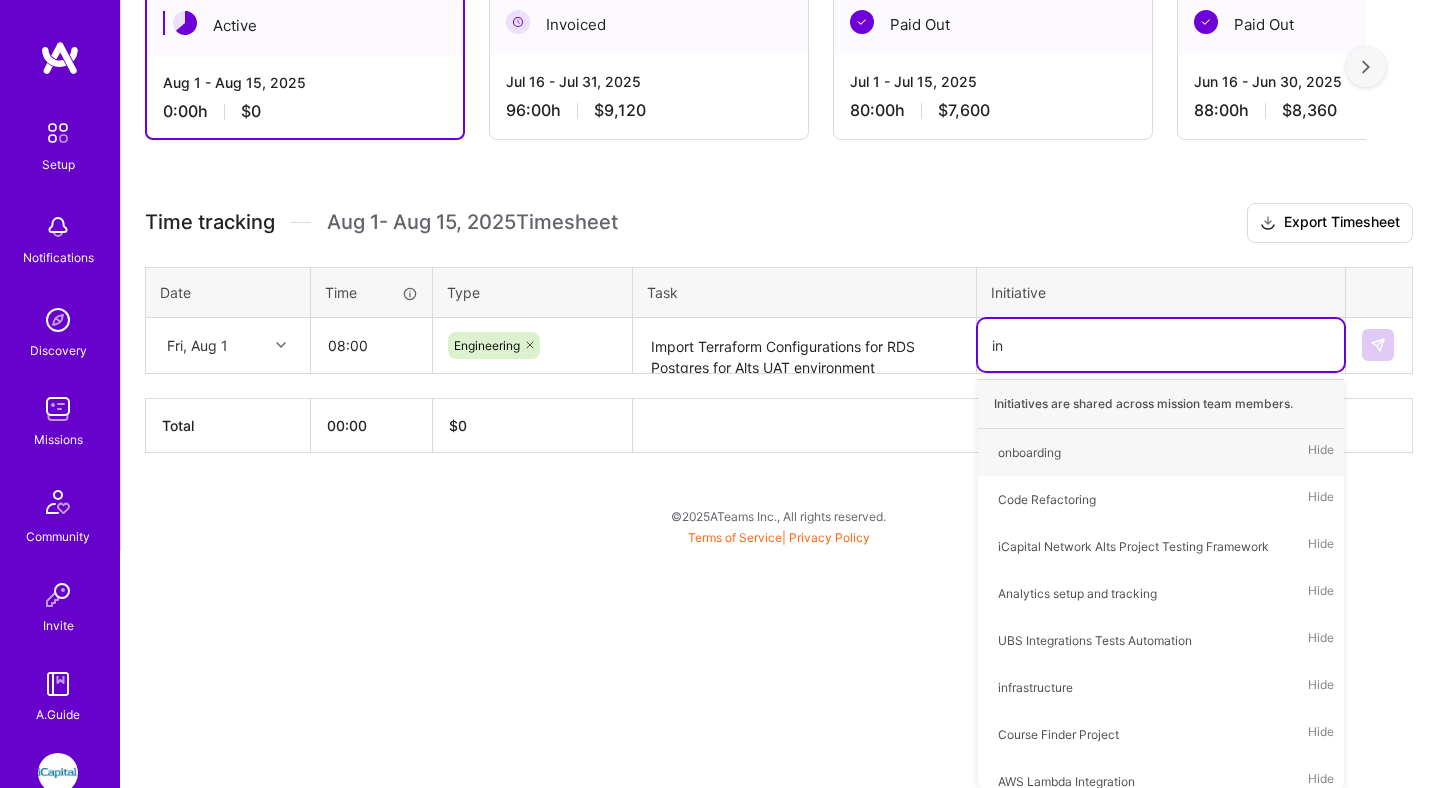 type on "inf" 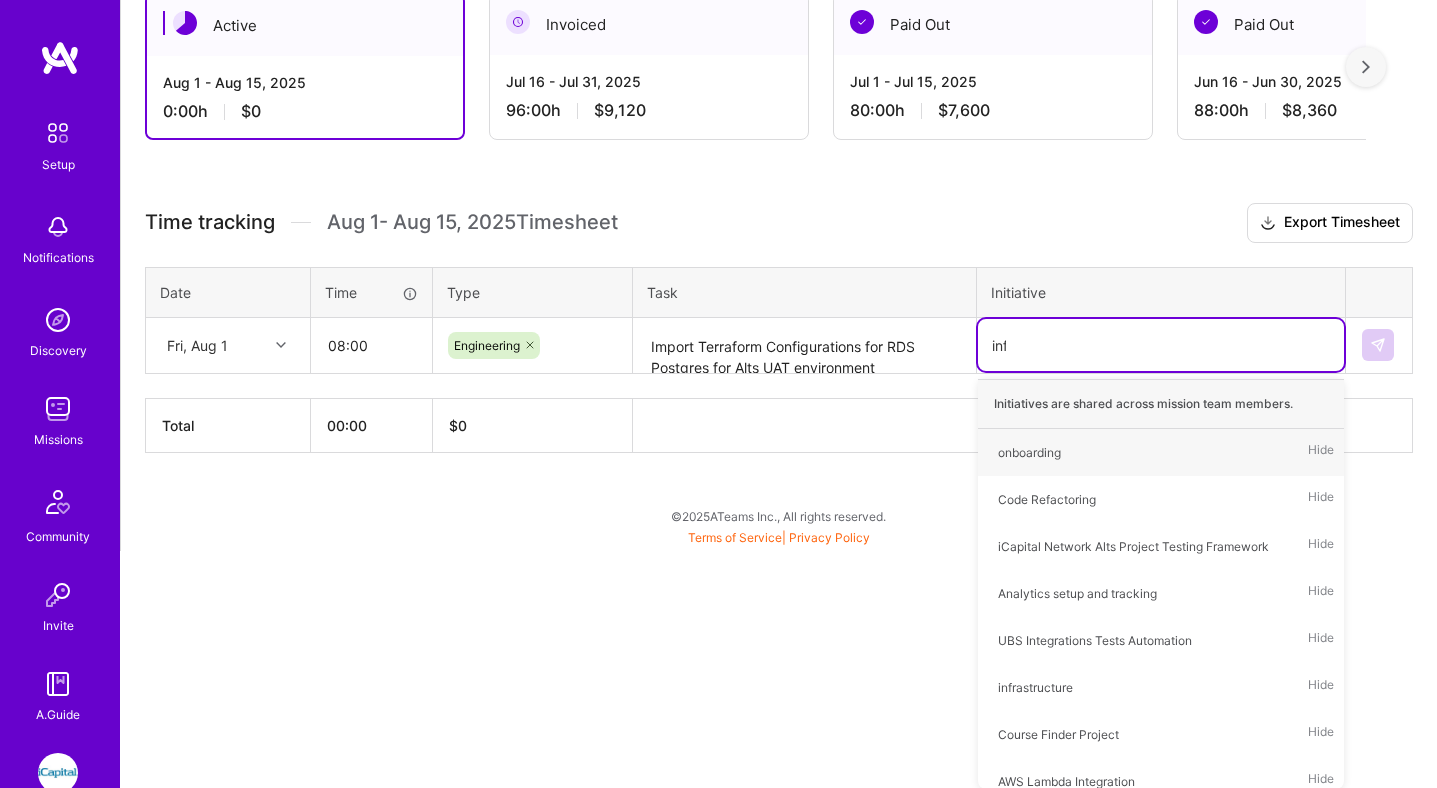 scroll, scrollTop: 176, scrollLeft: 0, axis: vertical 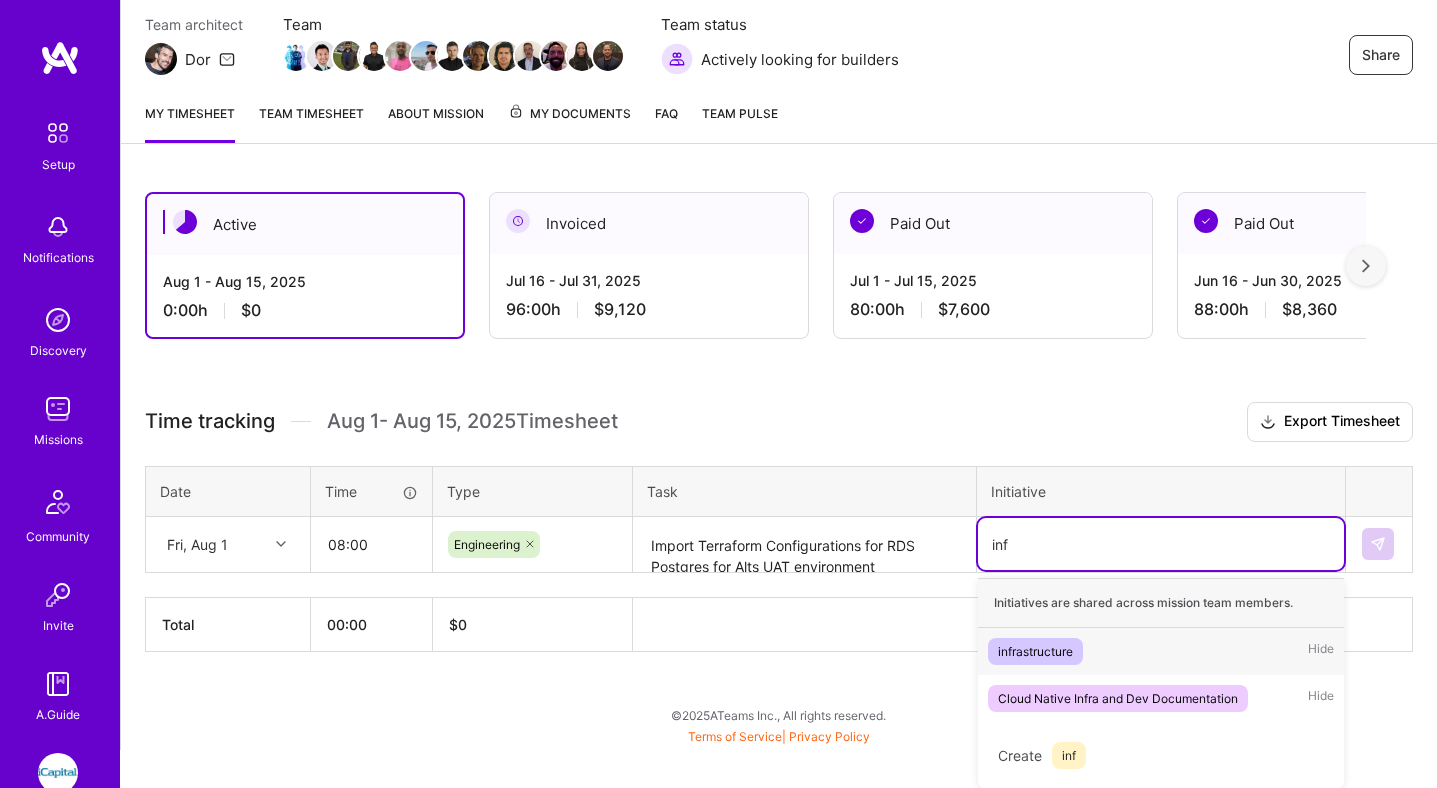 click on "infrastructure" at bounding box center (1035, 651) 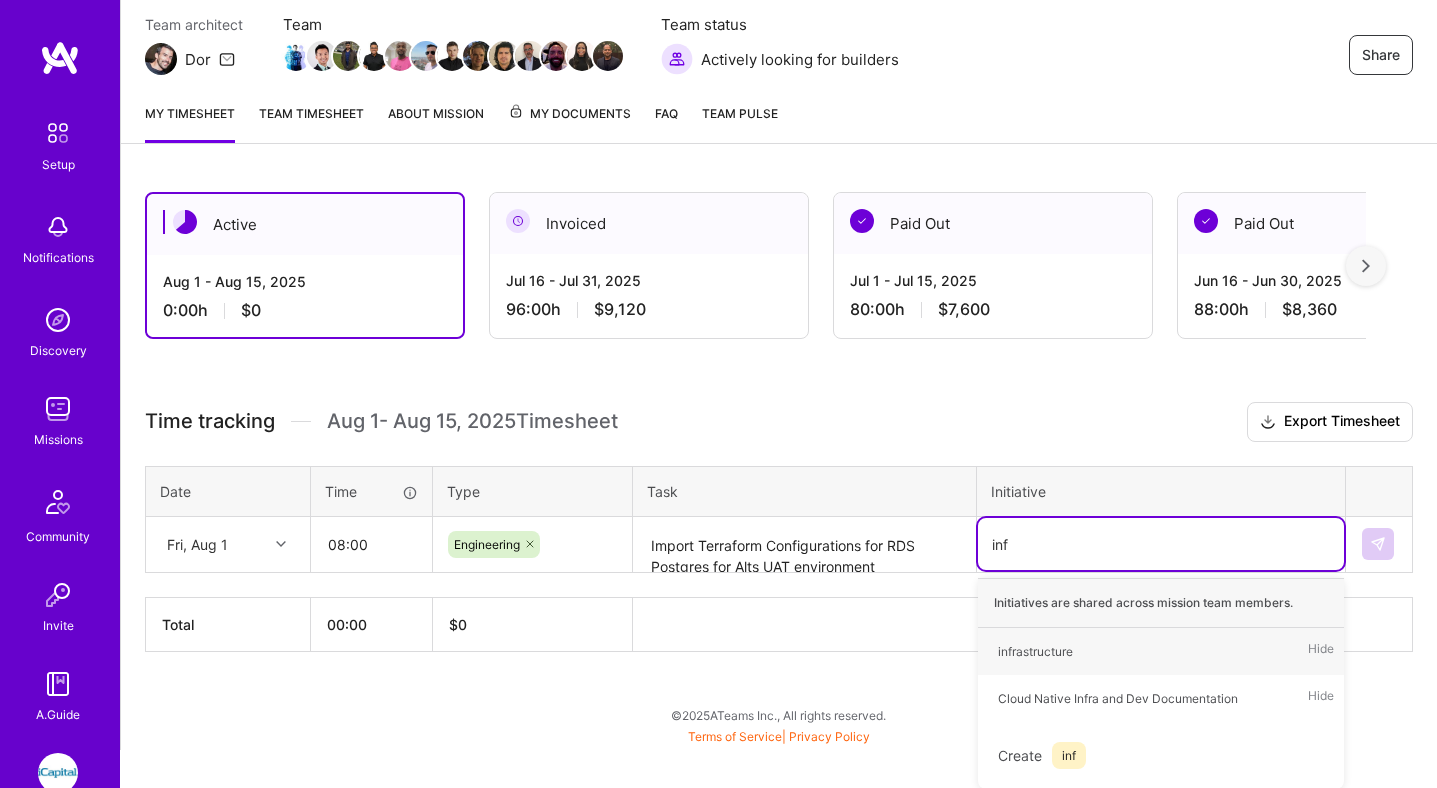 type 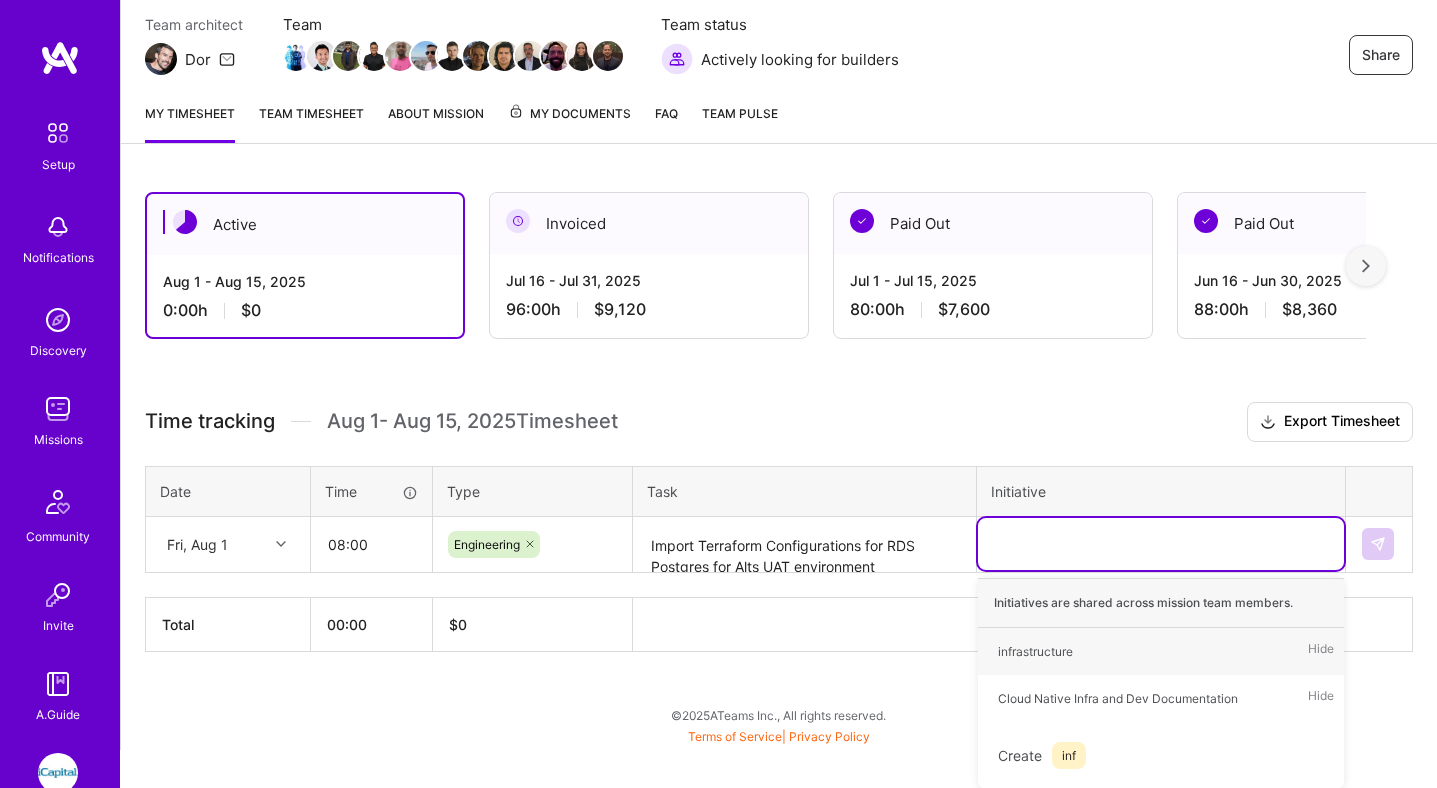 scroll, scrollTop: 137, scrollLeft: 0, axis: vertical 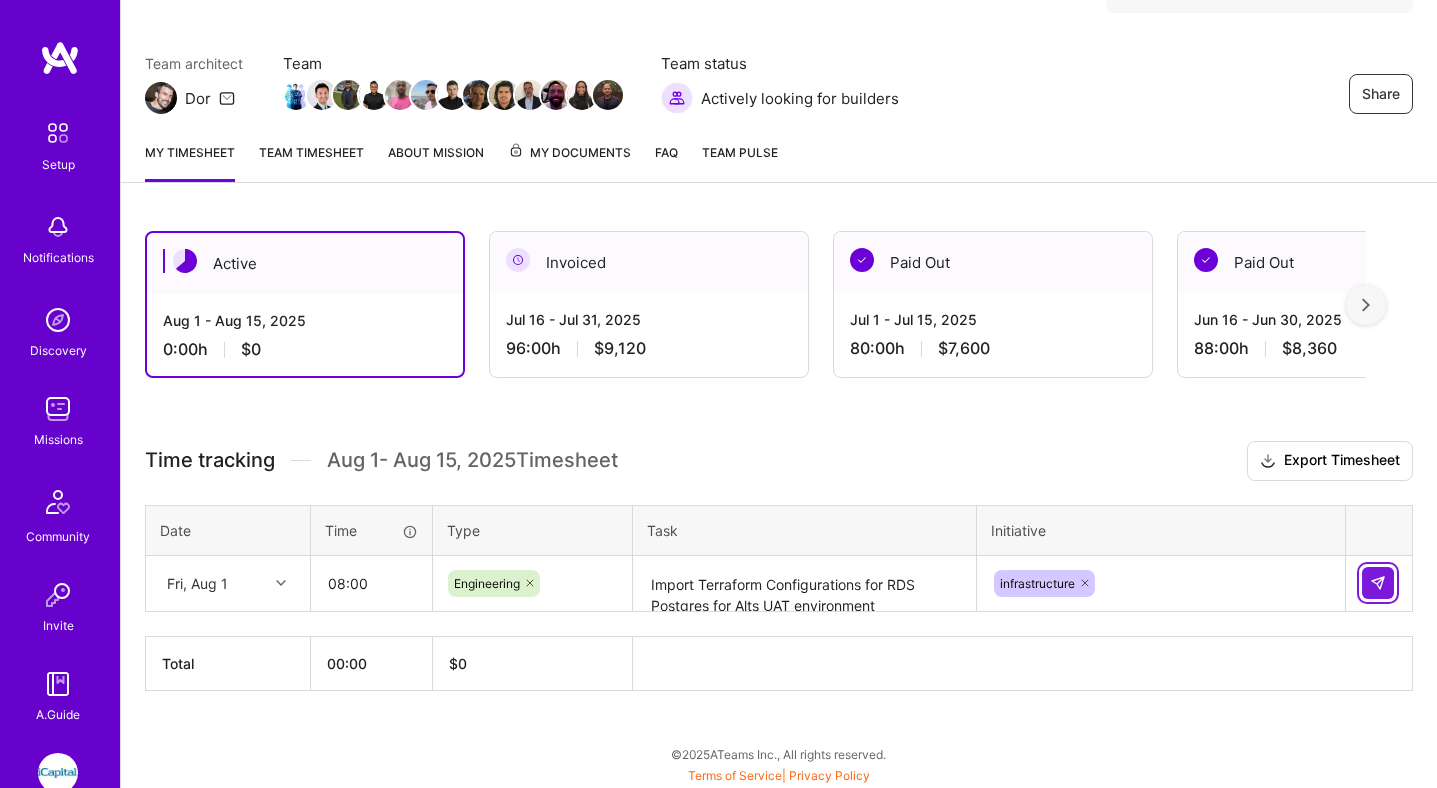 click at bounding box center [1378, 583] 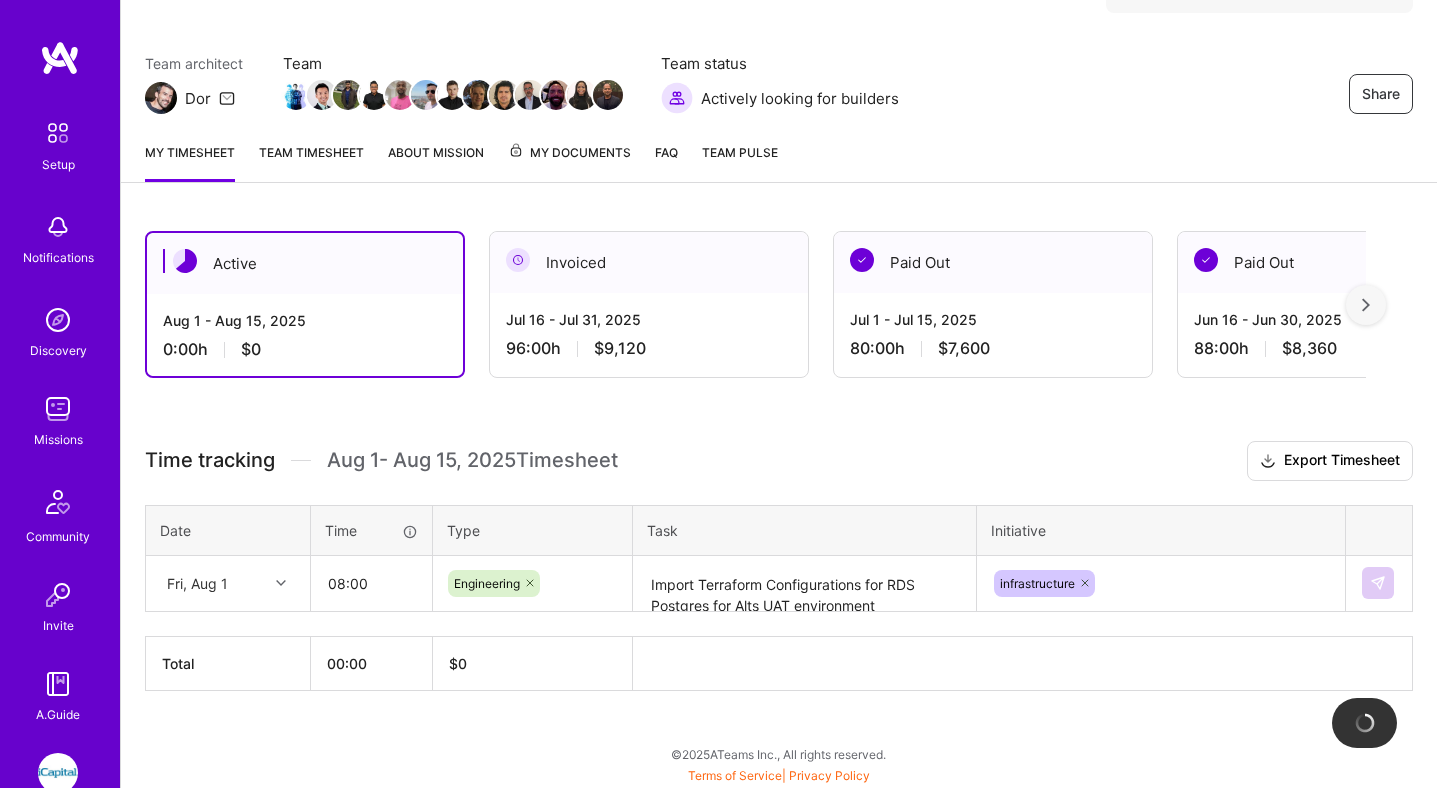 type 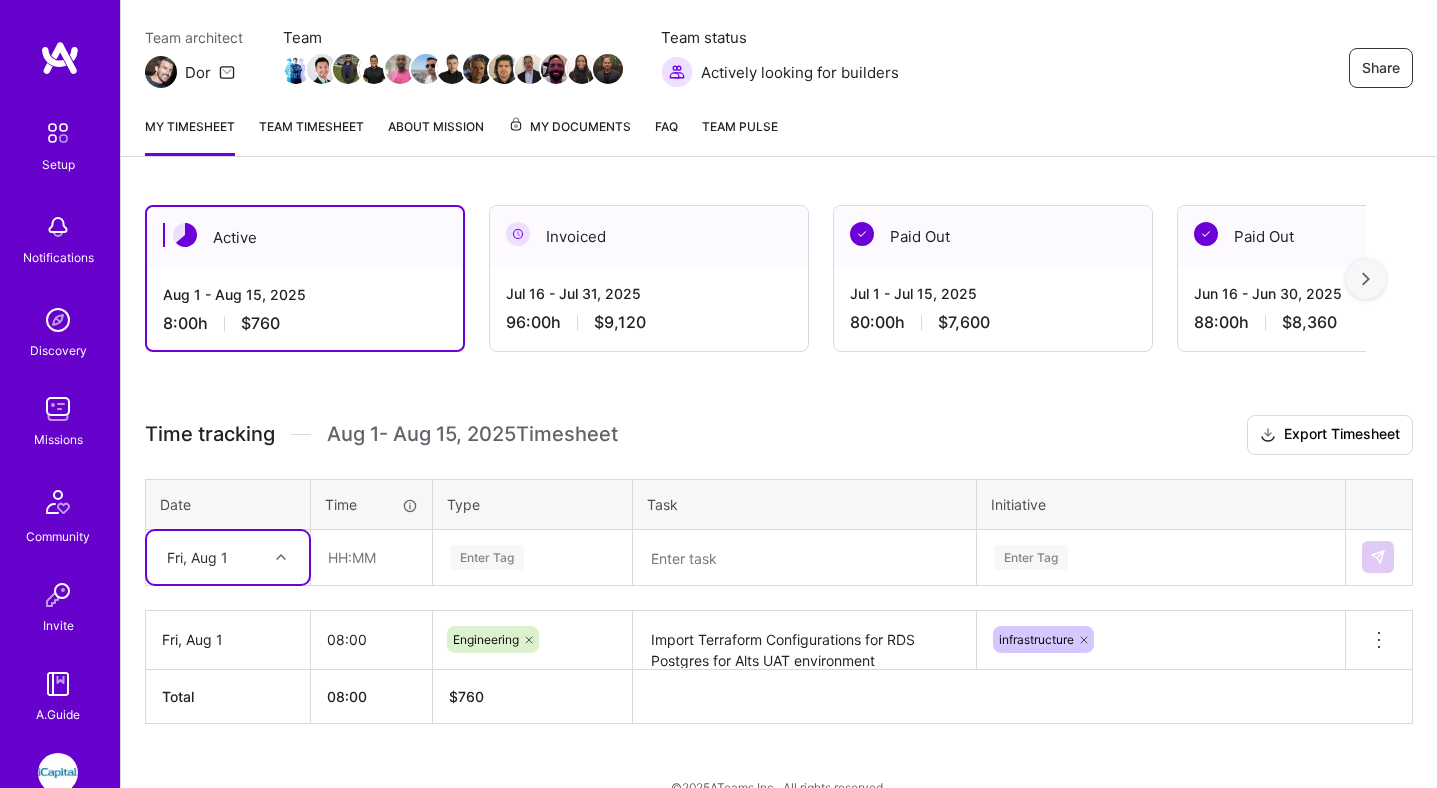click on "option Fri, Aug 1, selected. Select is focused ,type to refine list, press Down to open the menu, Fri, Aug 1" at bounding box center (228, 557) 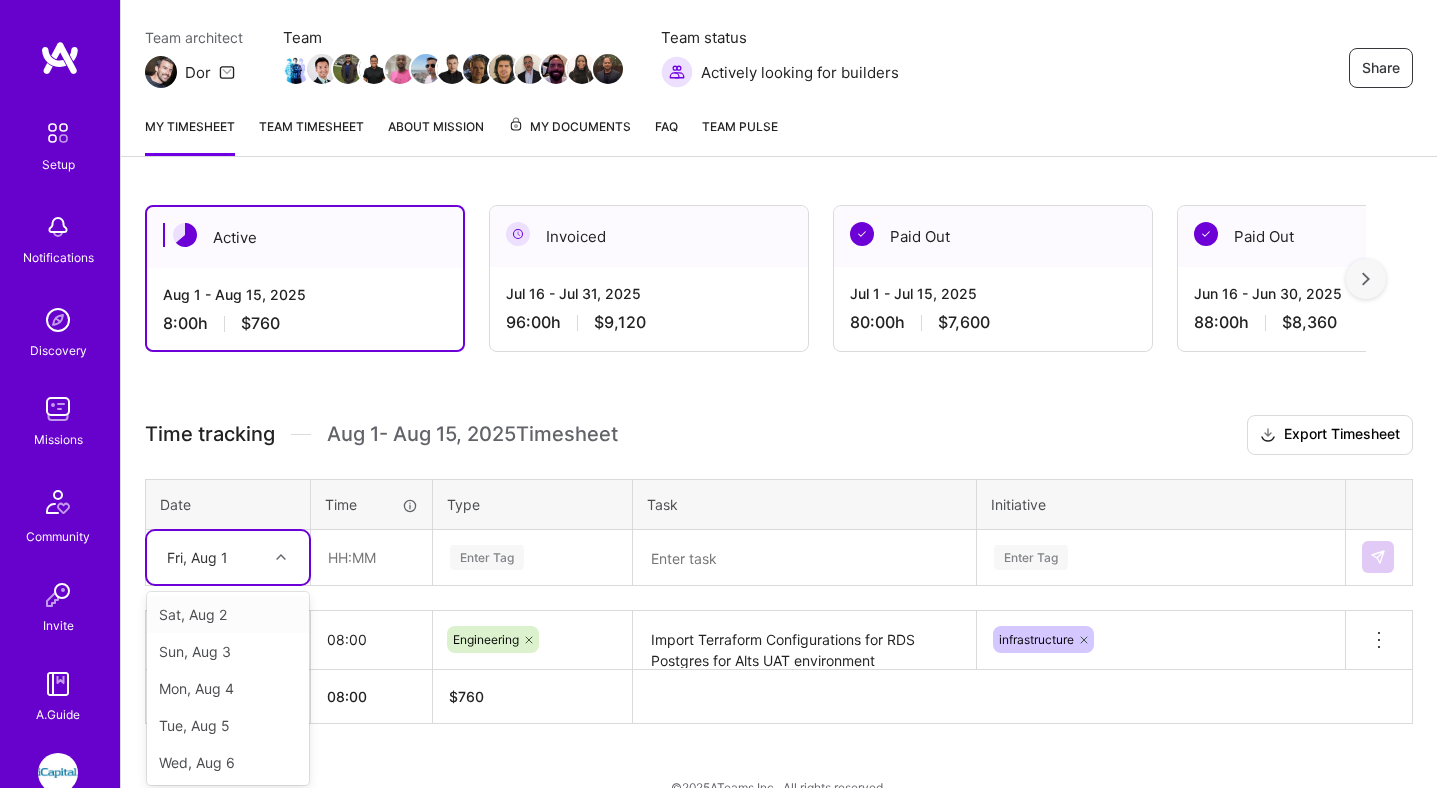 scroll, scrollTop: 167, scrollLeft: 0, axis: vertical 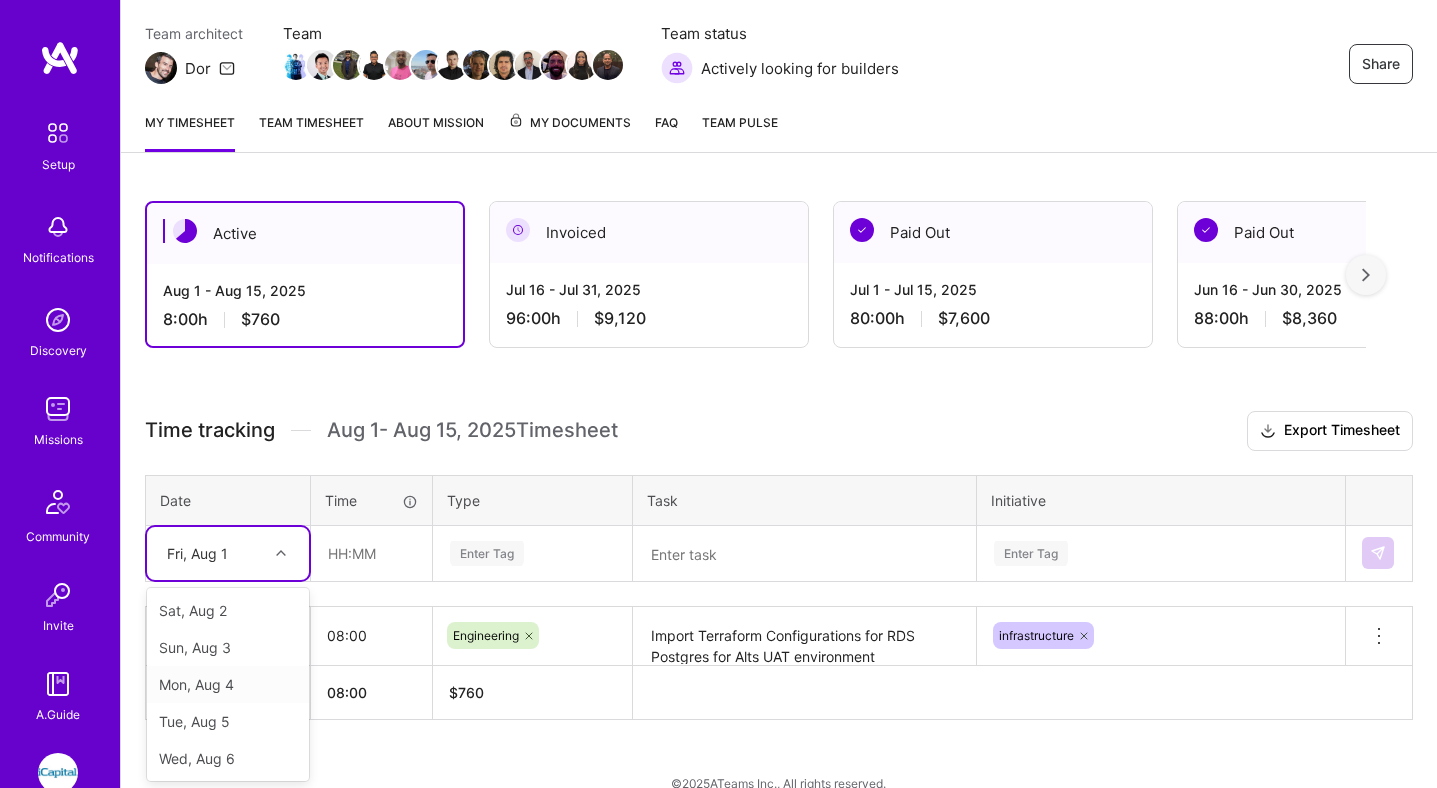 click on "Mon, Aug 4" at bounding box center [228, 684] 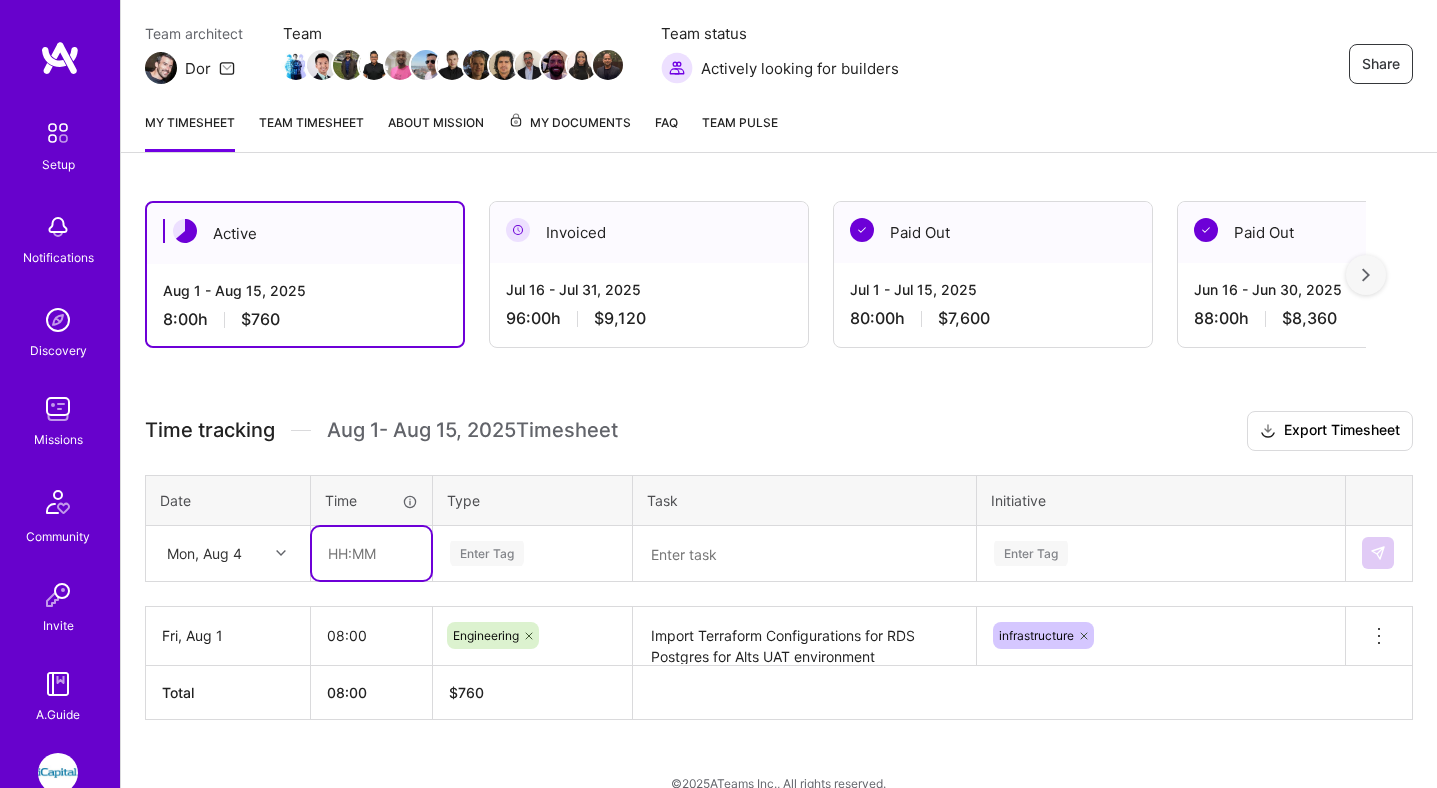 click at bounding box center (371, 553) 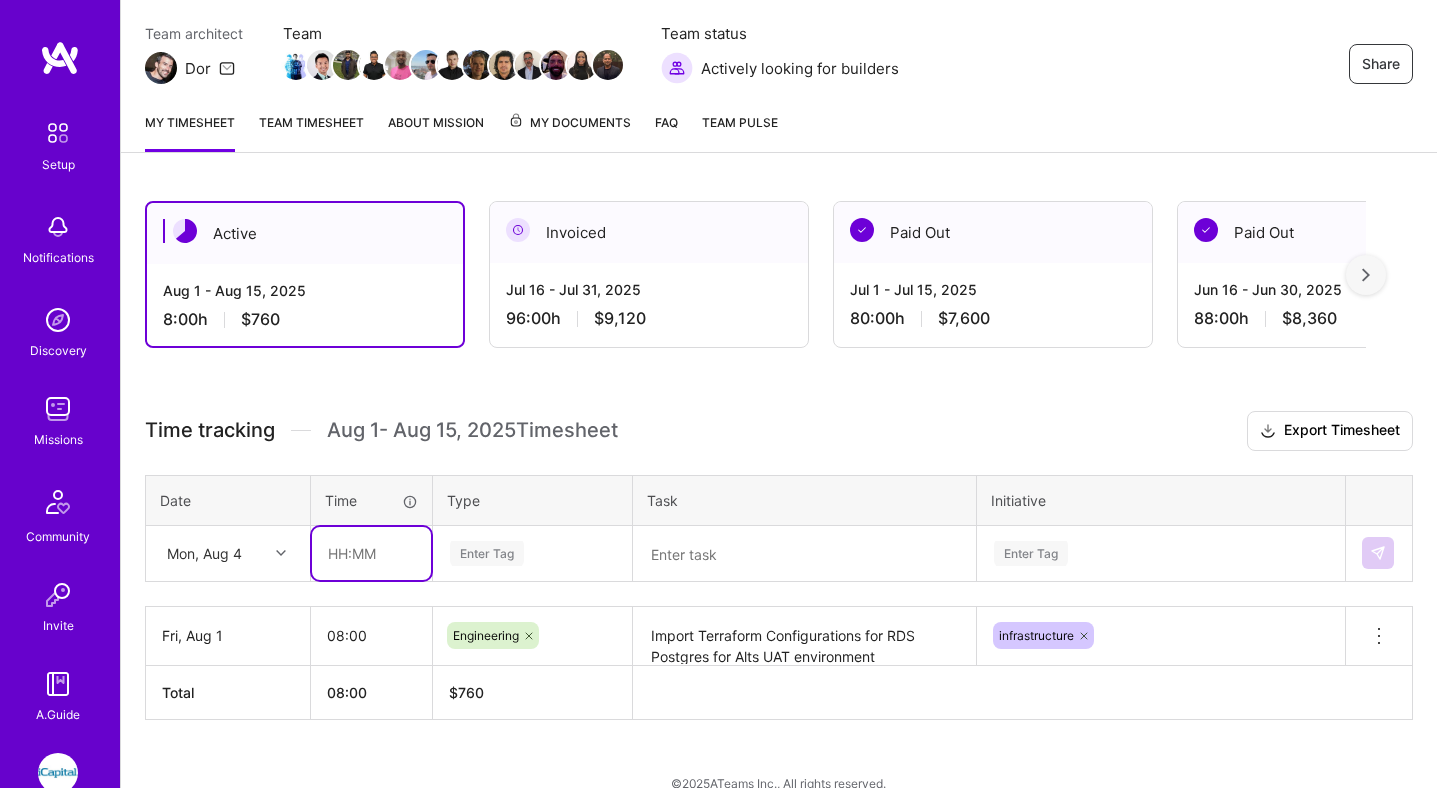 type on "08:00" 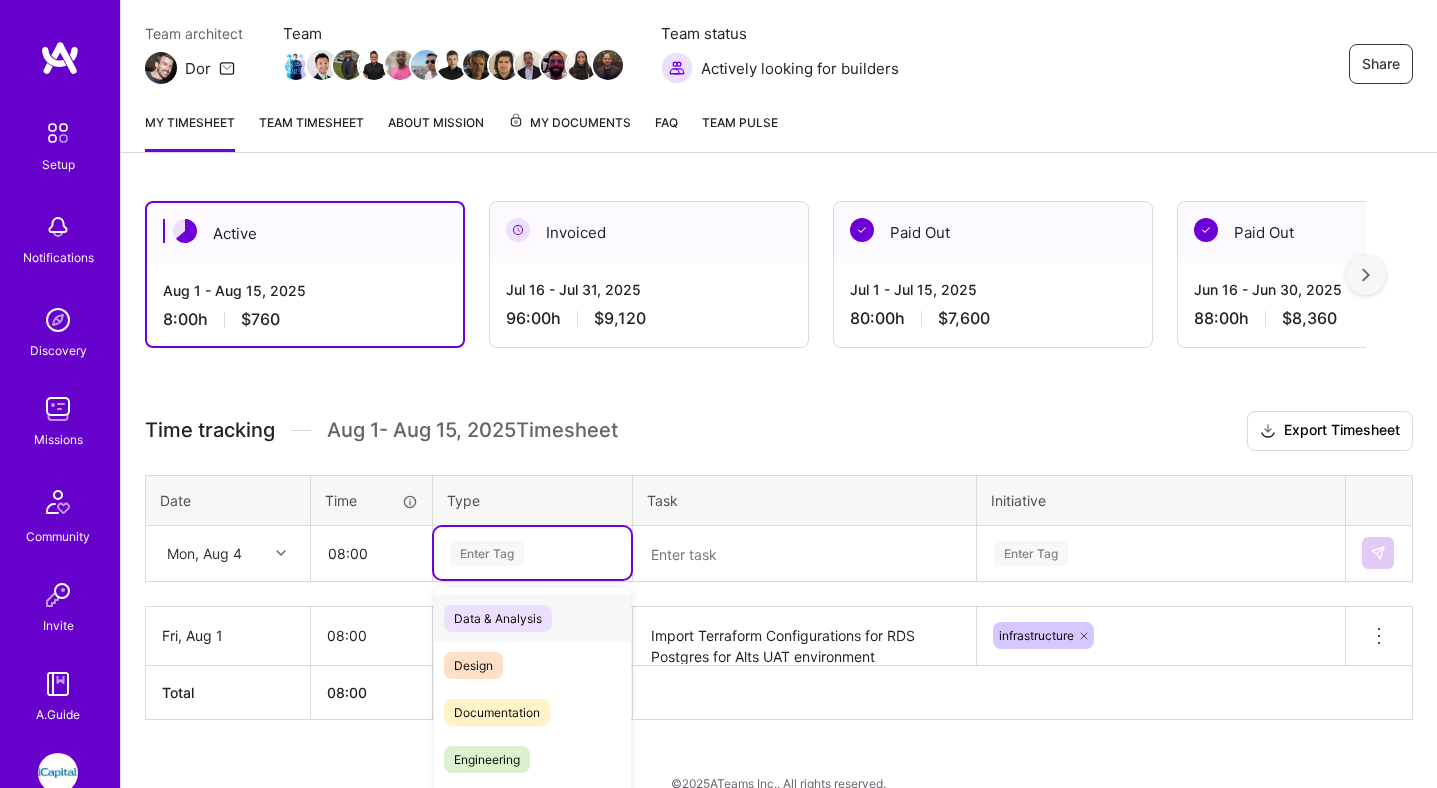 scroll, scrollTop: 196, scrollLeft: 0, axis: vertical 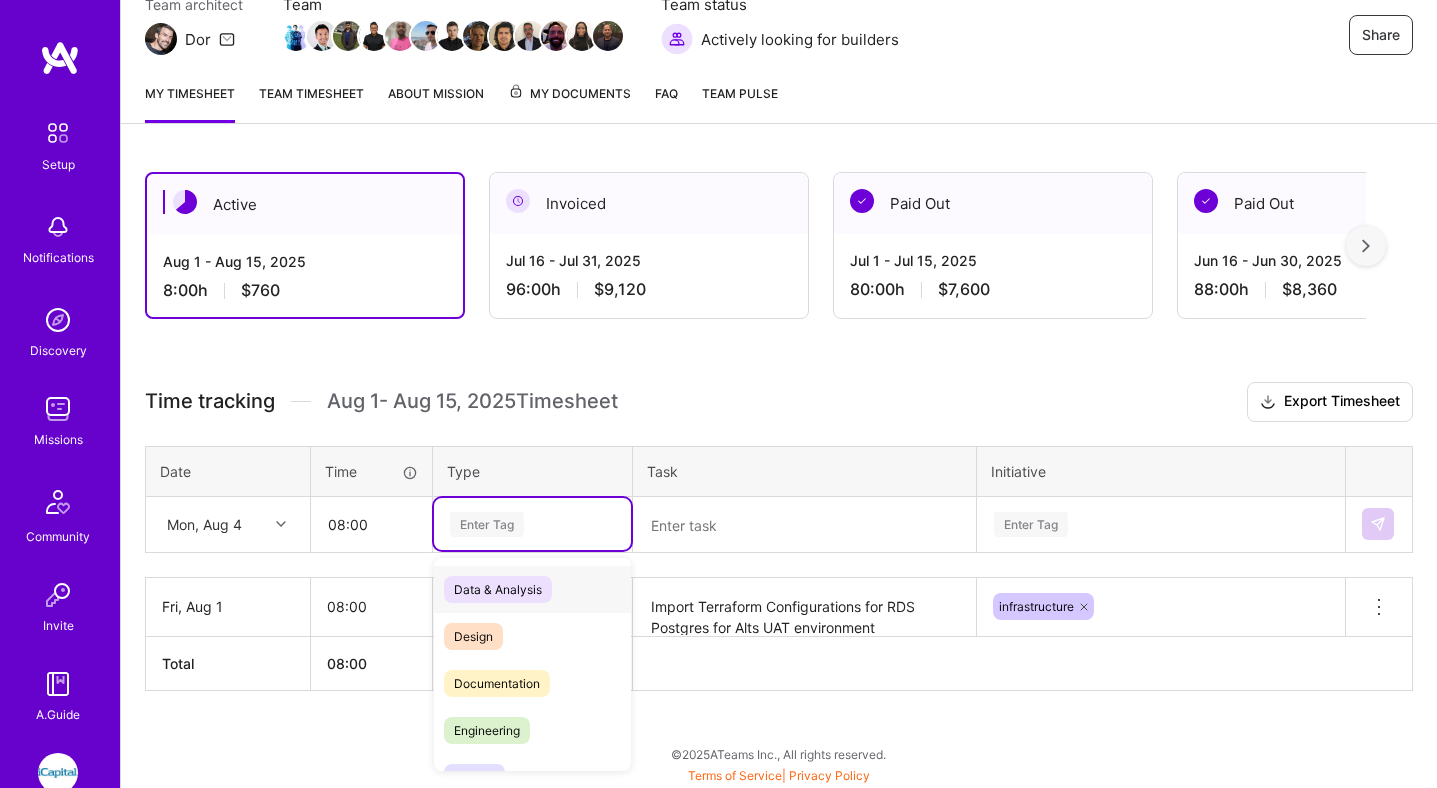 click on "option Engineering, selected. option Data & Analysis focused, 0 of 2. 17 results available. Use Up and Down to choose options, press Enter to select the currently focused option, press Escape to exit the menu. Enter Tag Data & Analysis Design Documentation Engineering Growth Management Marketing Meetings Operational Planning Research Strategy Testing Other Out of office types Holiday Sick Day Time off" at bounding box center (532, 524) 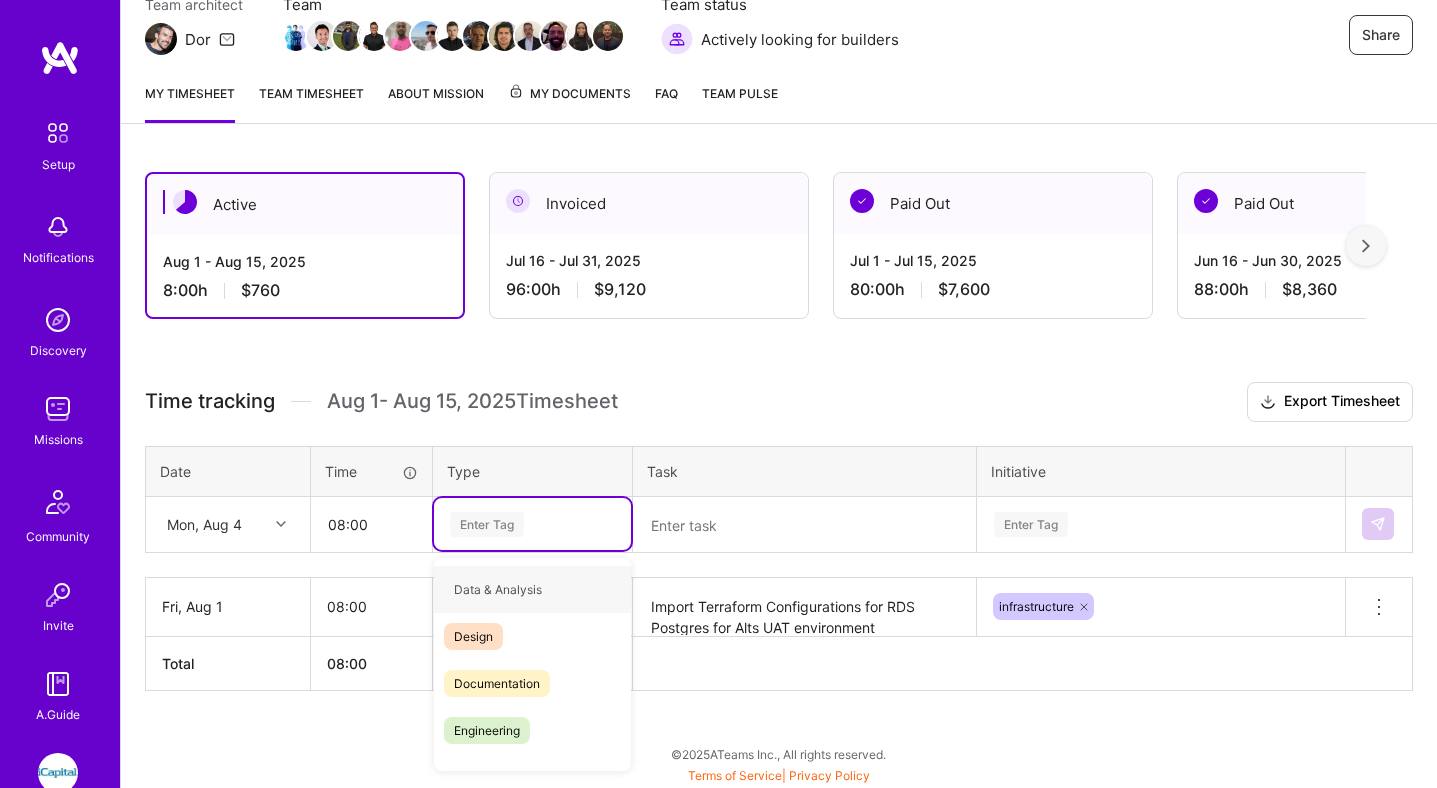type on "e" 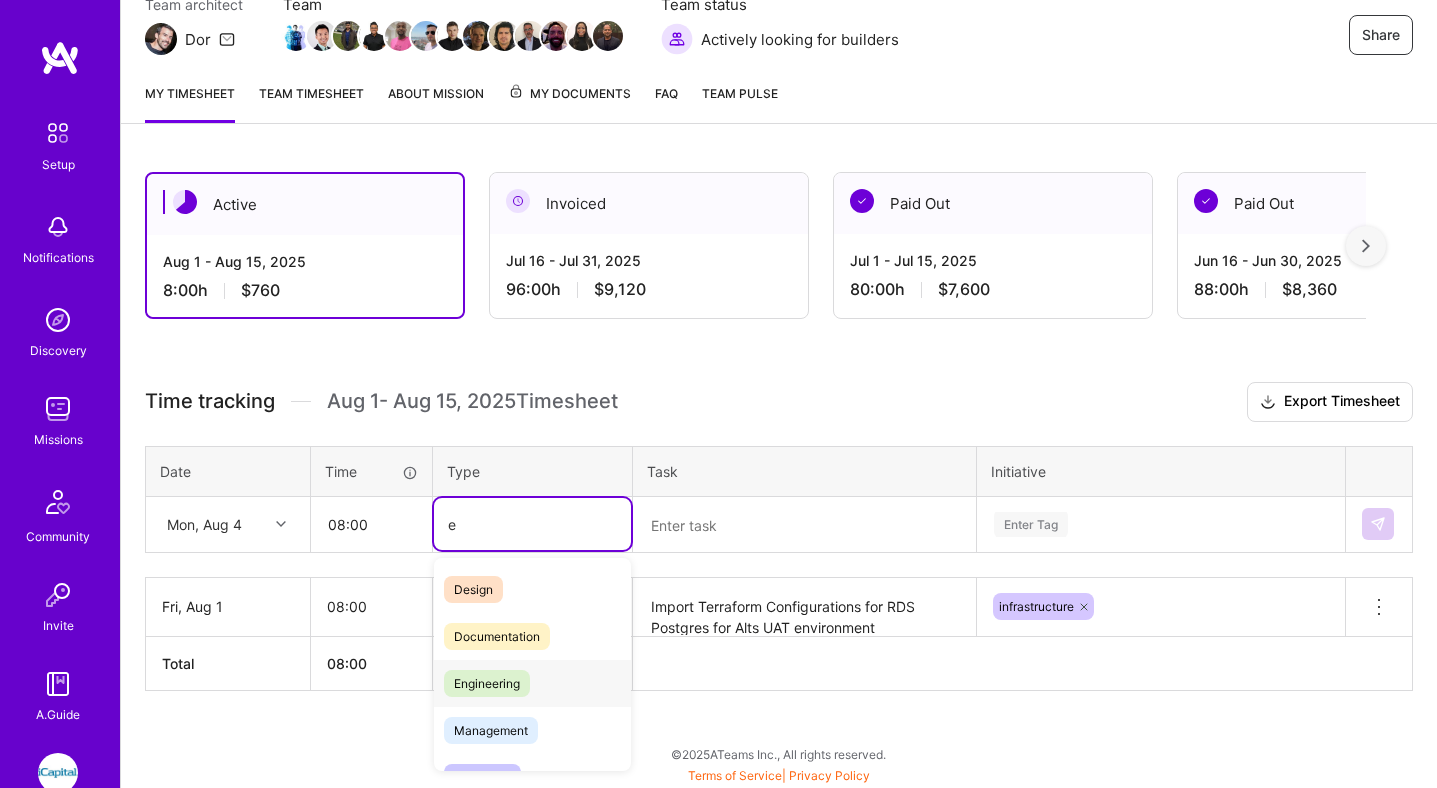 click on "Engineering" at bounding box center [487, 683] 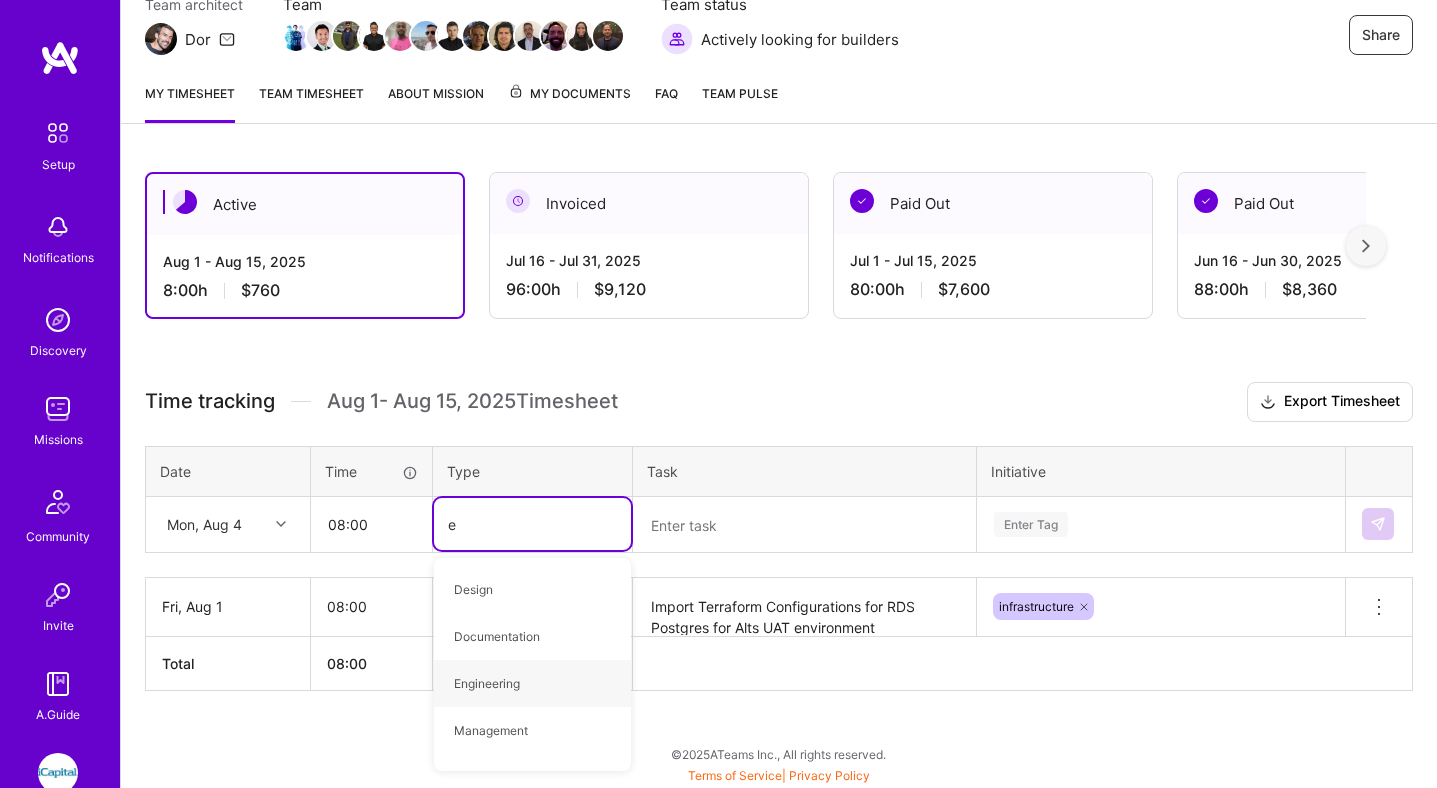 type 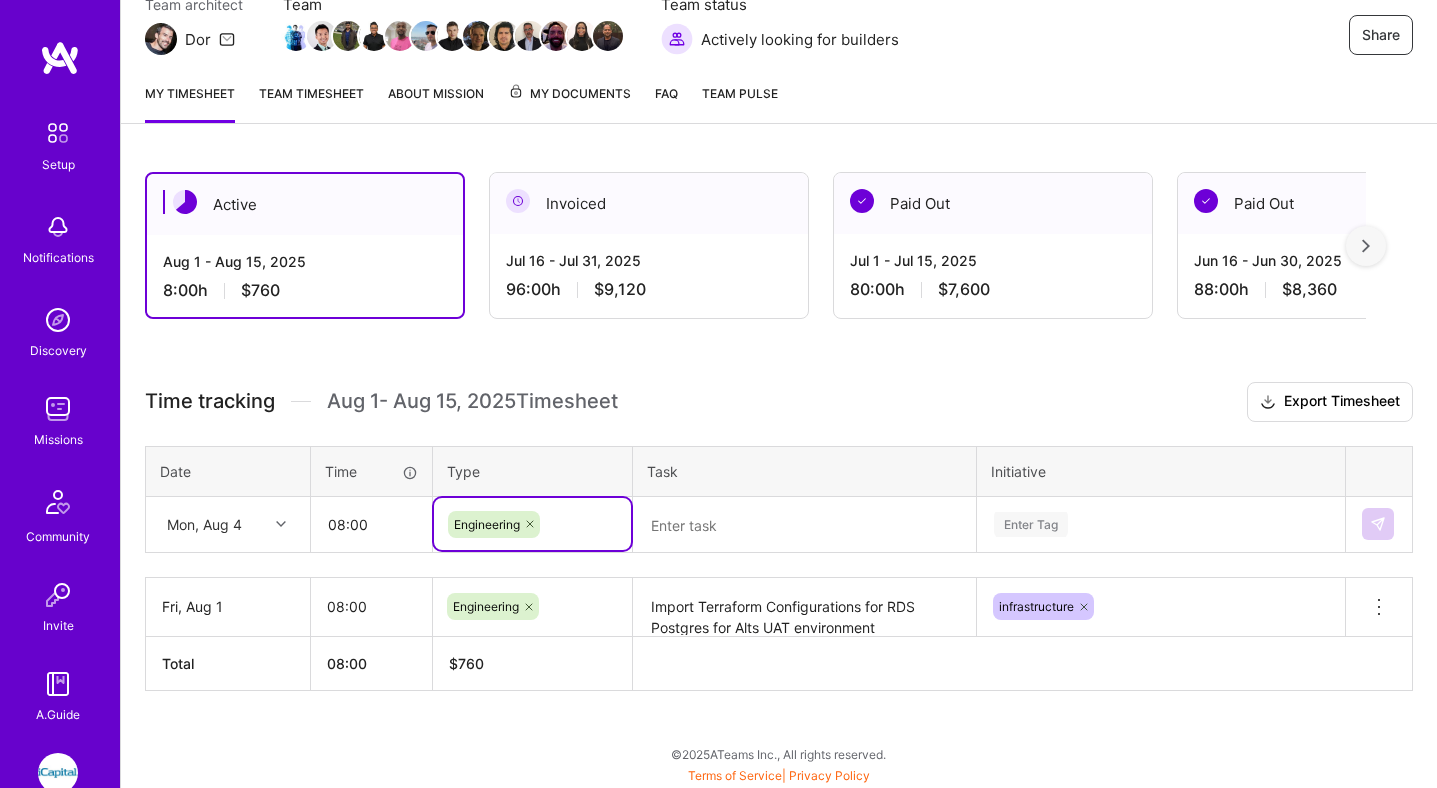 click at bounding box center [804, 525] 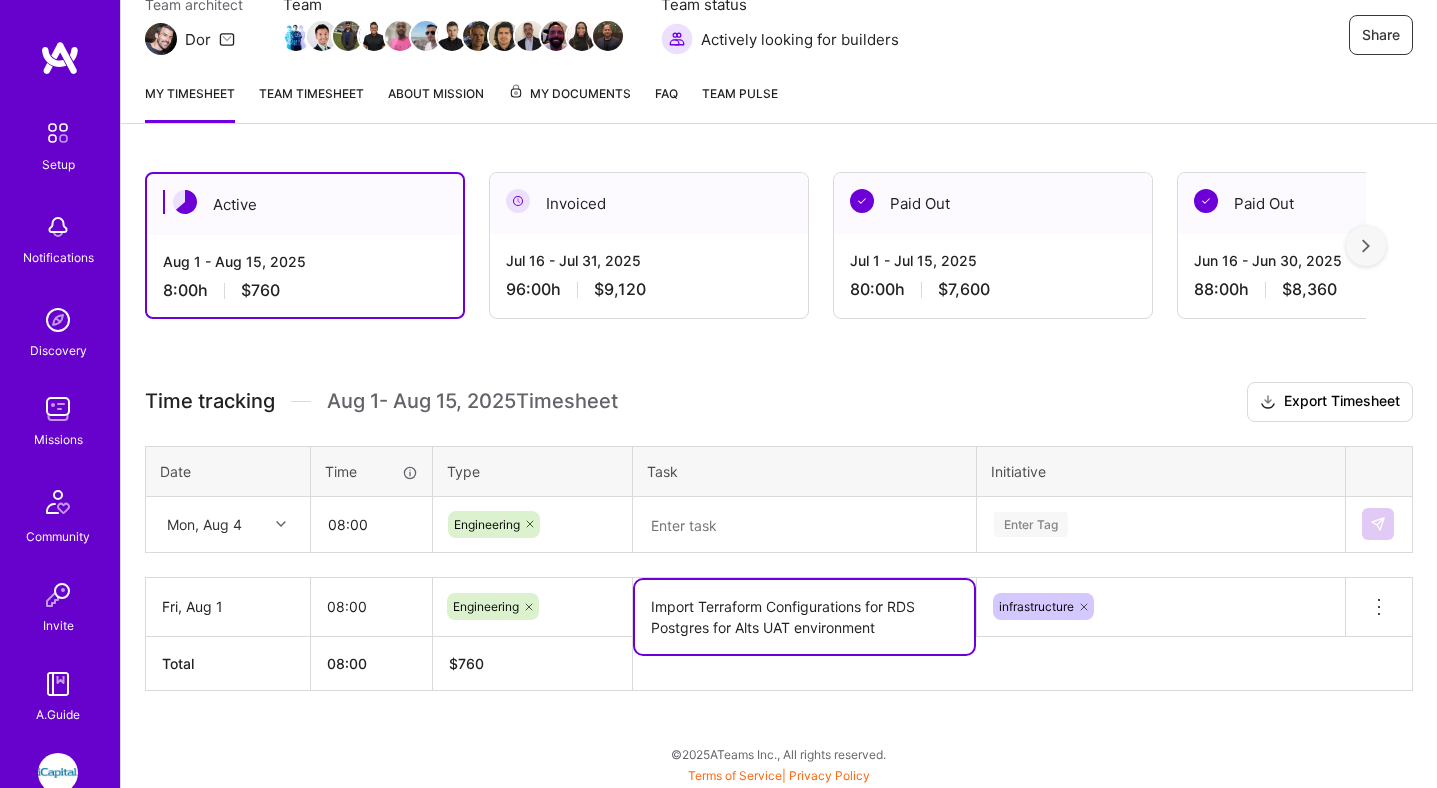 click on "Import Terraform Configurations for RDS Postgres for Alts UAT environment" at bounding box center [804, 617] 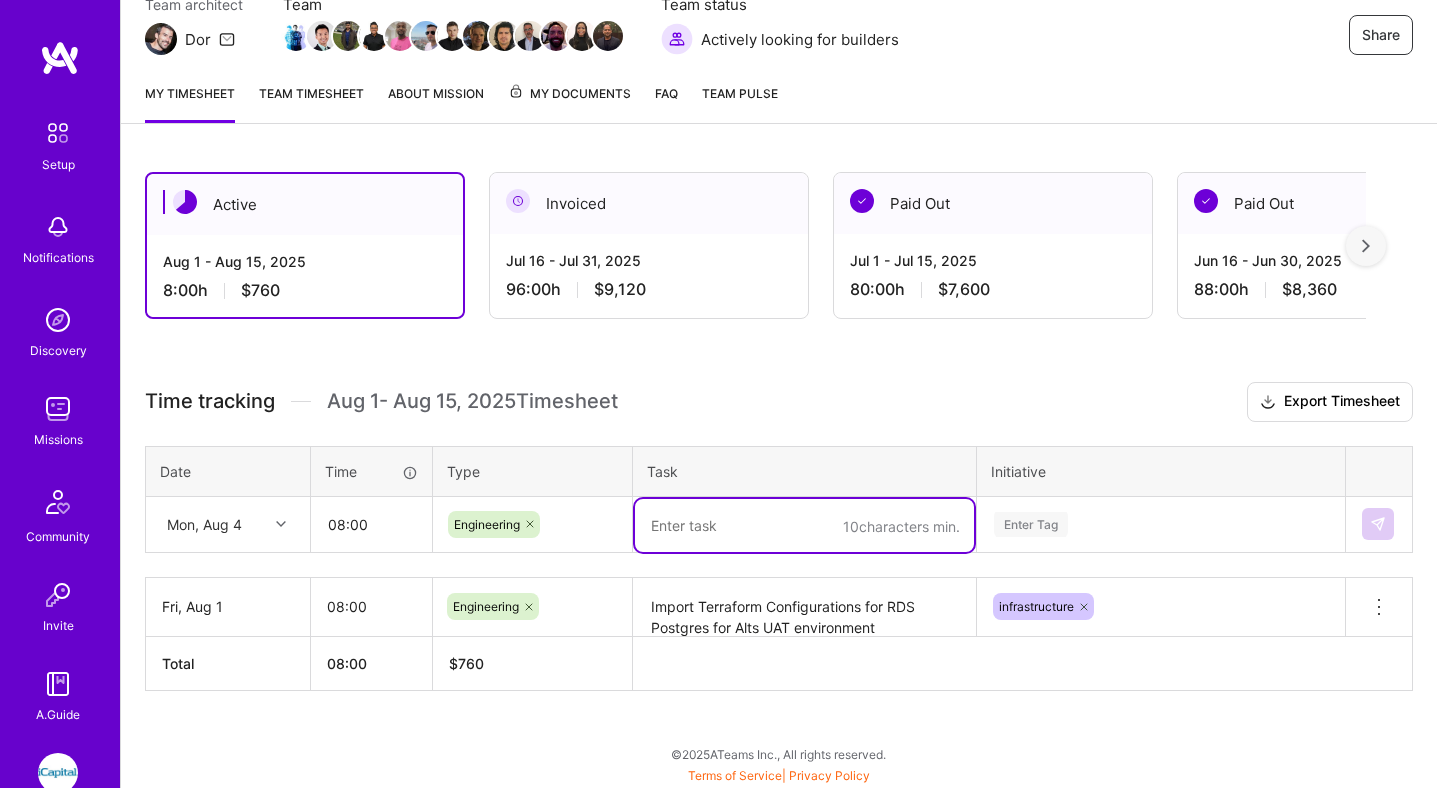 click at bounding box center [804, 525] 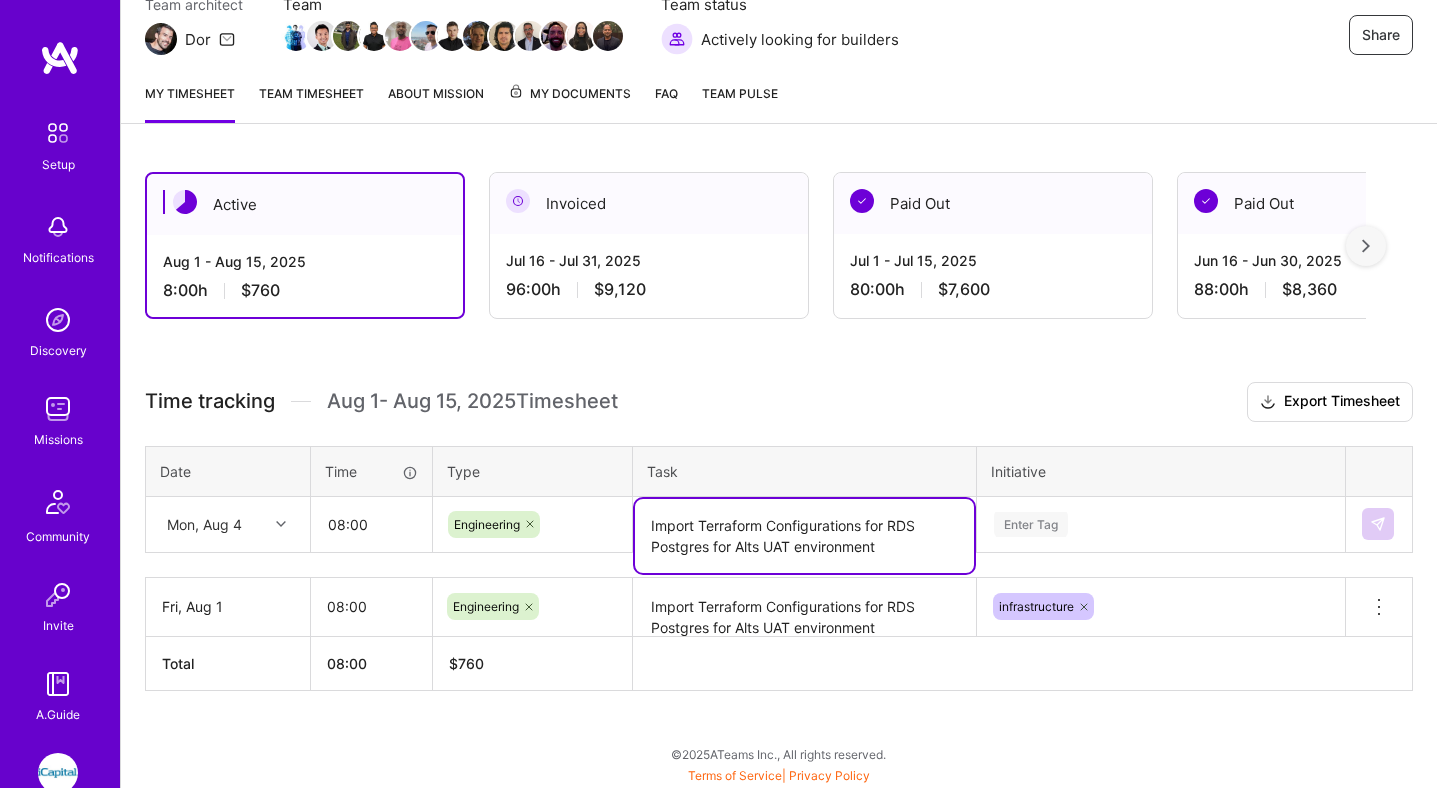type on "Import Terraform Configurations for RDS Postgres for Alts UAT environment" 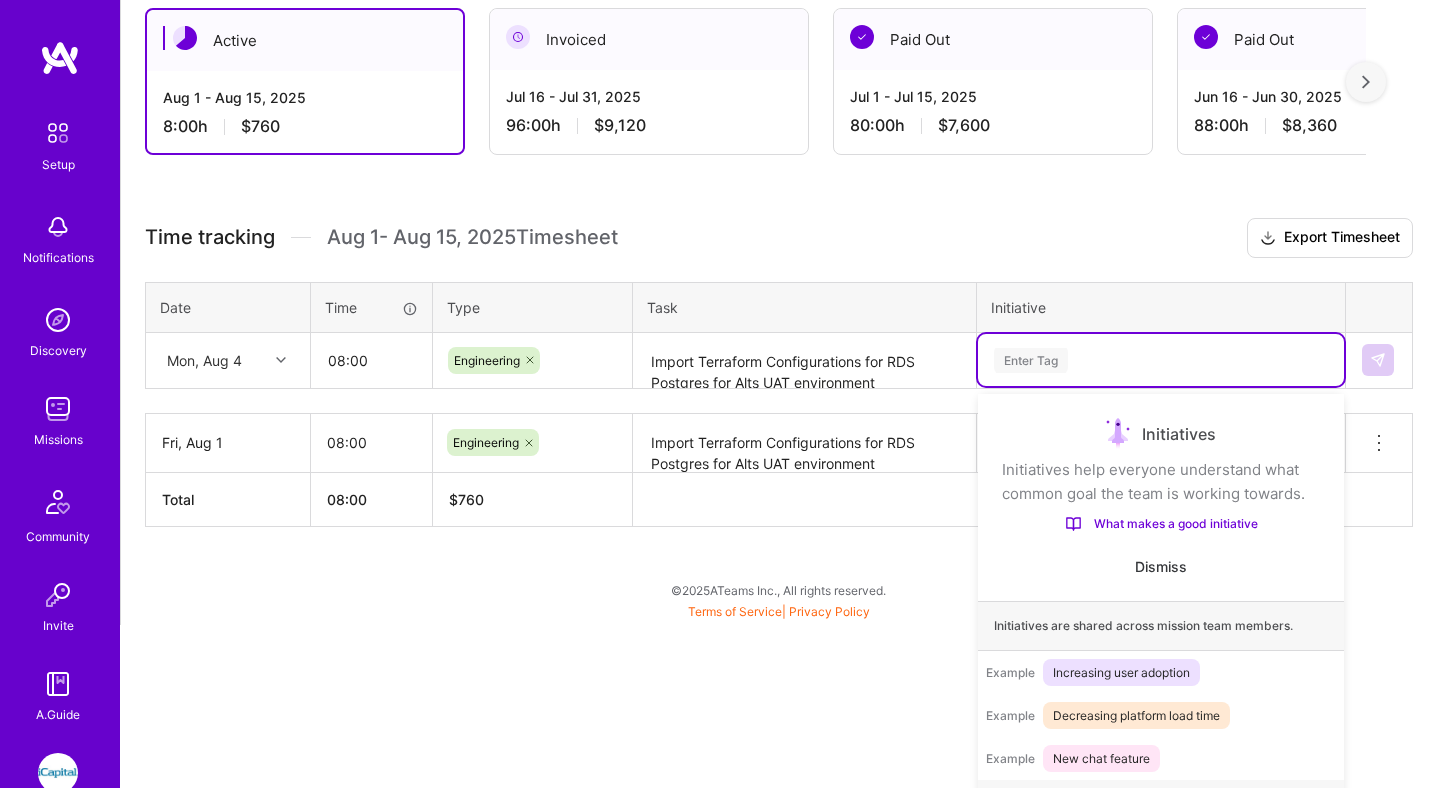 click on "option infrastructure, selected. option onboarding focused, 1 of 73. 73 results available. Use Up and Down to choose options, press Enter to select the currently focused option, press Escape to exit the menu. Enter Tag Initiatives Initiatives help everyone understand what common goal the team is working towards. What makes a good initiative Dismiss Initiatives are shared across mission team members. Example Increasing user adoption Example Decreasing platform load time Example New chat feature onboarding Hide UI/UX enhancement Hide code analysis Hide Code Refactoring Hide Code Reviews Hide Agility Hide iCapital Network Alts Project Testing Framework Hide Analytics setup and tracking Hide UBS Integrations Tests Automation Hide normalization Hide EKS Clean Up Hide infrastructure Hide Course Finder Project Hide Migration Hide Cloud Native Code Hide http server Hide release Hide Docker Templates Hide Kubernetes Development Hide AWS Lambda Integration Hide standups Hide System enhancement Hide Testing Hide" at bounding box center [1161, 360] 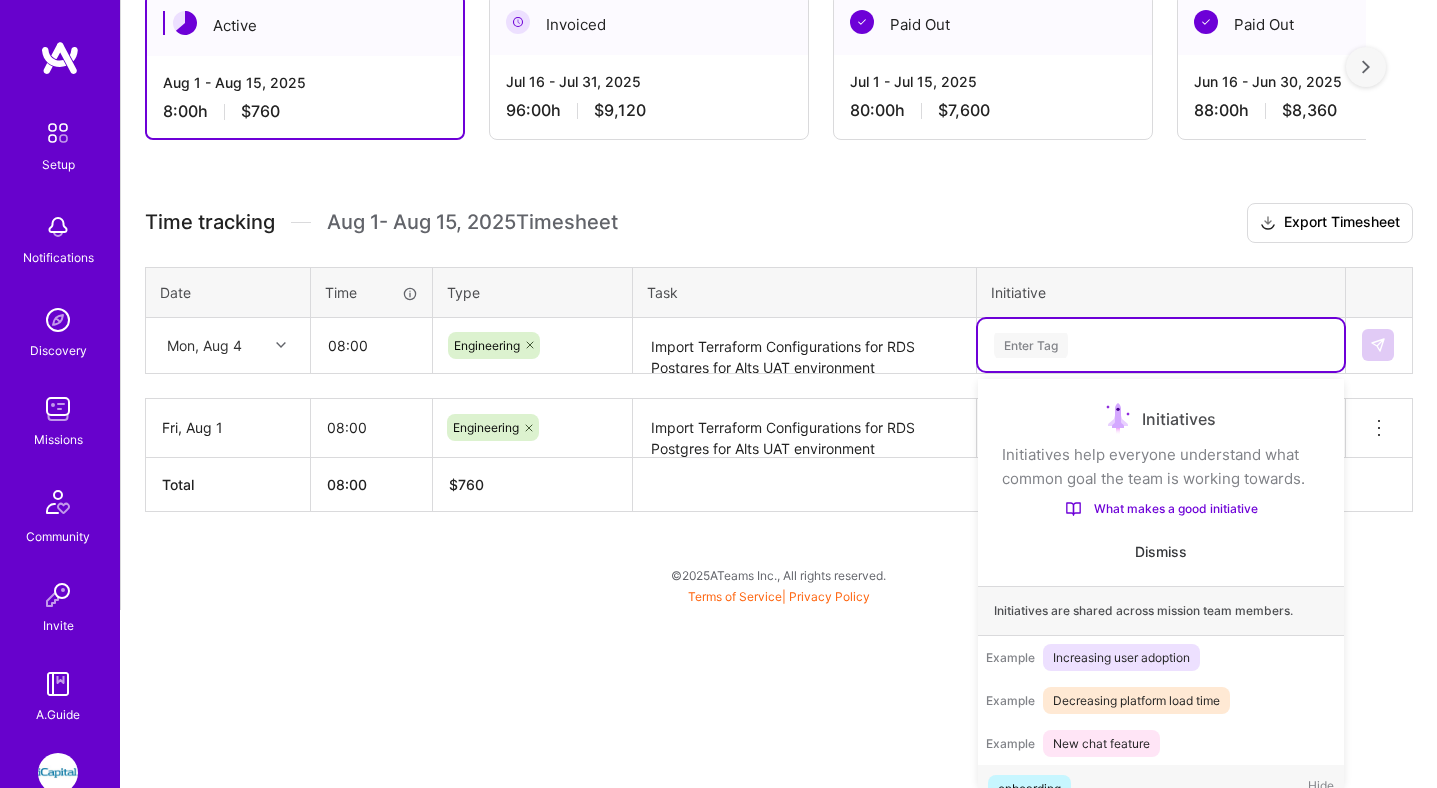 scroll, scrollTop: 38, scrollLeft: 0, axis: vertical 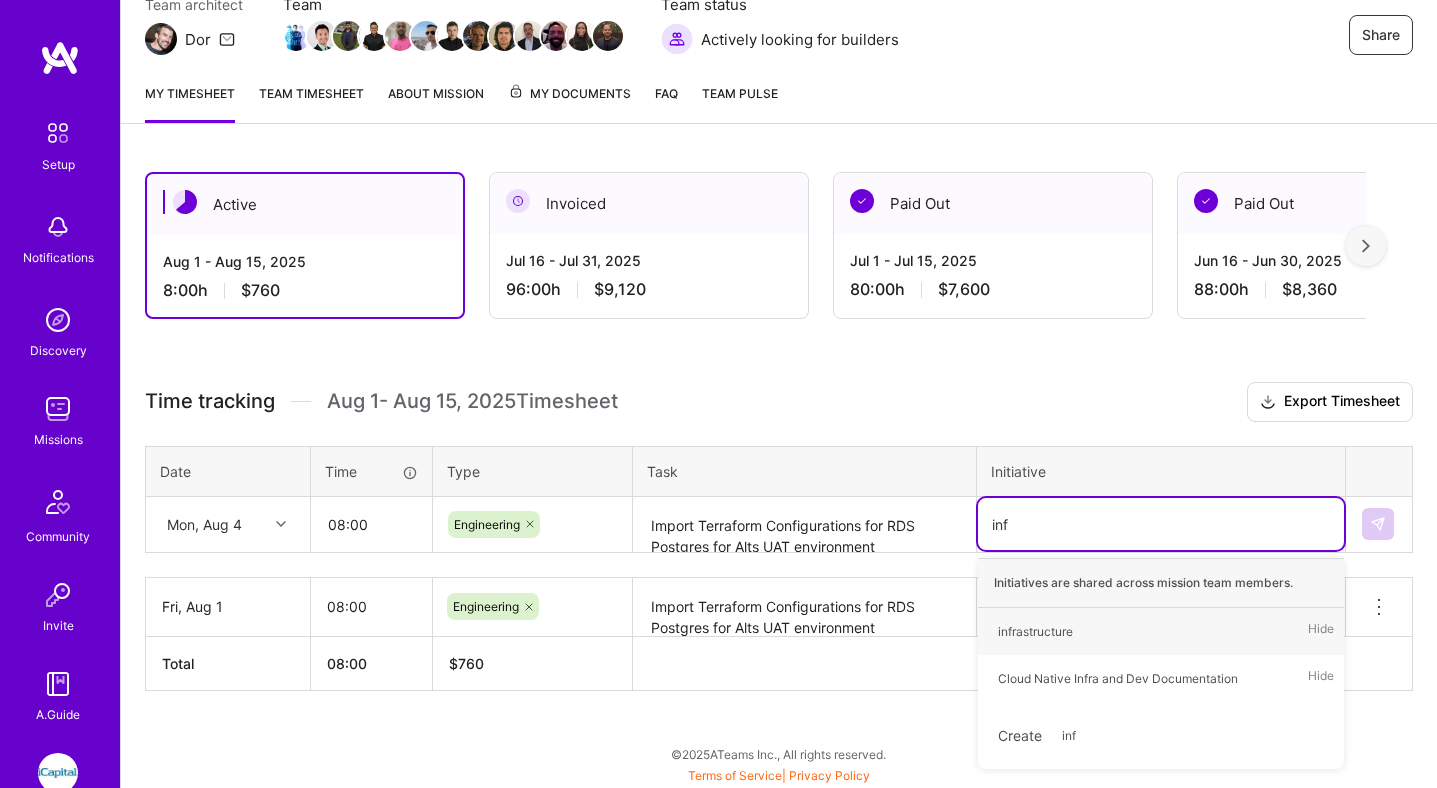 type on "infr" 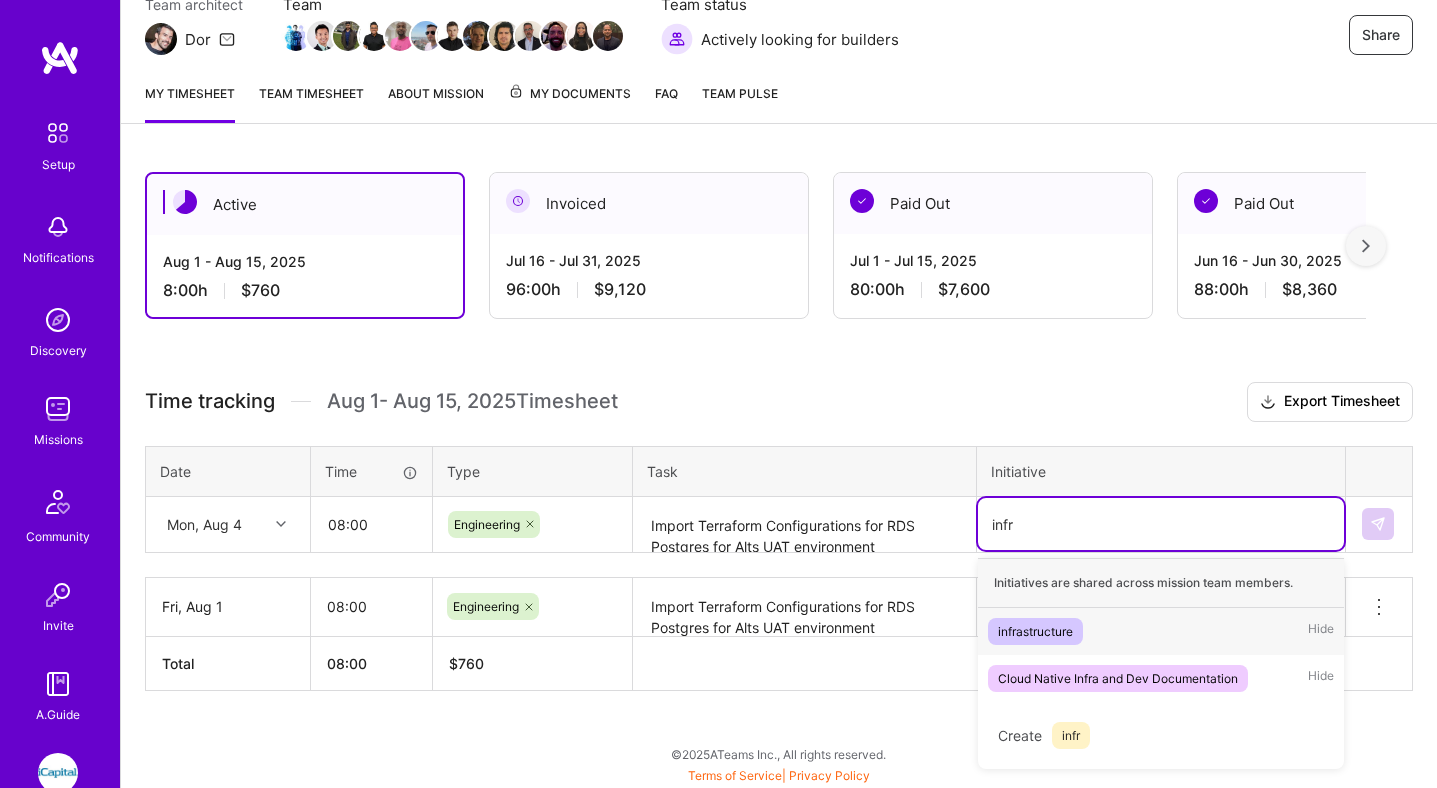 click on "infrastructure" at bounding box center [1035, 631] 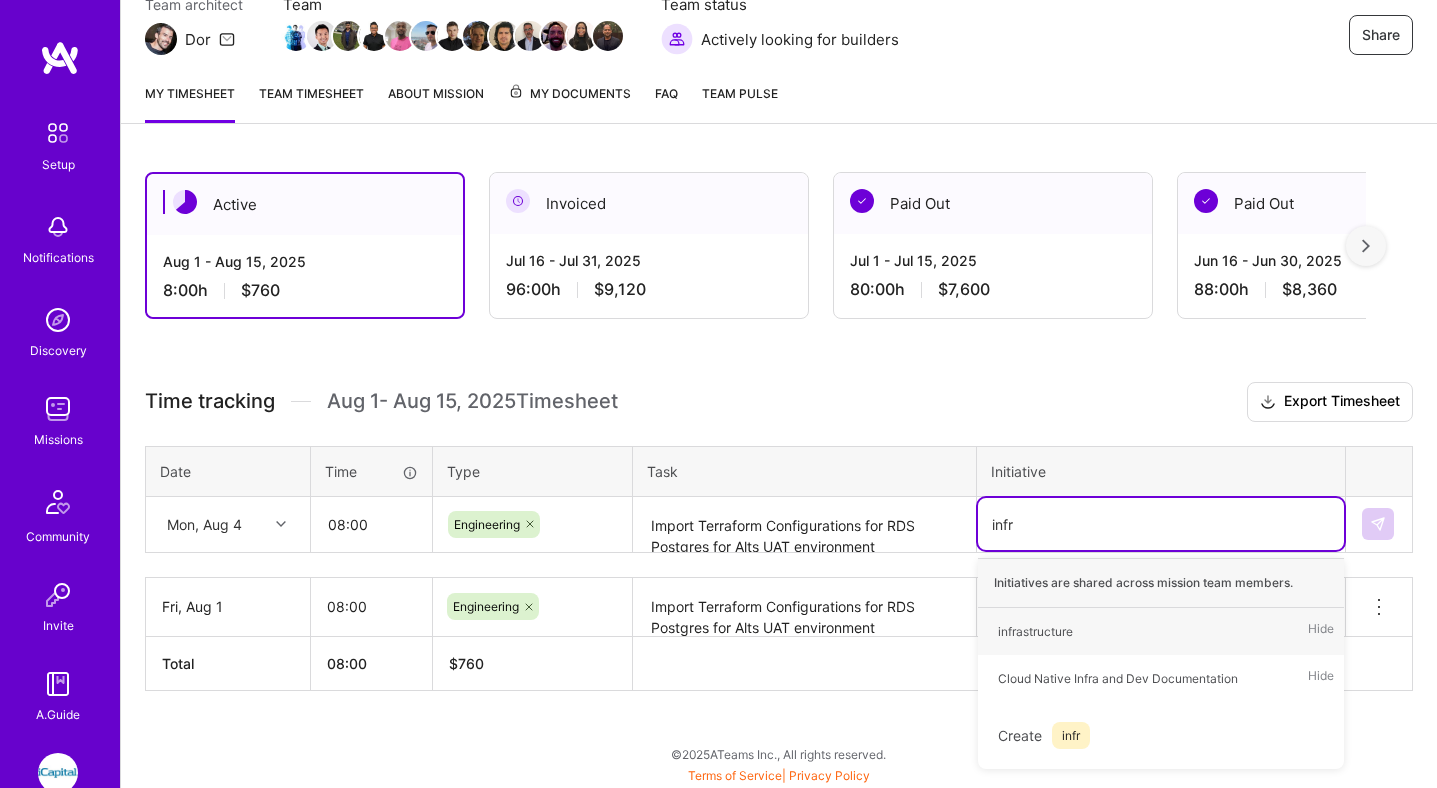 type 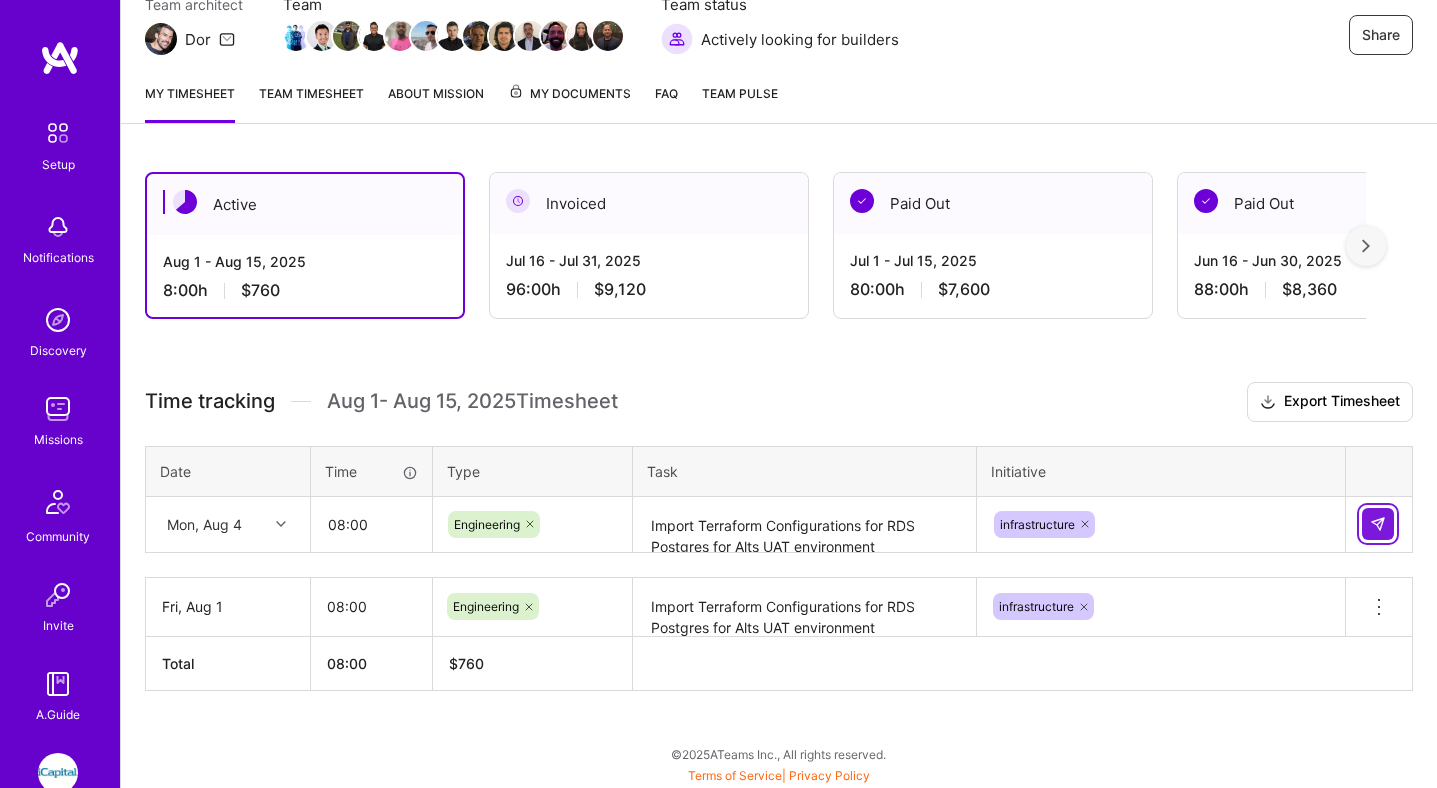 click at bounding box center (1378, 524) 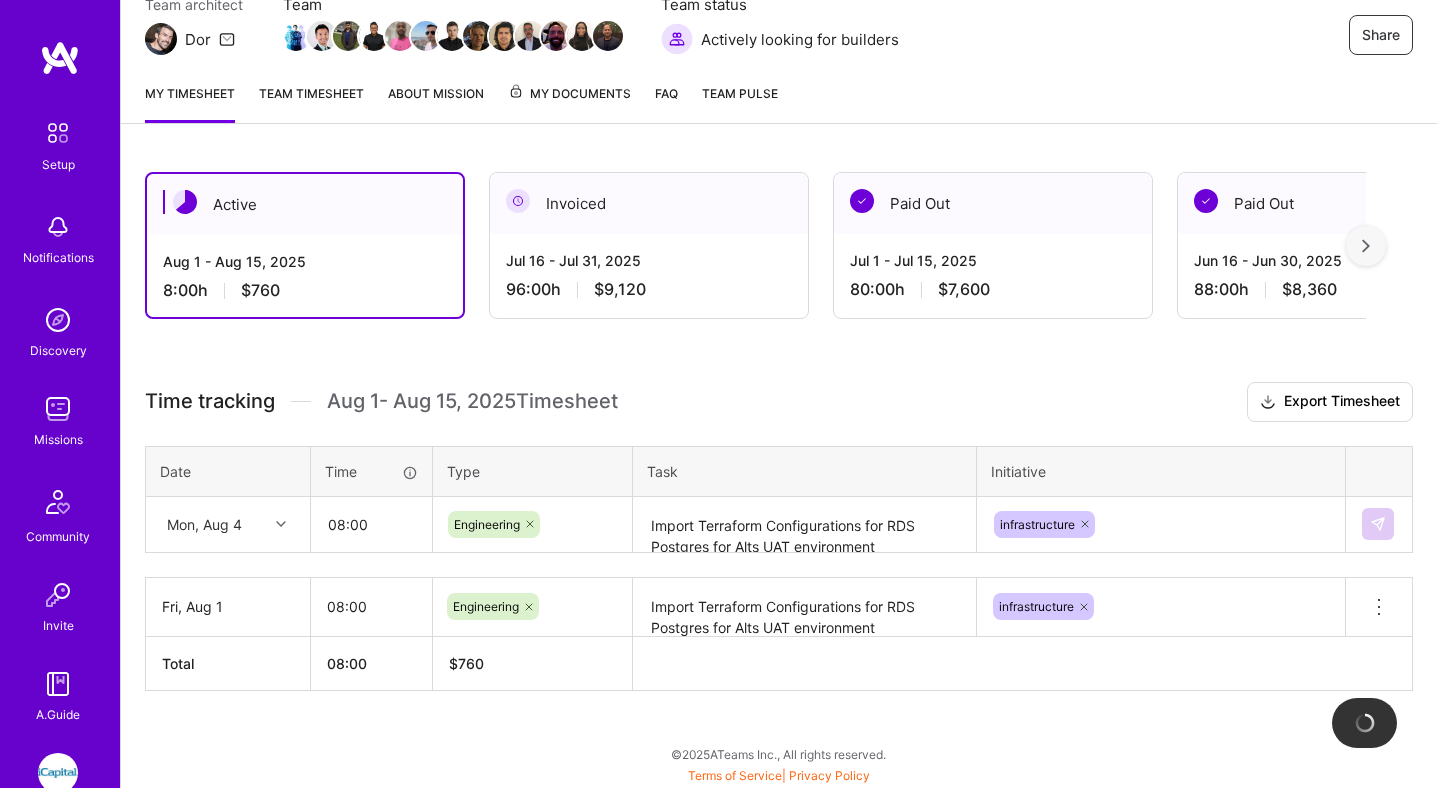 type 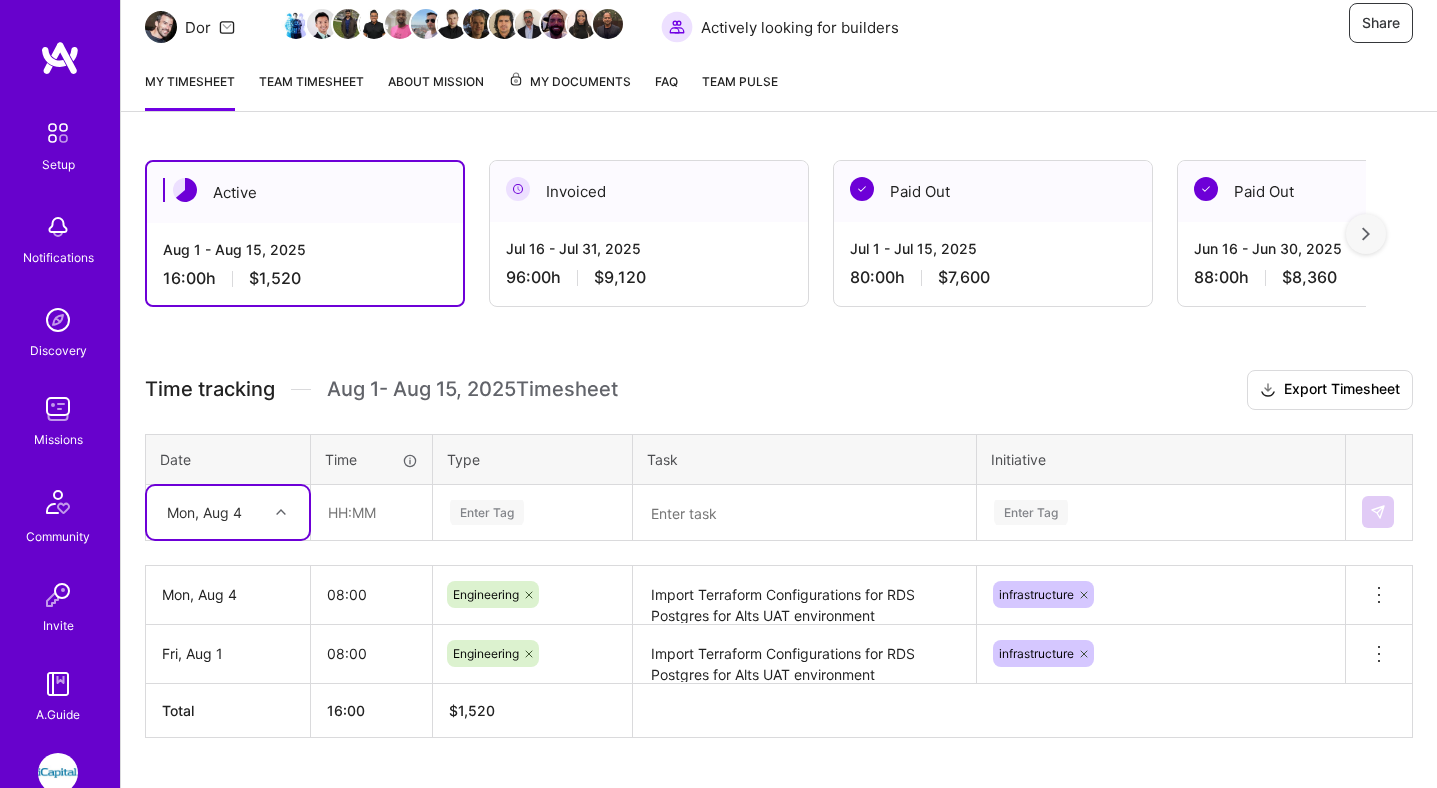 scroll, scrollTop: 212, scrollLeft: 0, axis: vertical 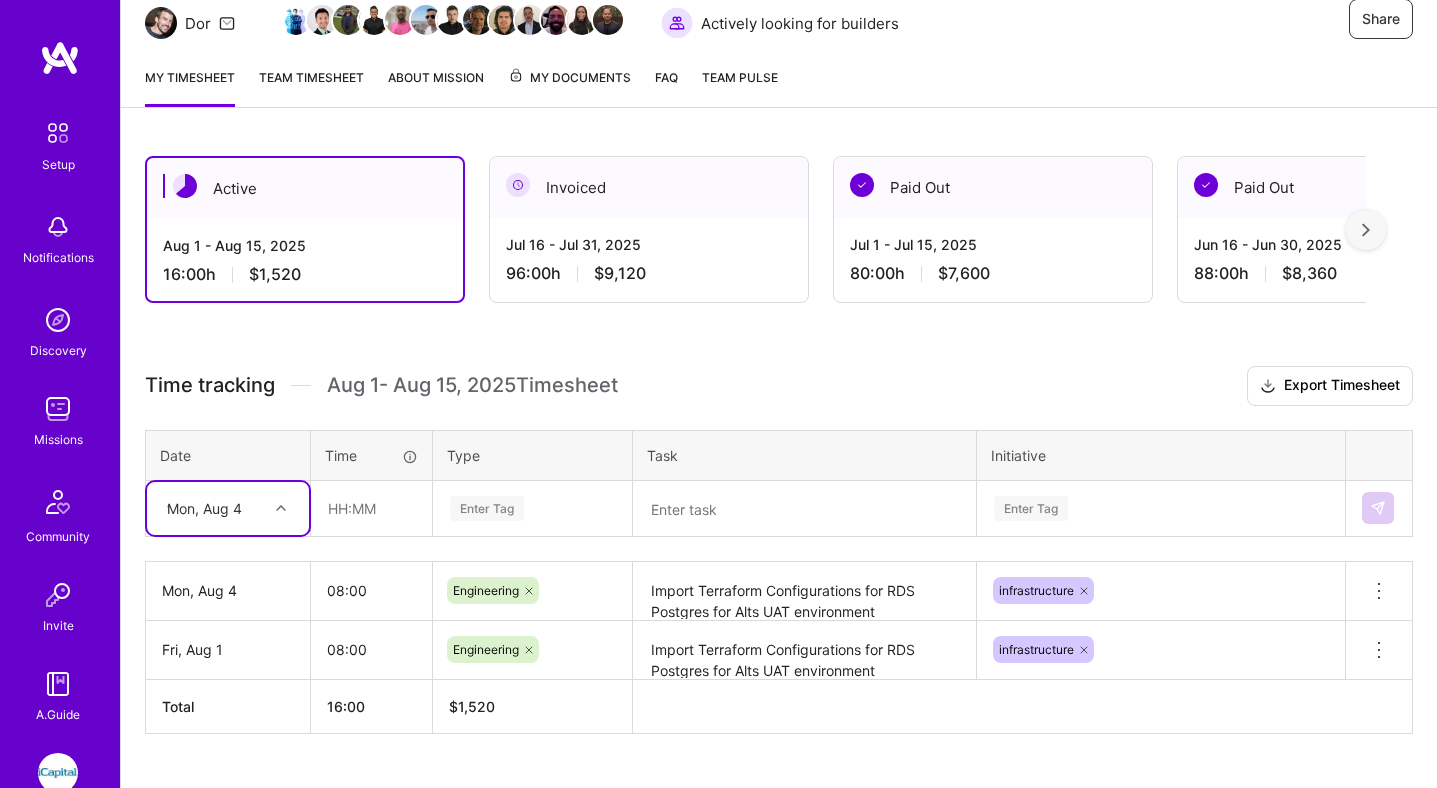 type on "tu" 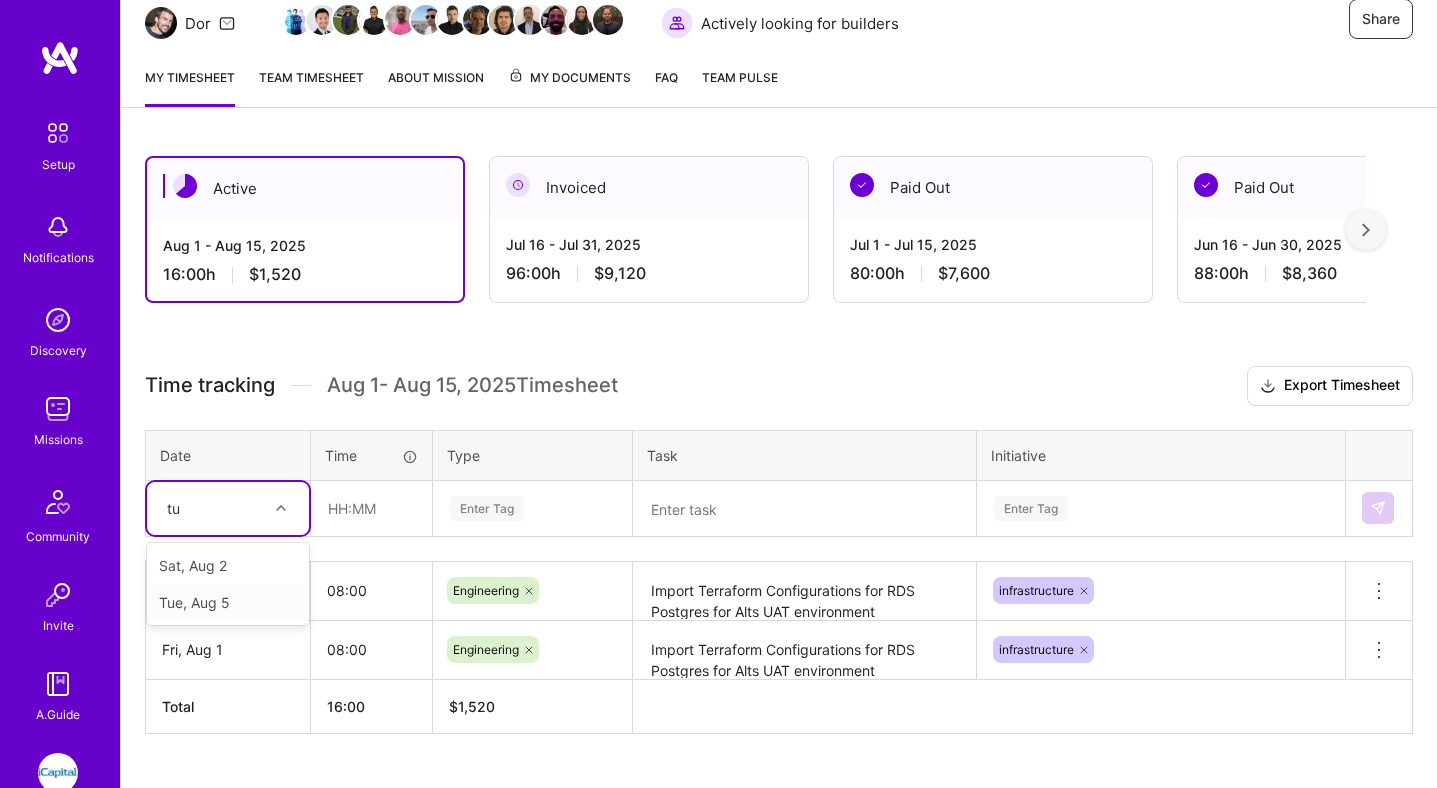 click on "Tue, Aug 5" at bounding box center (228, 602) 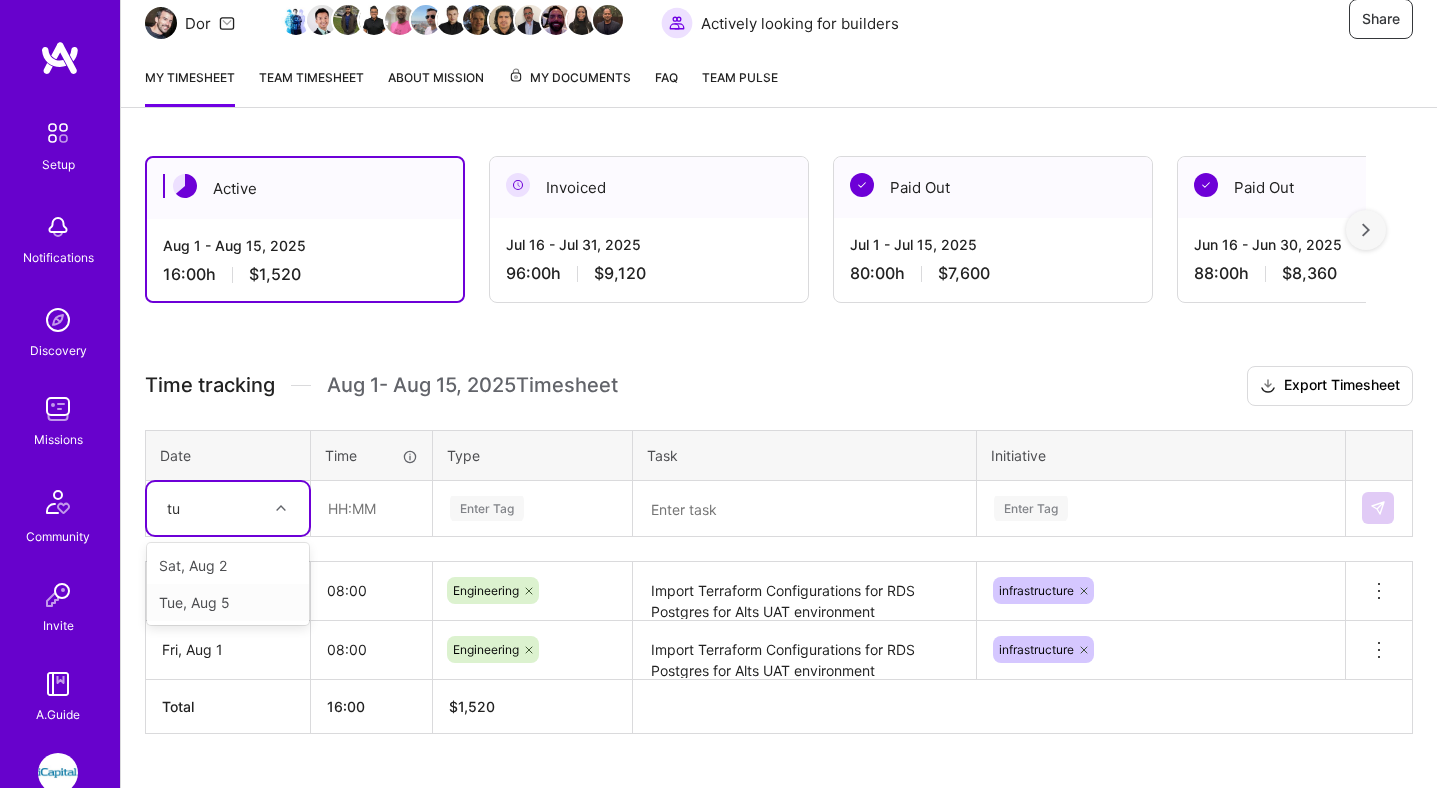 type 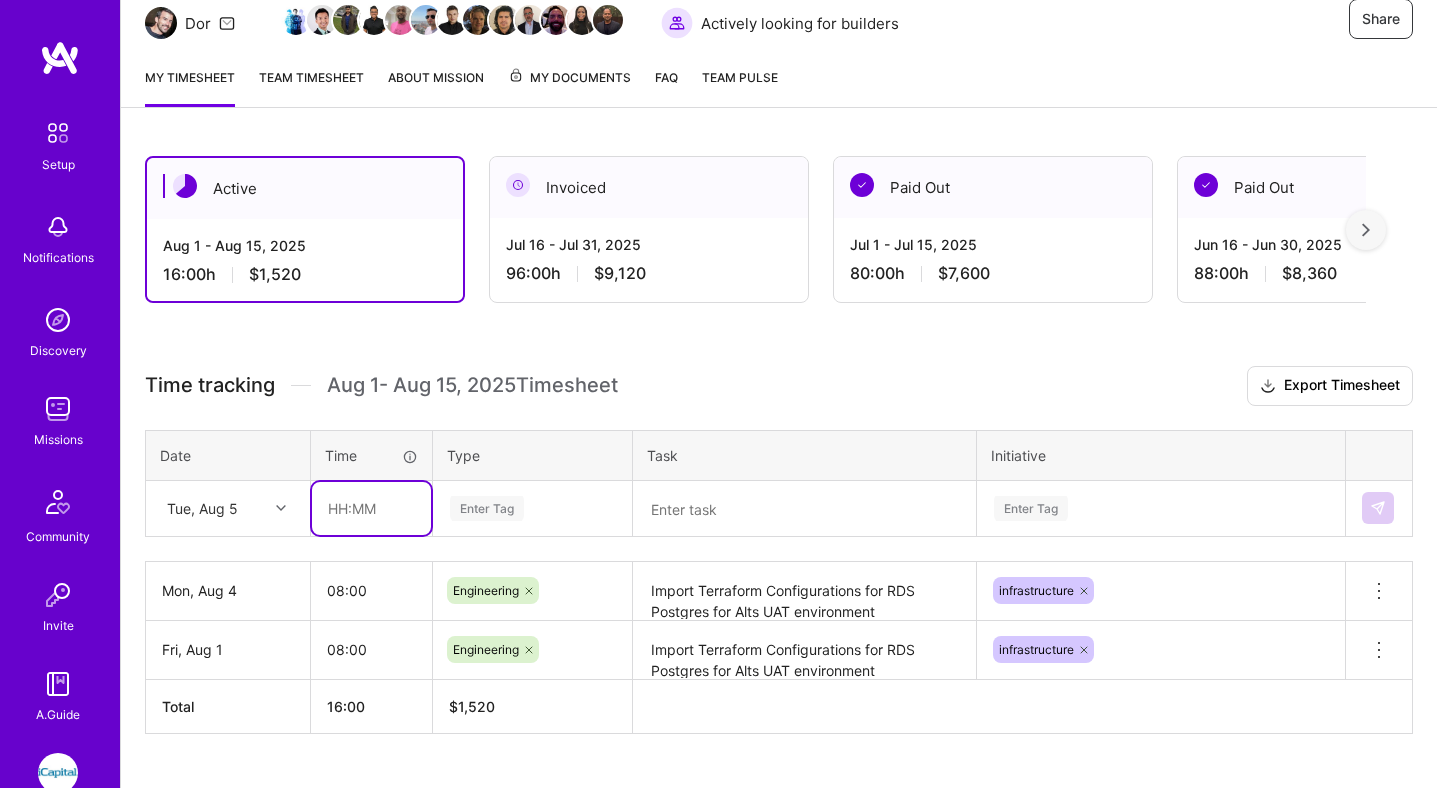 click at bounding box center (371, 508) 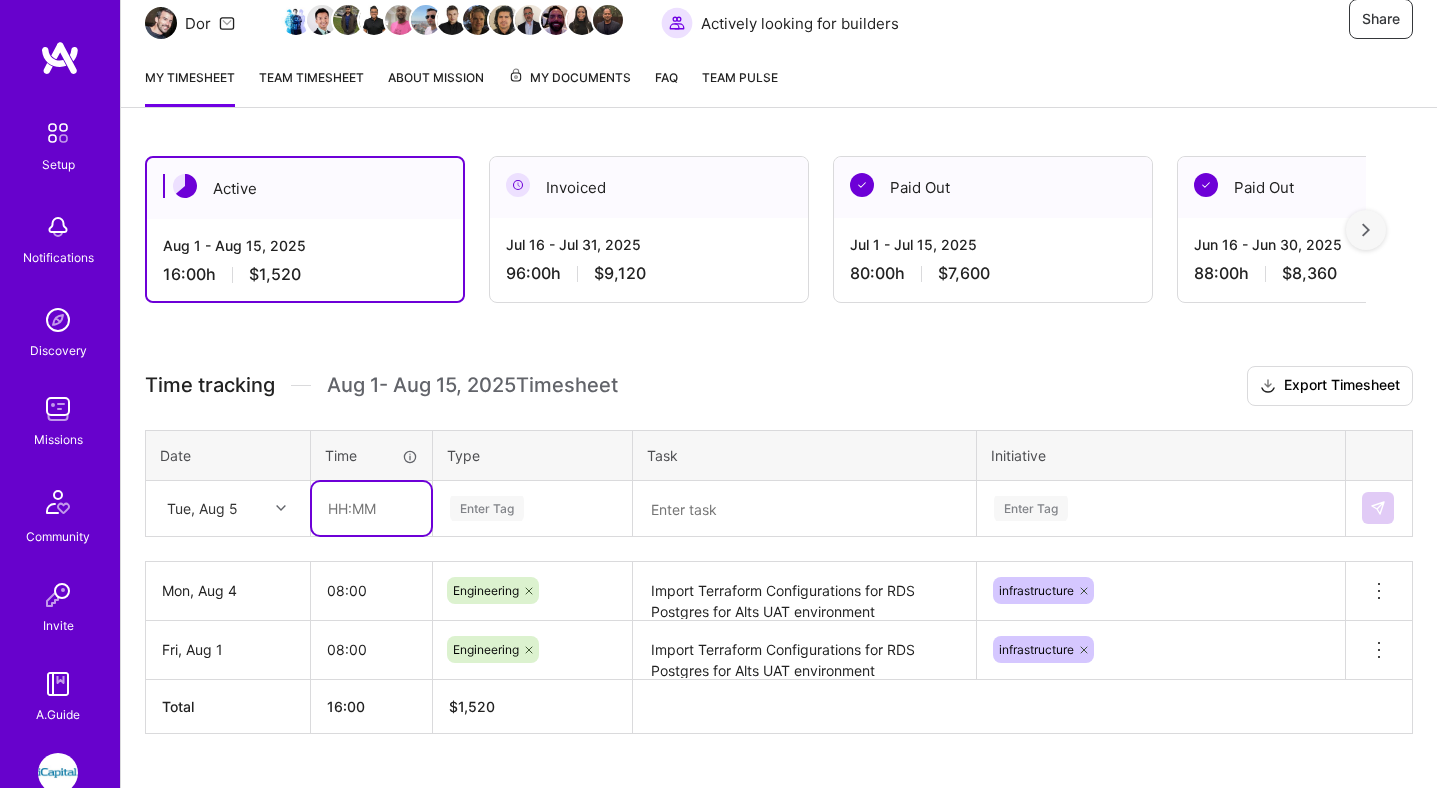 type on "08:00" 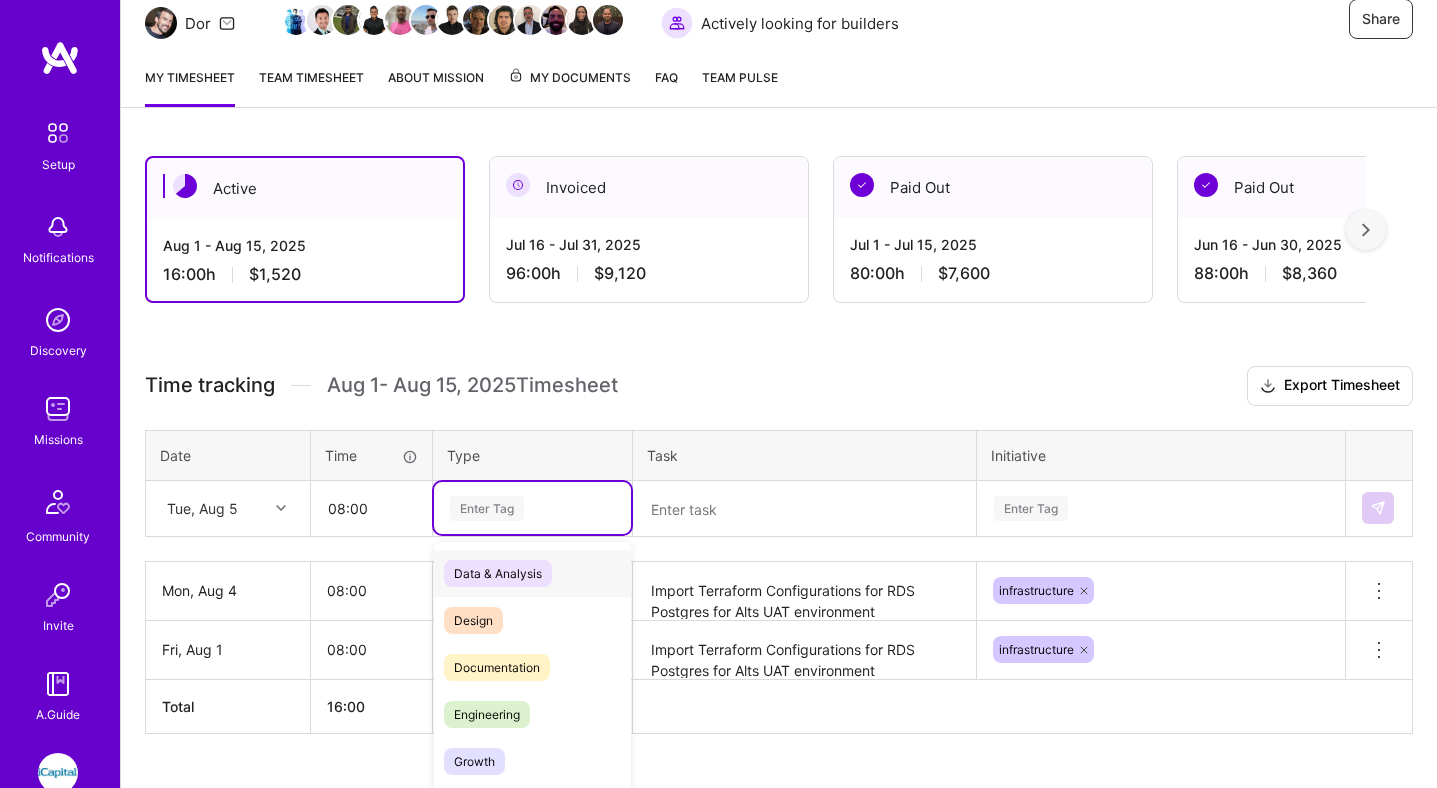 scroll, scrollTop: 255, scrollLeft: 0, axis: vertical 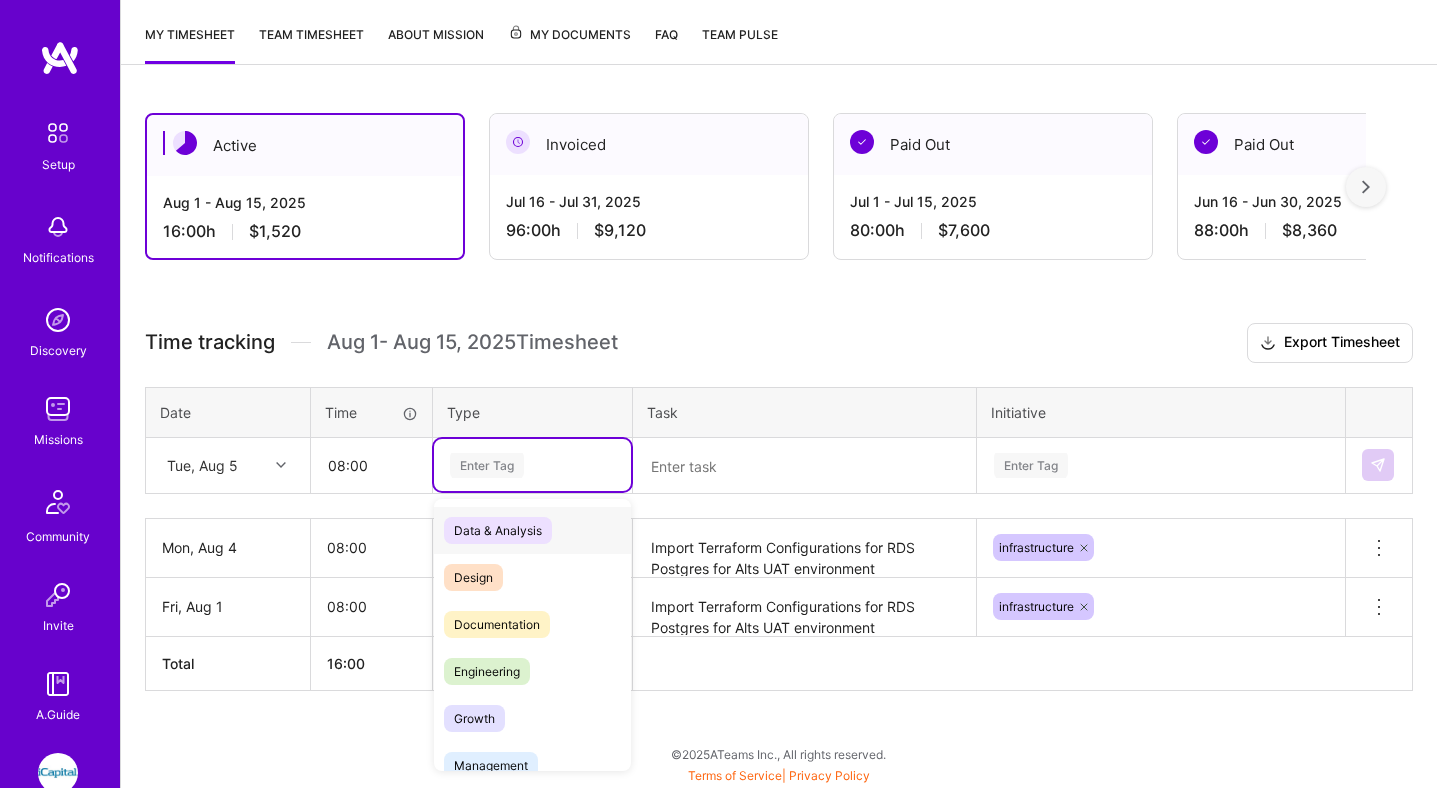 click on "option Engineering, selected. option Data & Analysis focused, 0 of 2. 17 results available. Use Up and Down to choose options, press Enter to select the currently focused option, press Escape to exit the menu. Enter Tag Data & Analysis Design Documentation Engineering Growth Management Marketing Meetings Operational Planning Research Strategy Testing Other Out of office types Holiday Sick Day Time off" at bounding box center [532, 465] 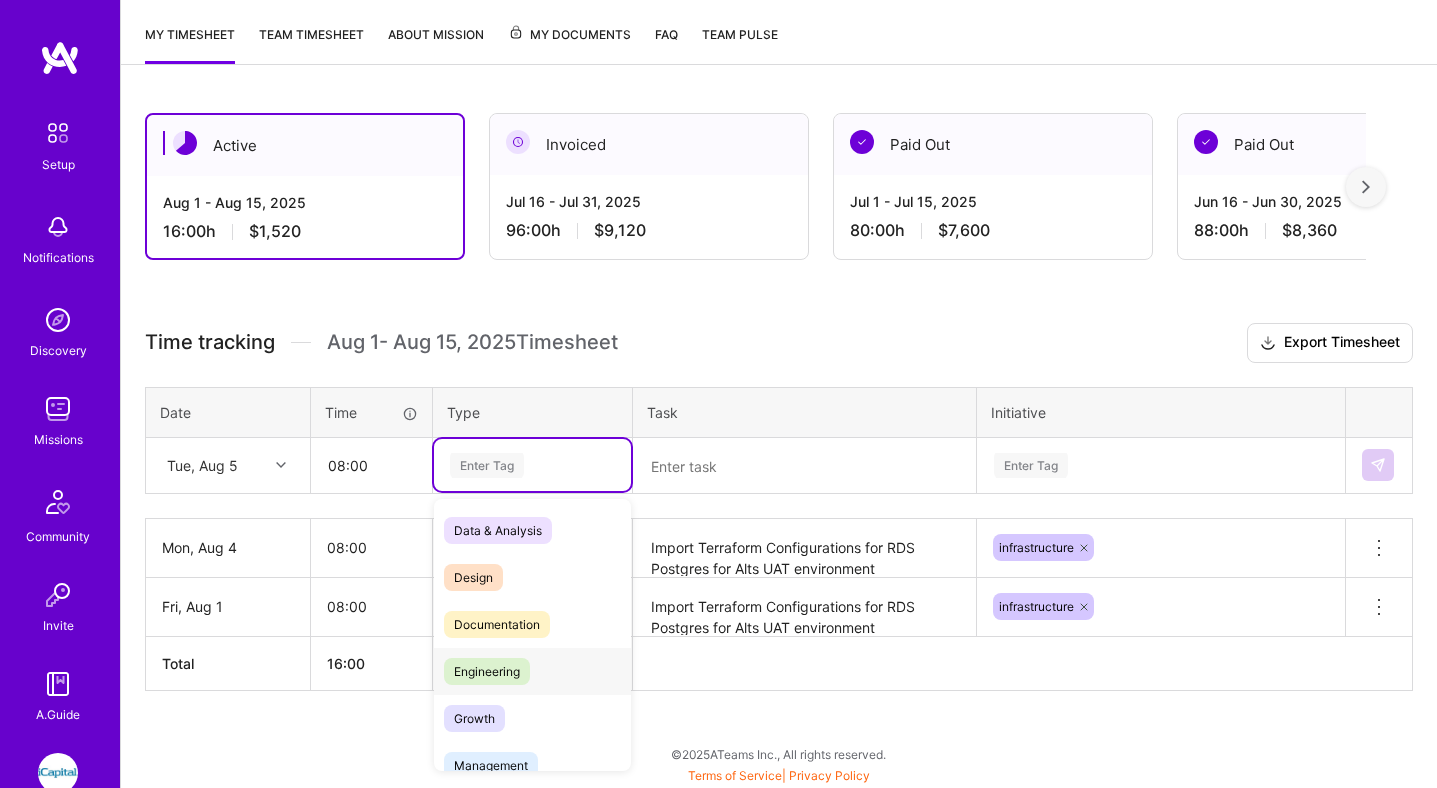 click on "Engineering" at bounding box center [487, 671] 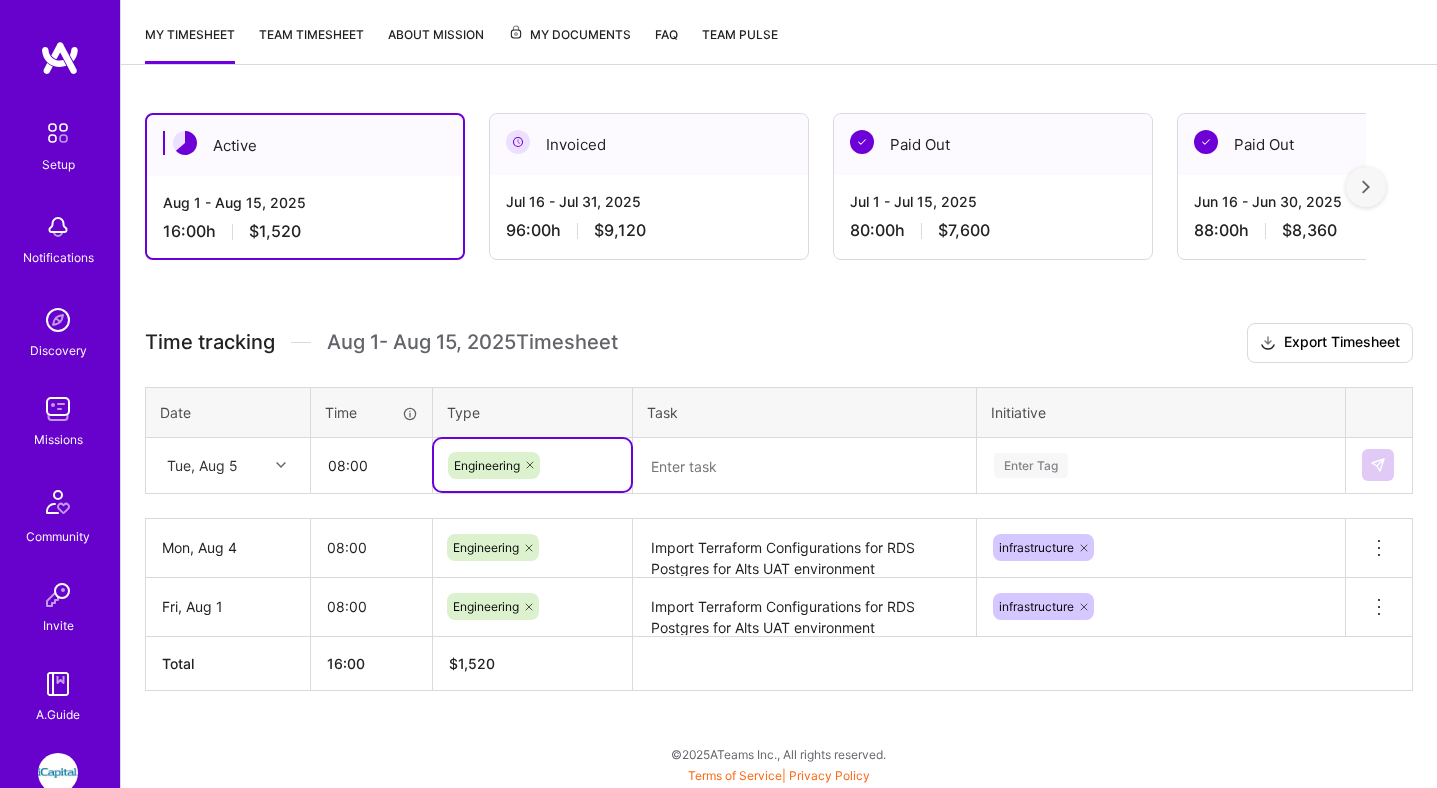 click on "Import Terraform Configurations for RDS Postgres for Alts UAT environment" at bounding box center (804, 548) 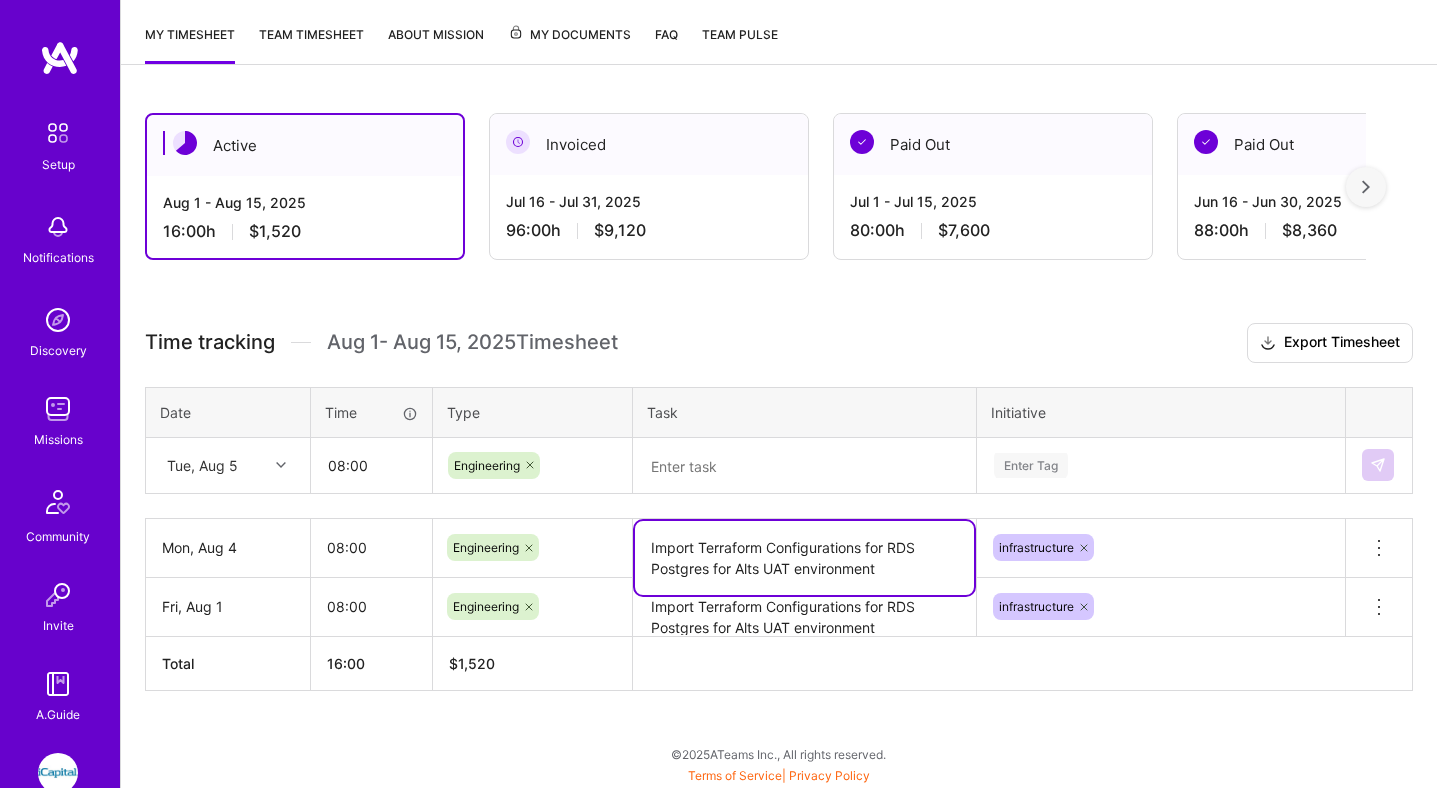 click on "Import Terraform Configurations for RDS Postgres for Alts UAT environment" at bounding box center [804, 558] 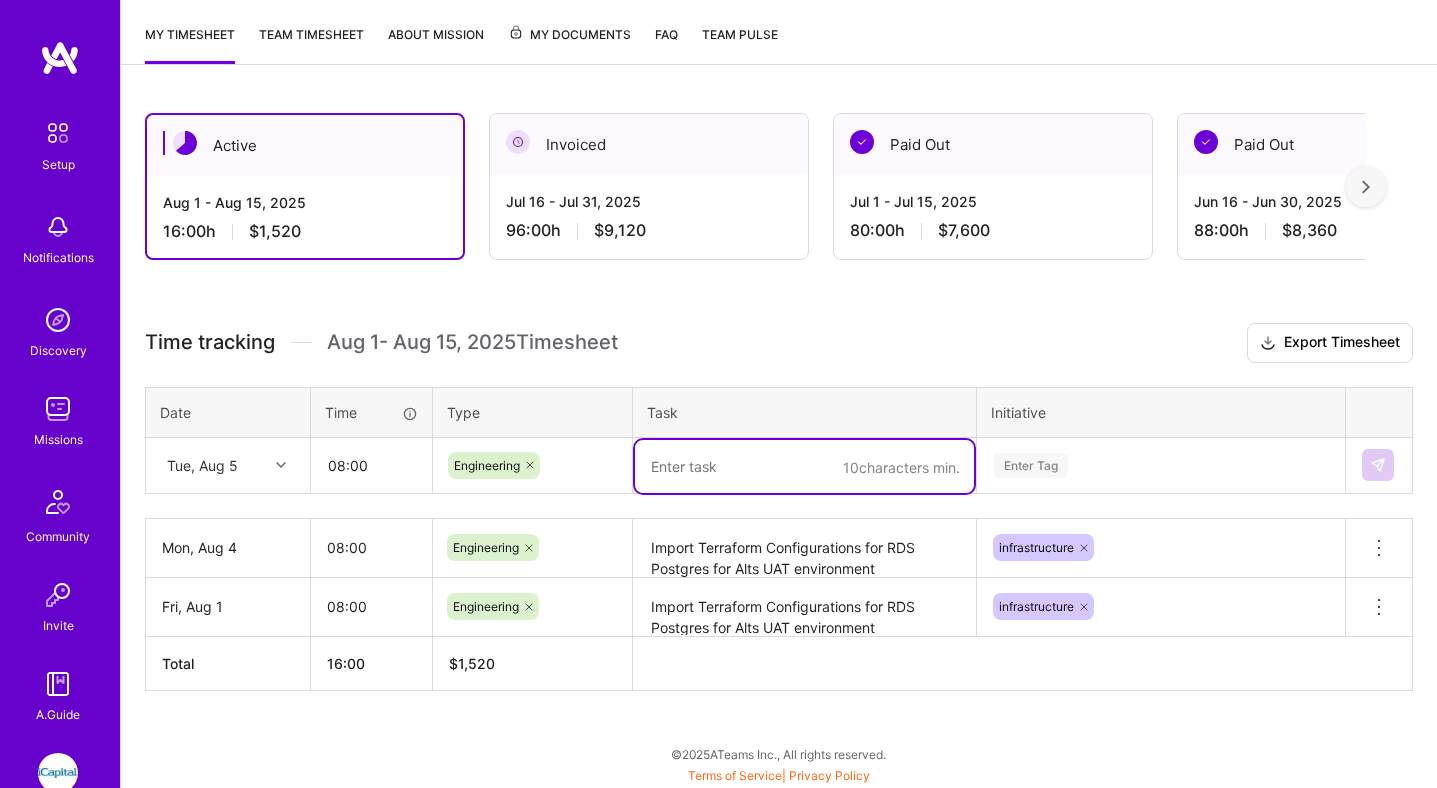 click at bounding box center (804, 466) 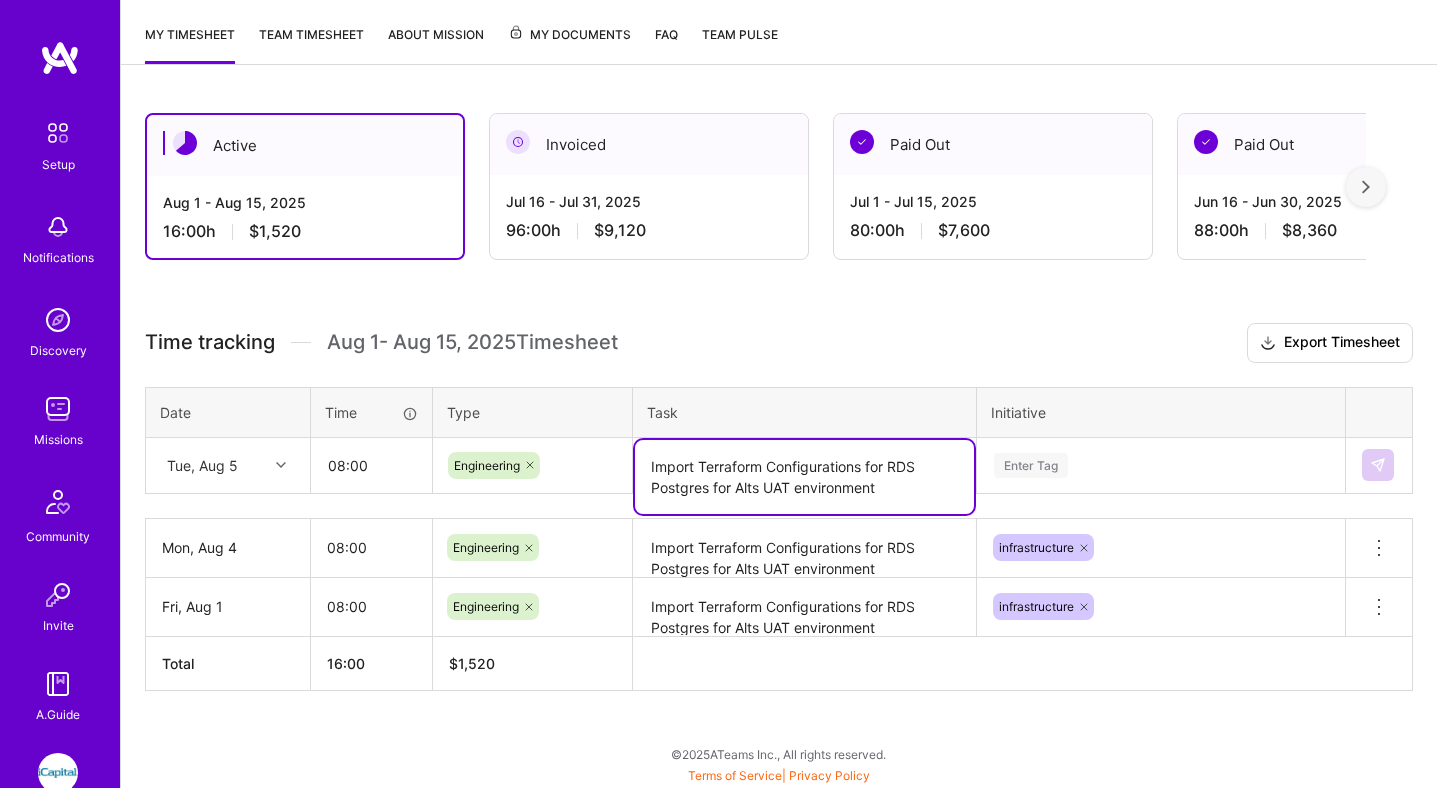 click on "Import Terraform Configurations for RDS Postgres for Alts UAT environment" at bounding box center (804, 477) 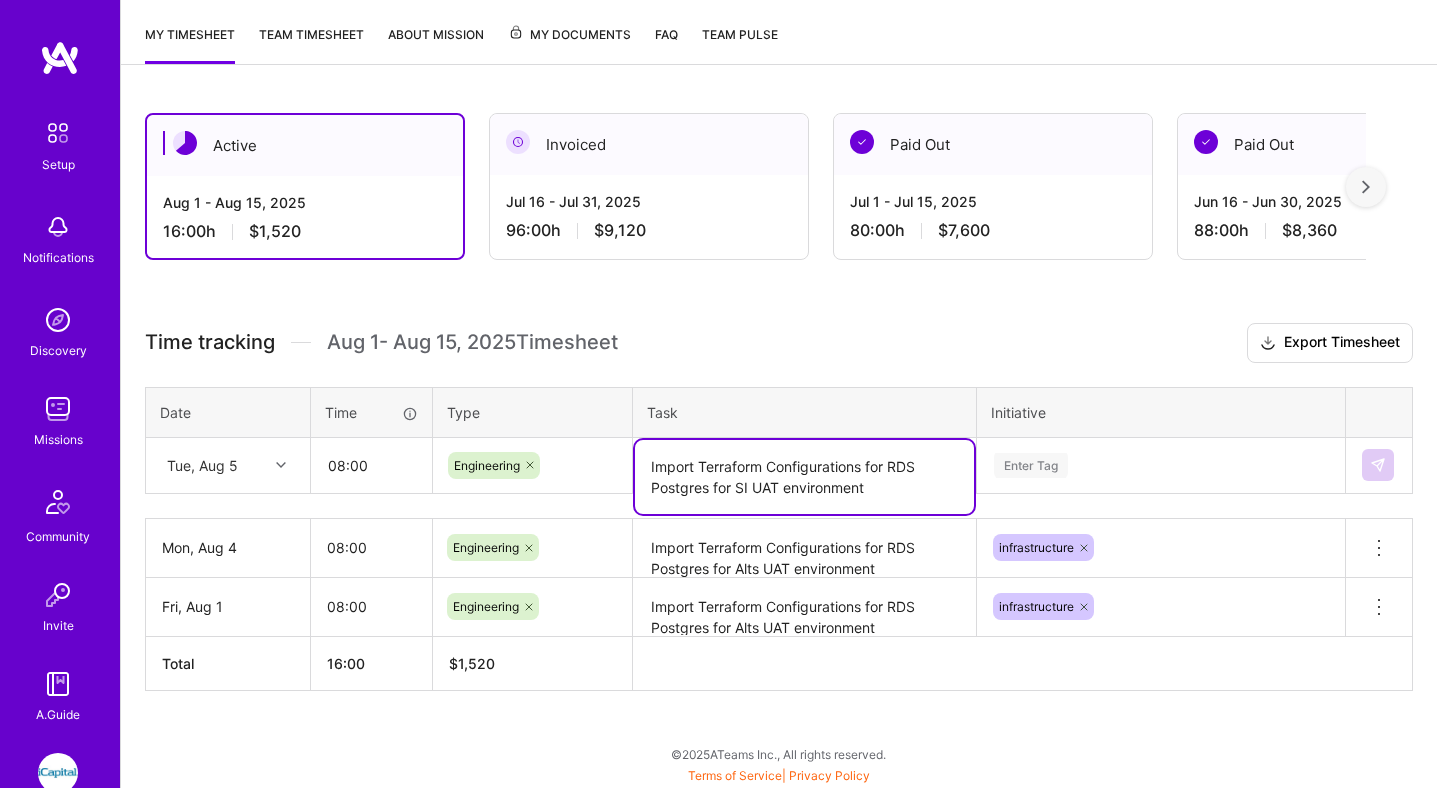 click on "Import Terraform Configurations for RDS Postgres for SI UAT environment" at bounding box center [804, 477] 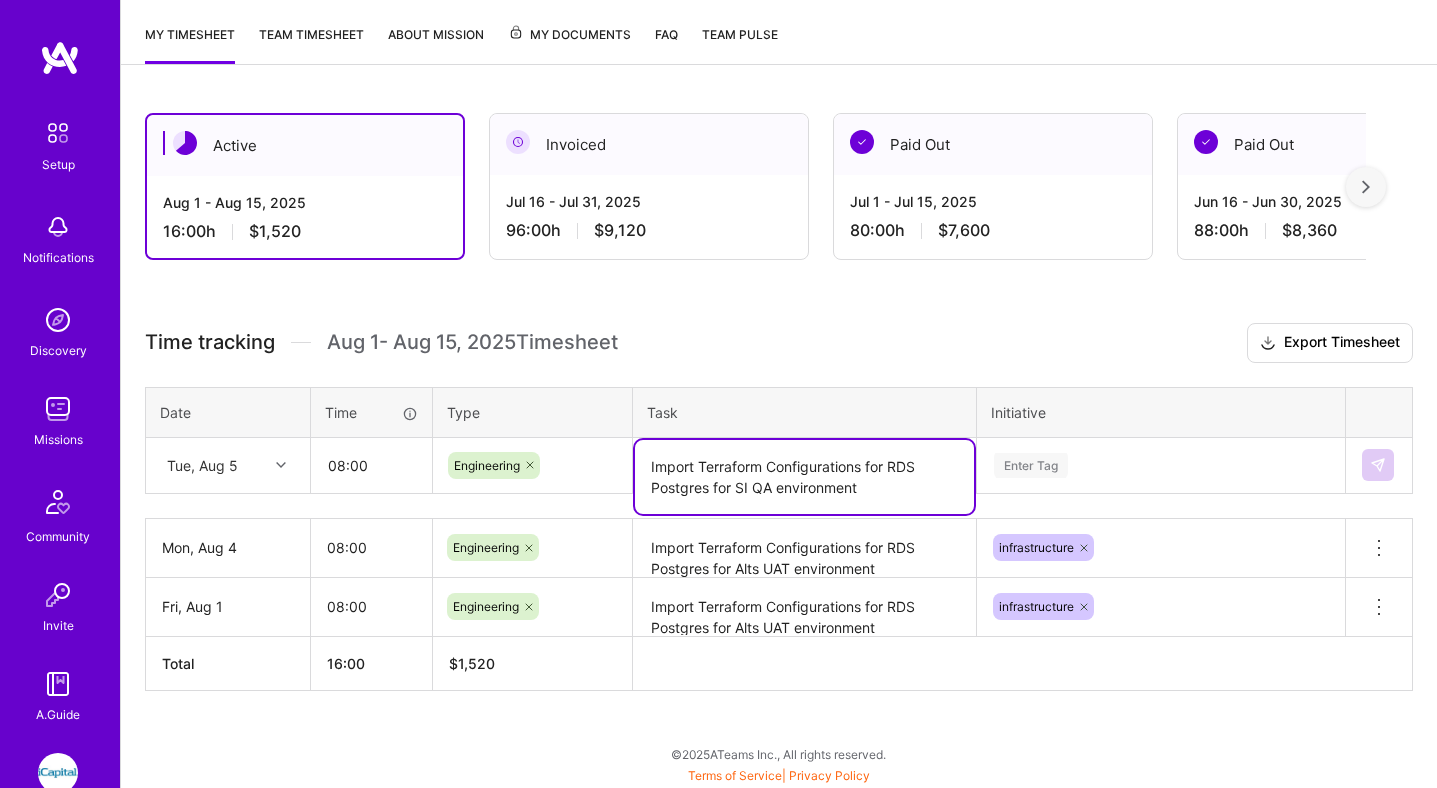 type on "Import Terraform Configurations for RDS Postgres for SI QA environment" 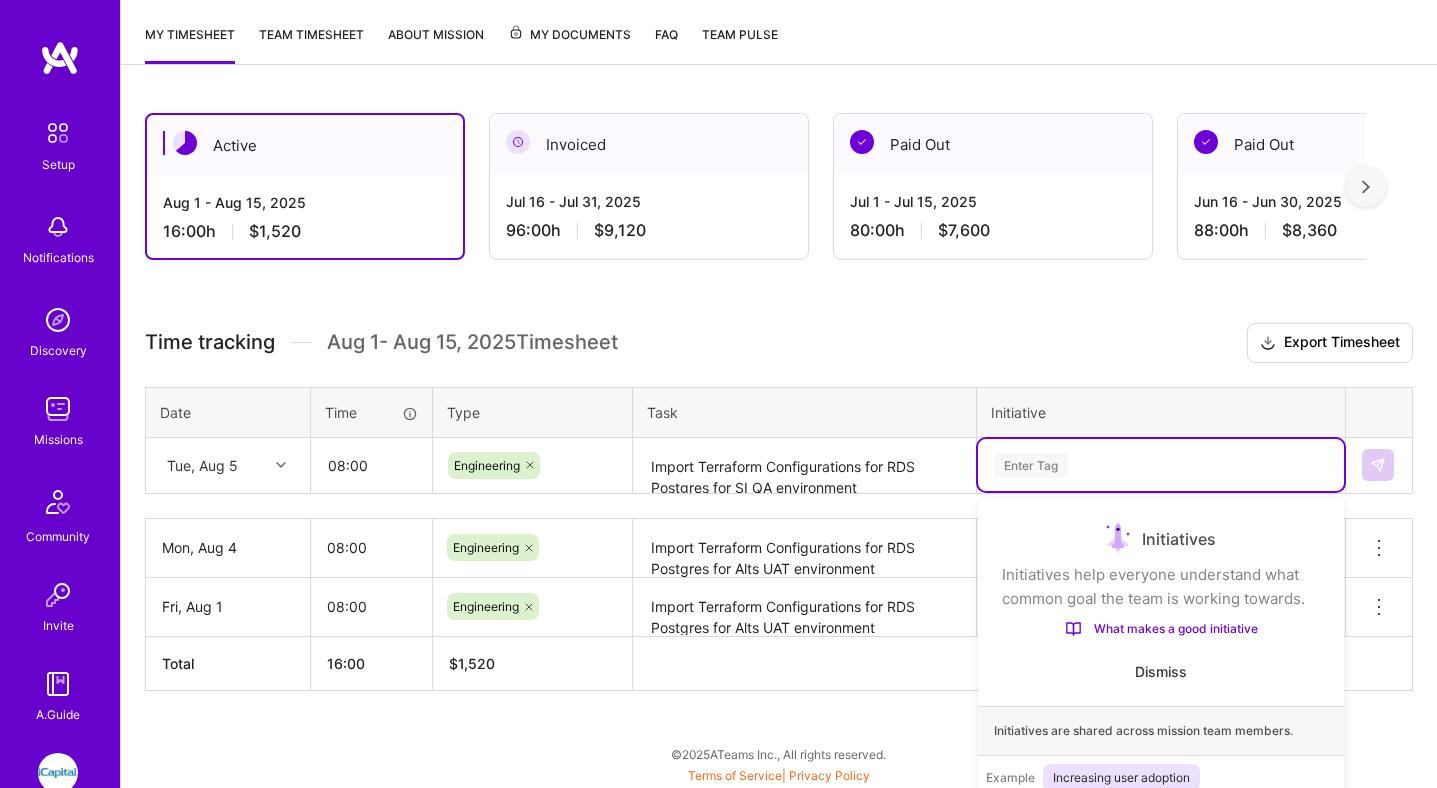 scroll, scrollTop: 375, scrollLeft: 0, axis: vertical 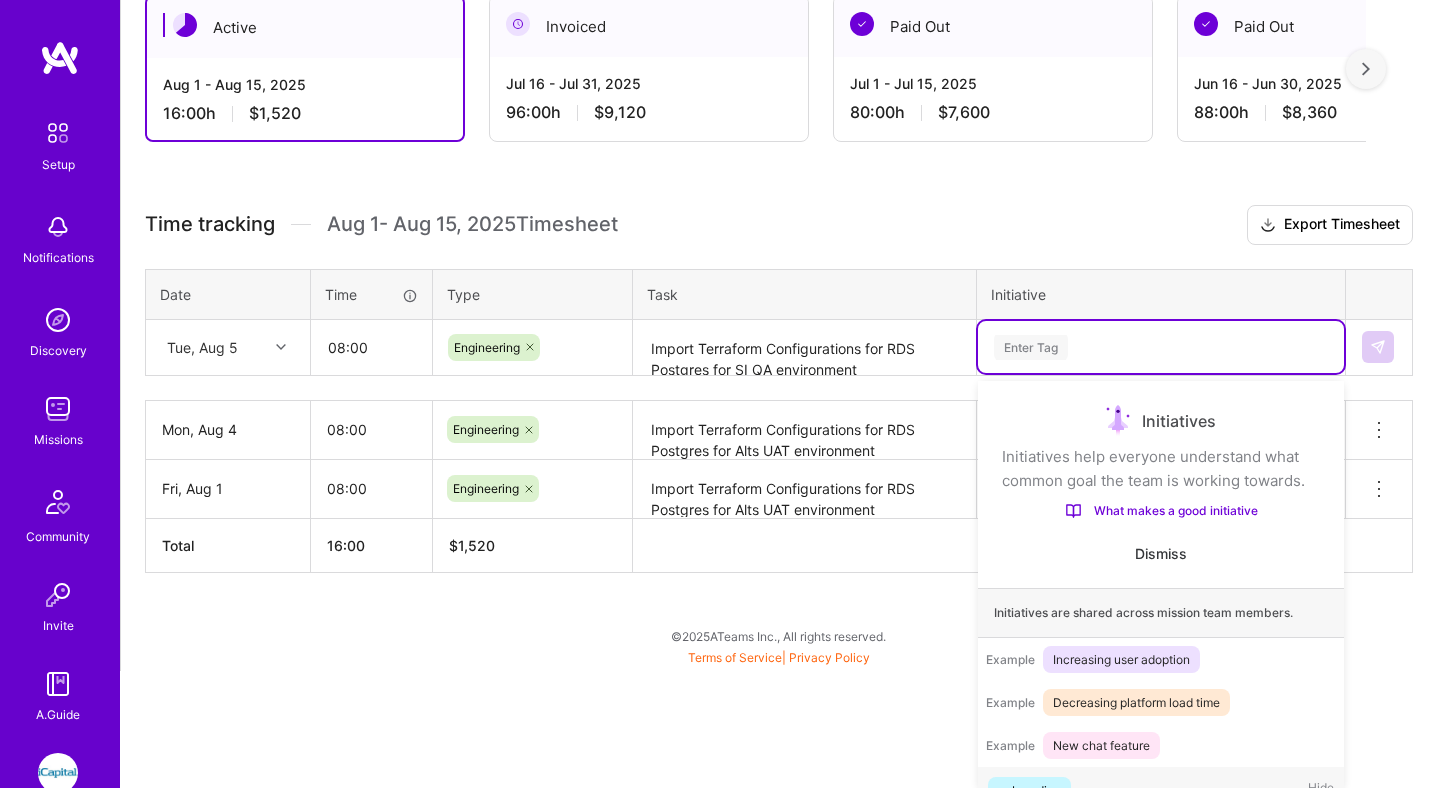 click on "option infrastructure, selected. option onboarding focused, 1 of 73. 73 results available. Use Up and Down to choose options, press Enter to select the currently focused option, press Escape to exit the menu. Enter Tag Initiatives Initiatives help everyone understand what common goal the team is working towards. What makes a good initiative Dismiss Initiatives are shared across mission team members. Example Increasing user adoption Example Decreasing platform load time Example New chat feature onboarding Hide UI/UX enhancement Hide code analysis Hide Code Refactoring Hide Code Reviews Hide Agility Hide iCapital Network Alts Project Testing Framework Hide Analytics setup and tracking Hide UBS Integrations Tests Automation Hide normalization Hide EKS Clean Up Hide infrastructure Hide Course Finder Project Hide Migration Hide Cloud Native Code Hide http server Hide release Hide Docker Templates Hide Kubernetes Development Hide AWS Lambda Integration Hide standups Hide System enhancement Hide Testing Hide" at bounding box center [1161, 347] 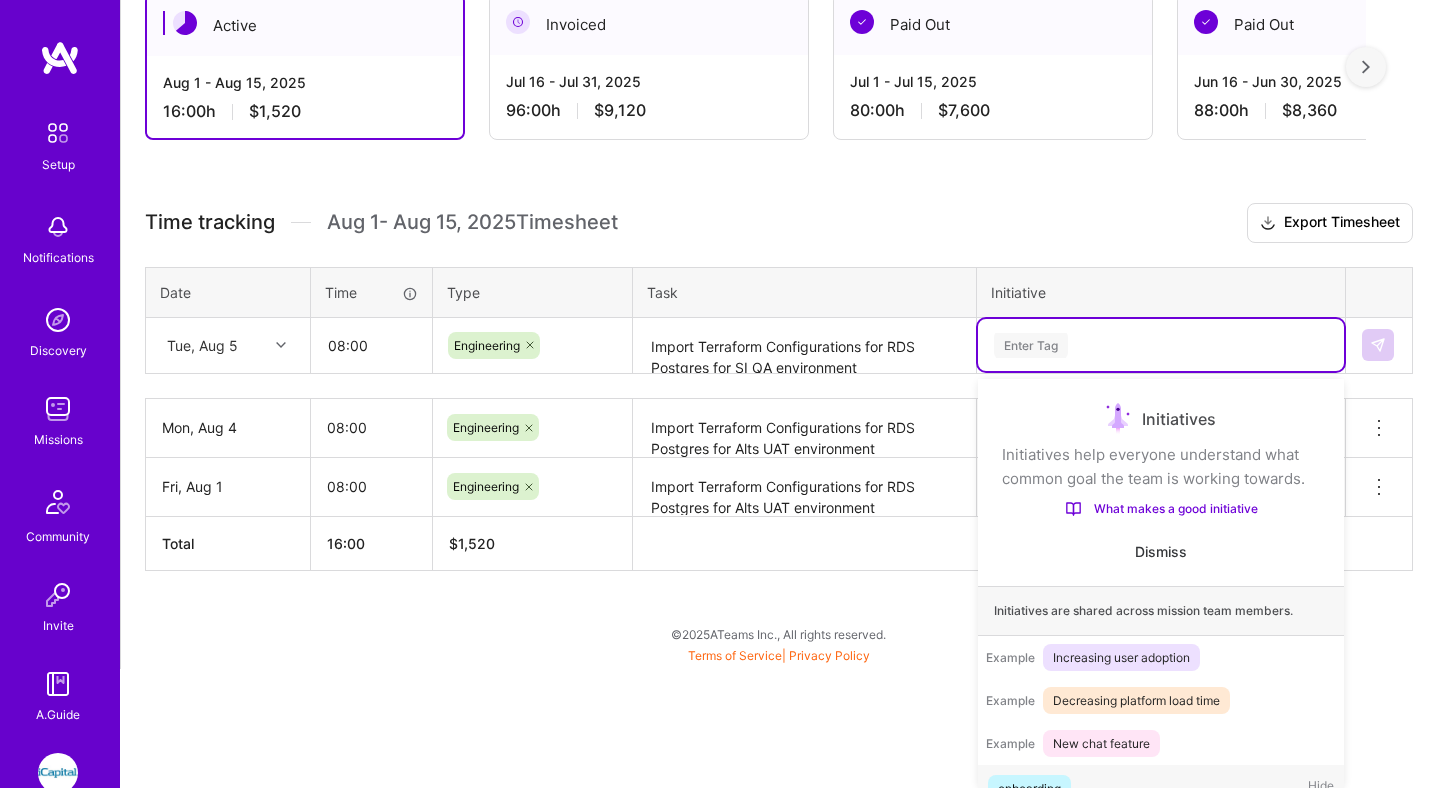 scroll, scrollTop: 38, scrollLeft: 0, axis: vertical 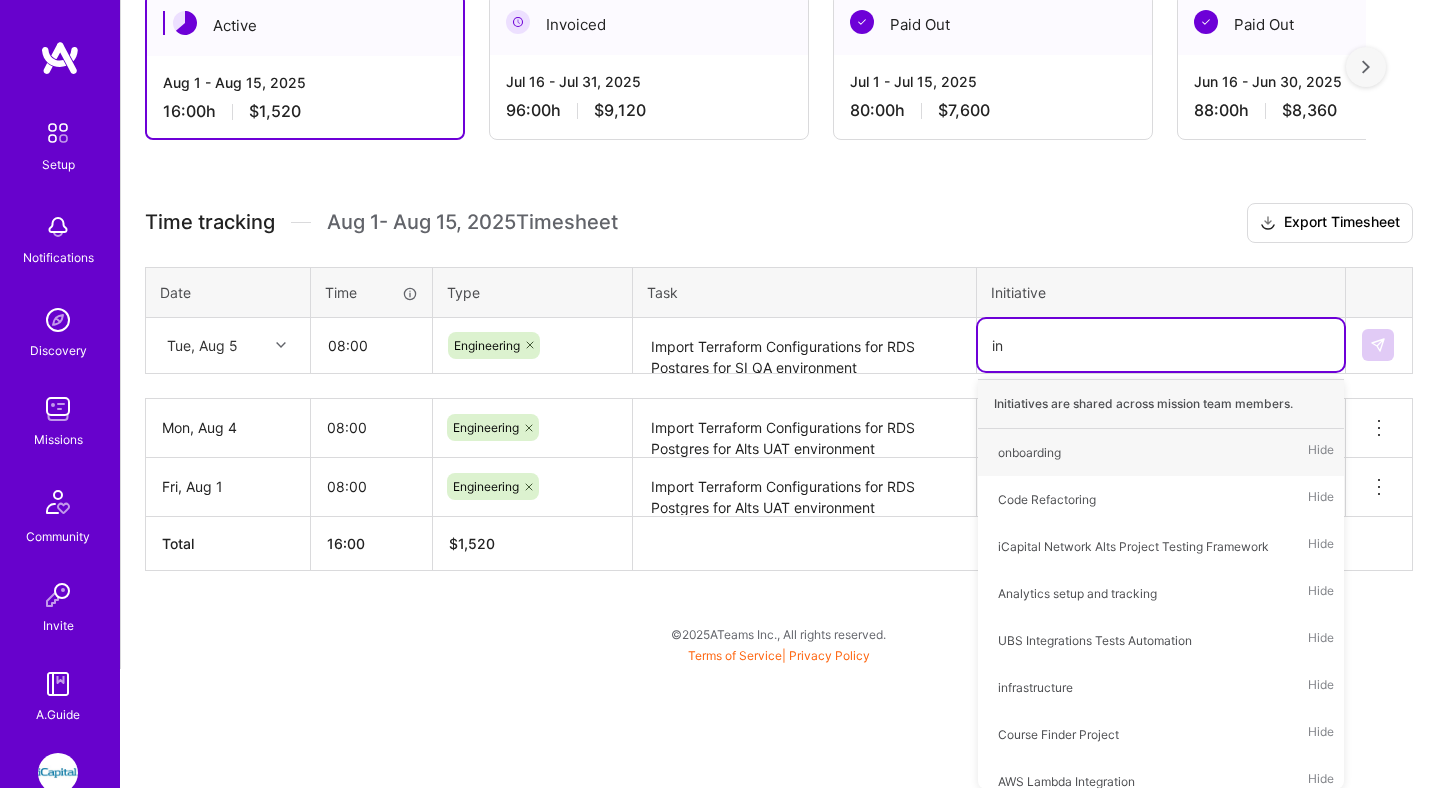 type on "inf" 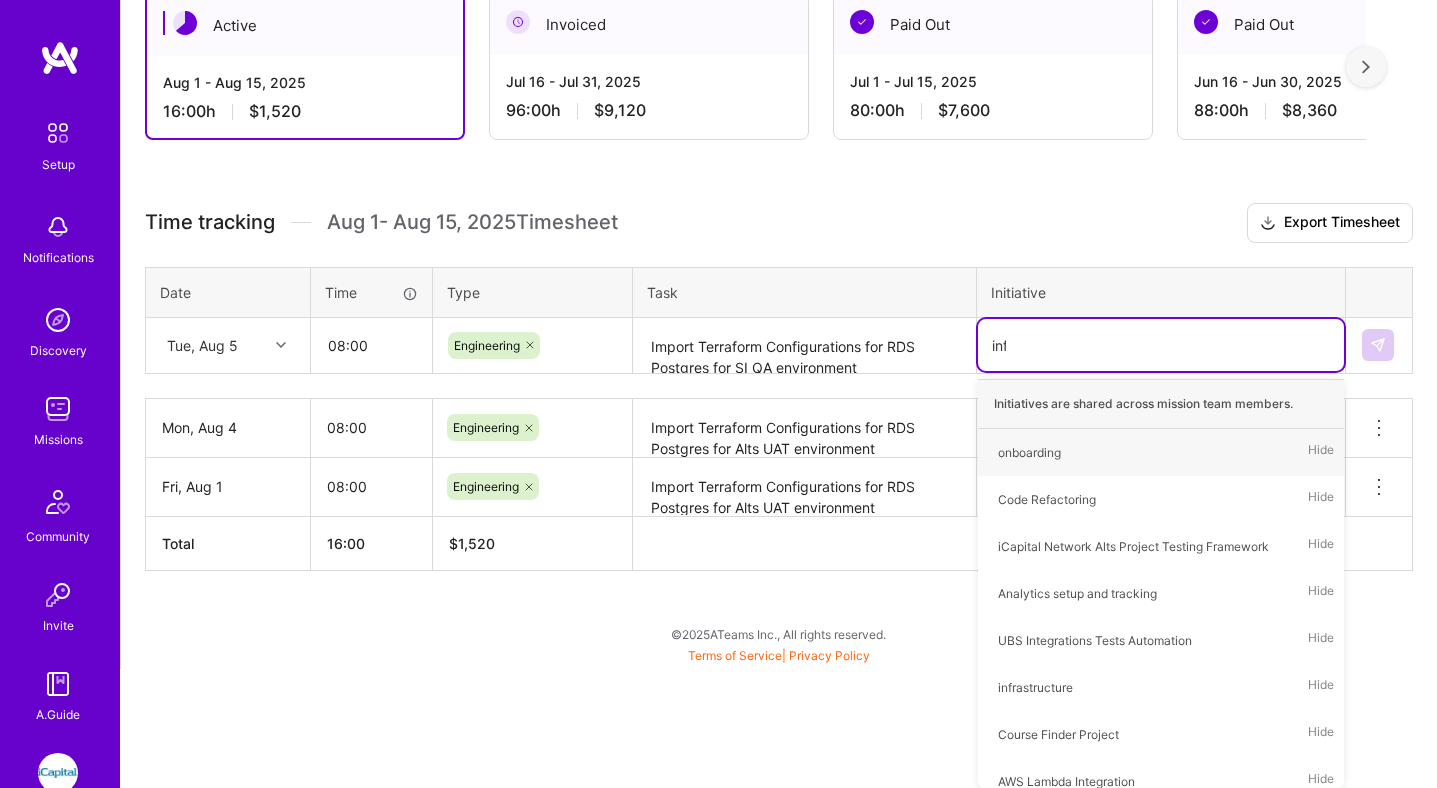 scroll, scrollTop: 255, scrollLeft: 0, axis: vertical 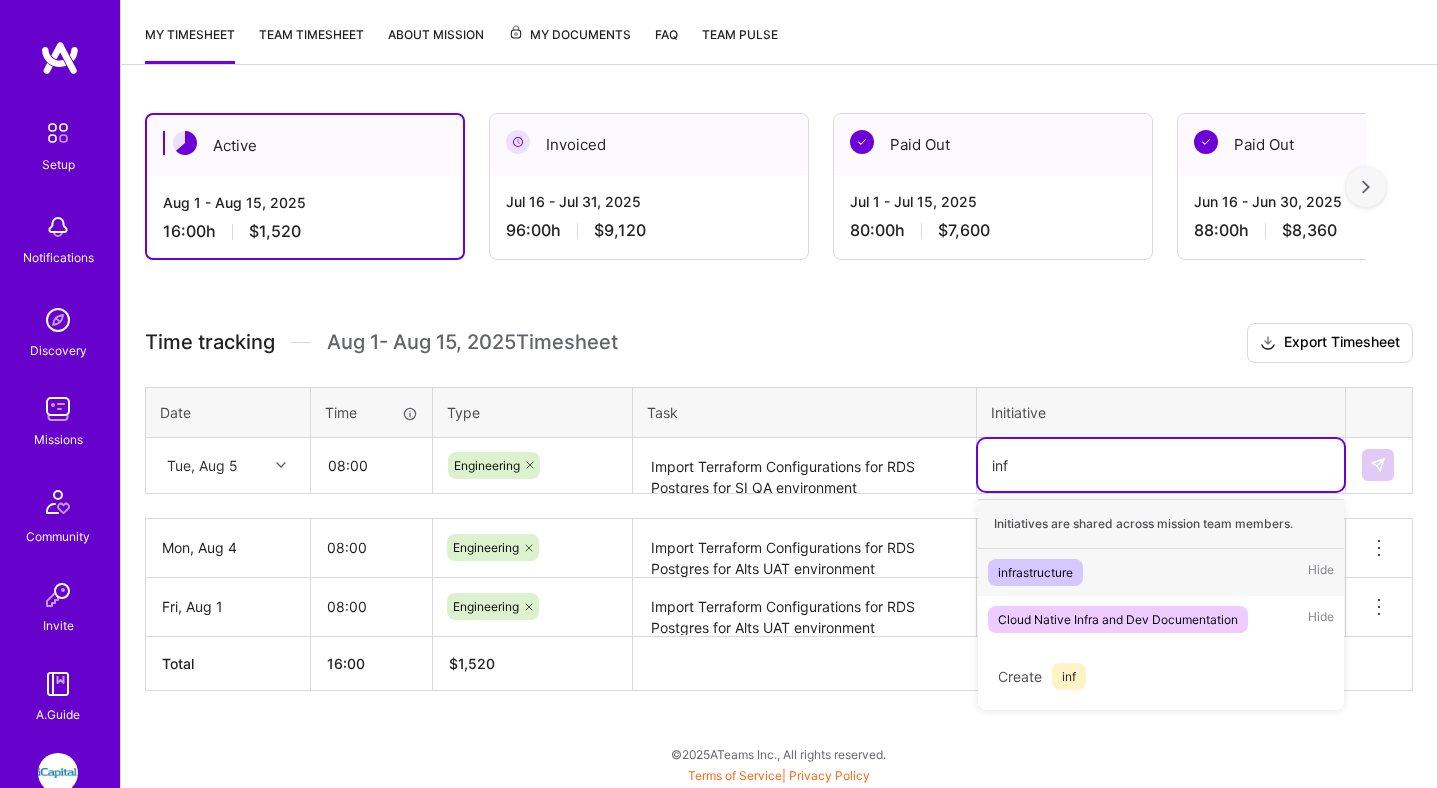 click on "infrastructure" at bounding box center [1035, 572] 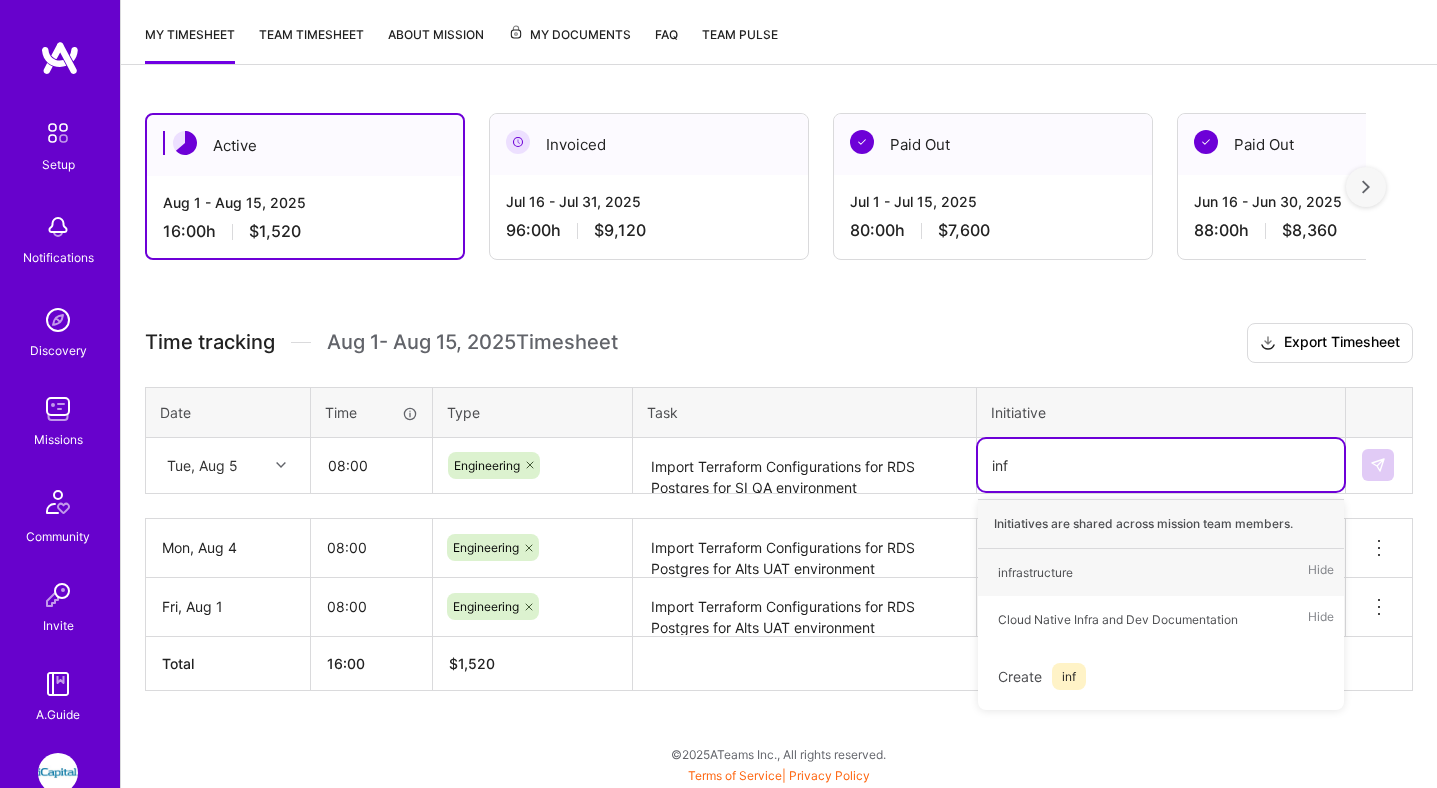 type 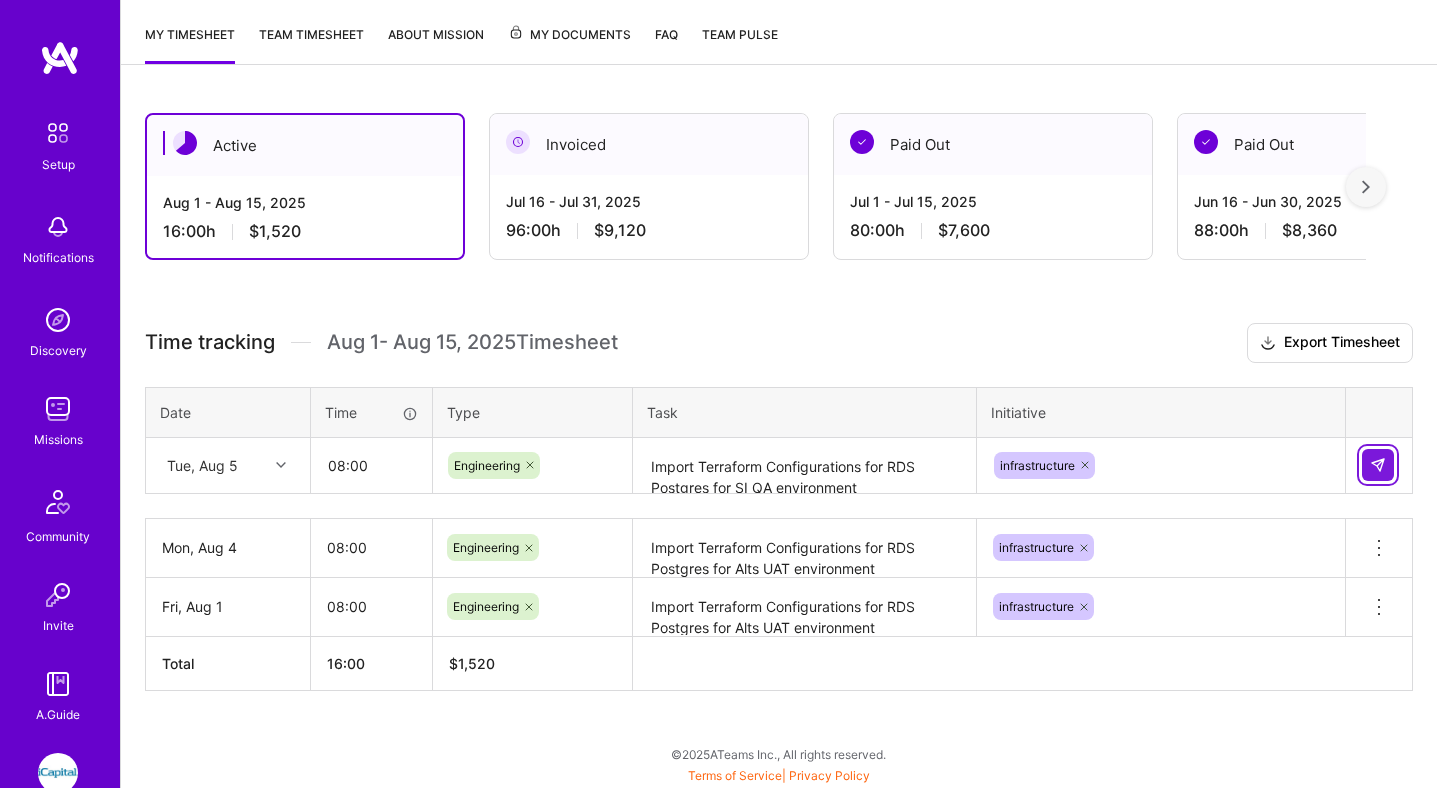click at bounding box center [1378, 465] 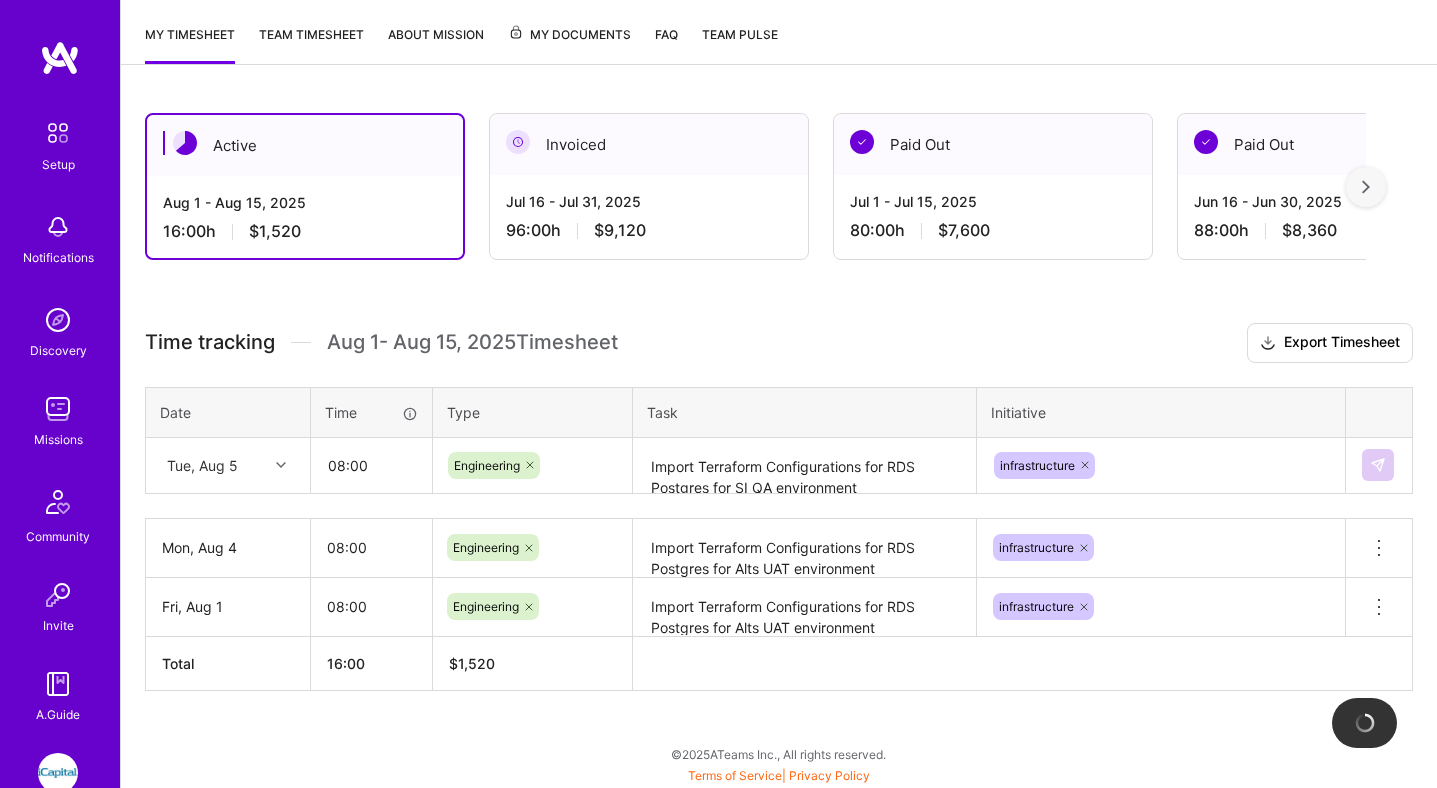 type 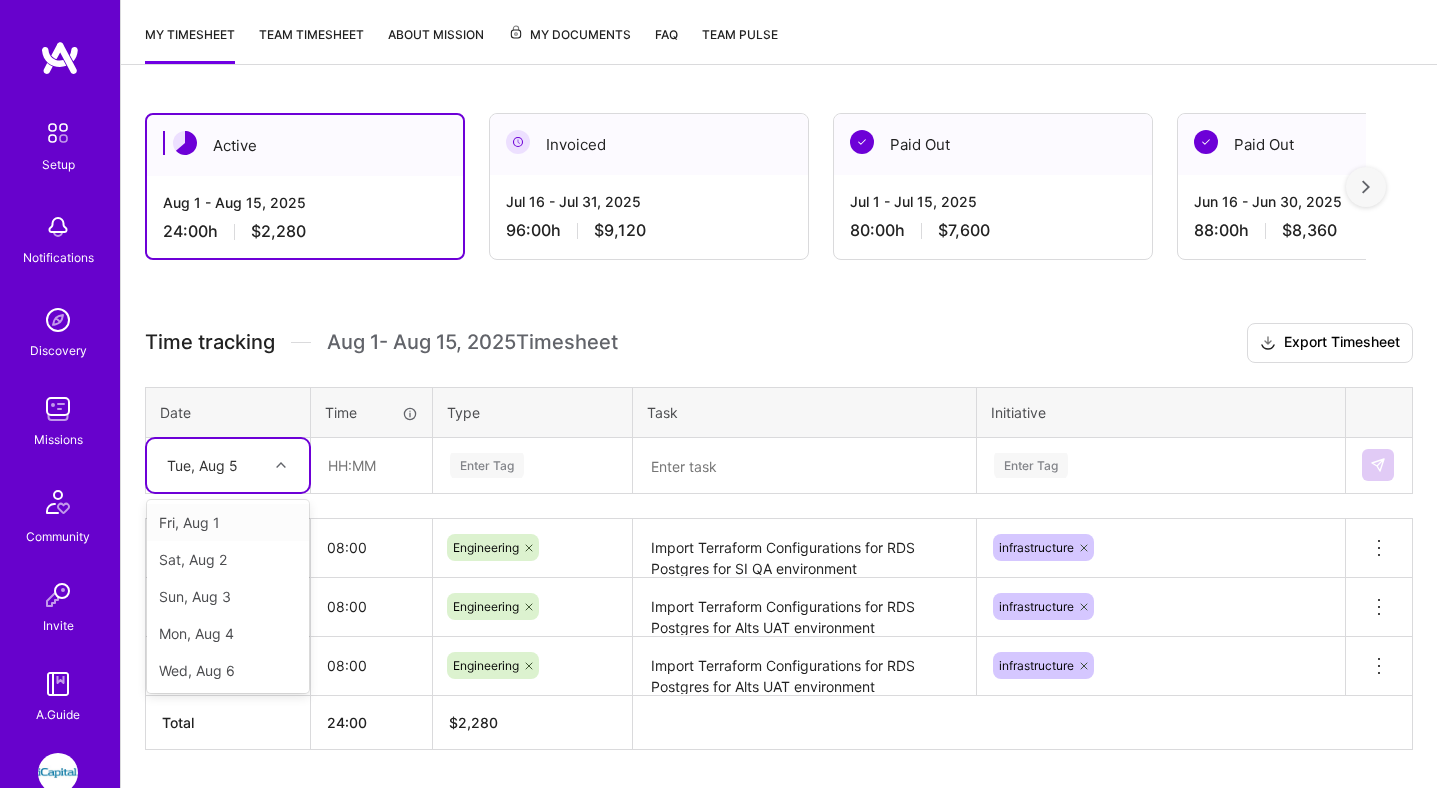 click on "Tue, Aug 5" at bounding box center (212, 465) 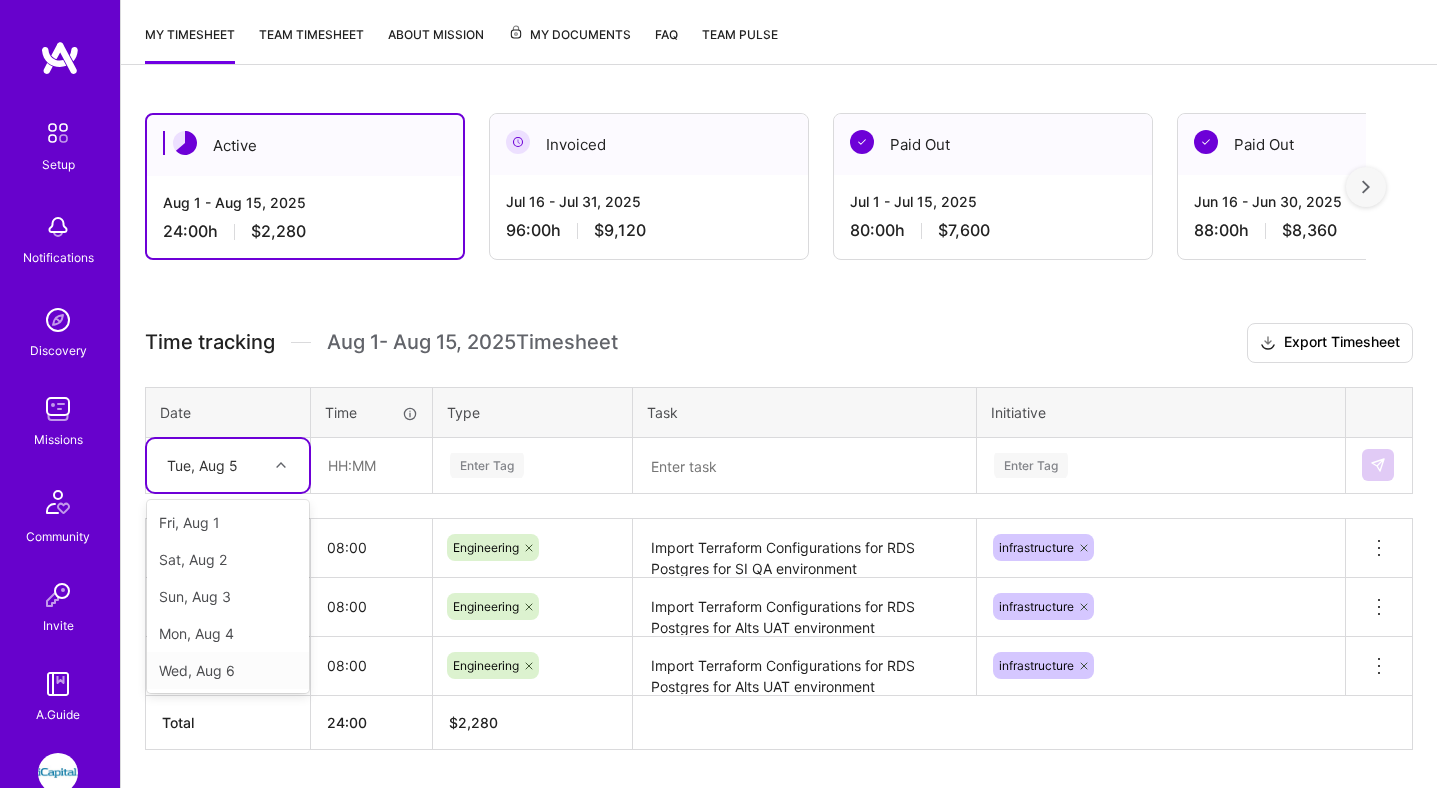 click on "Wed, Aug 6" at bounding box center [228, 670] 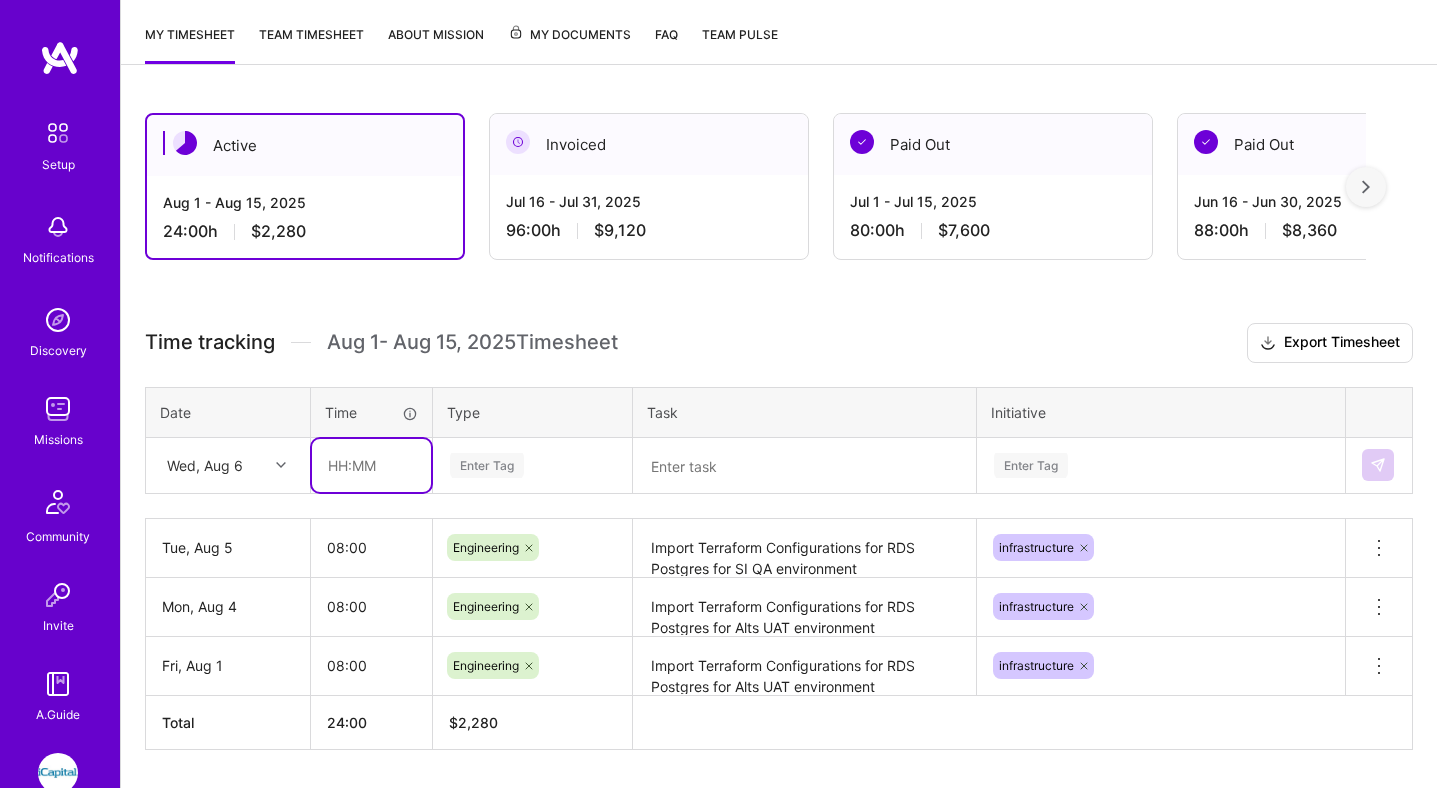 click at bounding box center [371, 465] 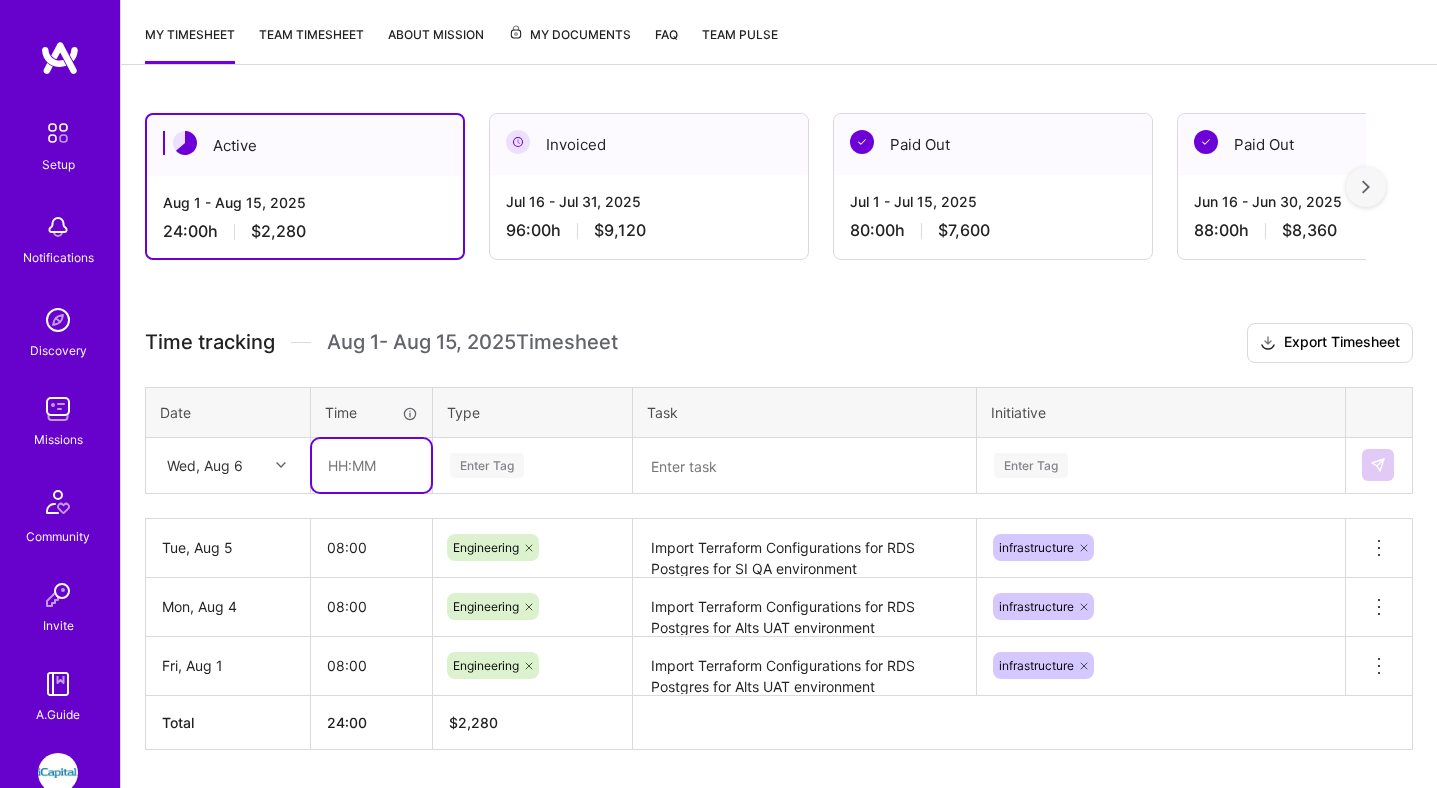 type on "08:00" 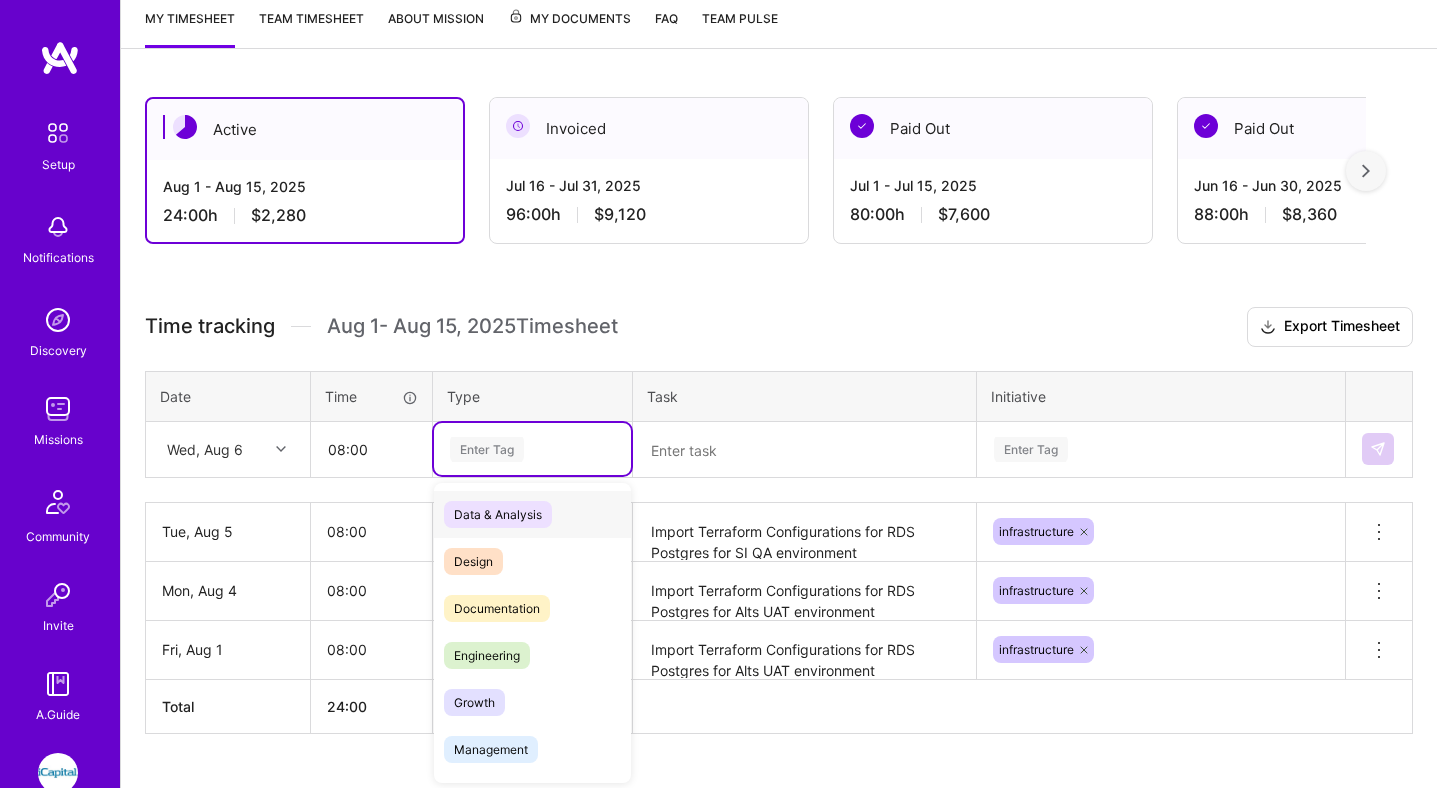 click on "Enter Tag" at bounding box center (532, 449) 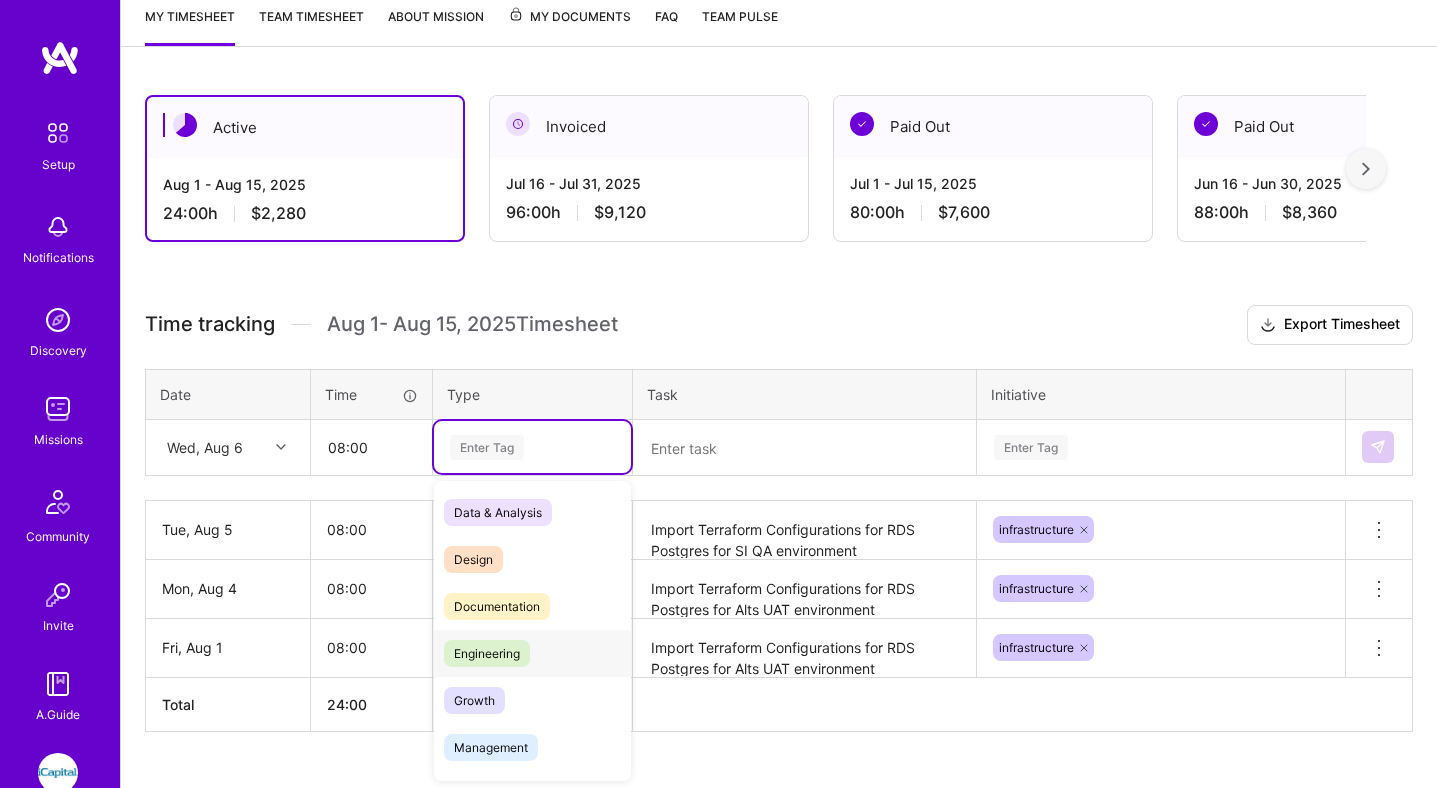 click on "Engineering" at bounding box center (487, 653) 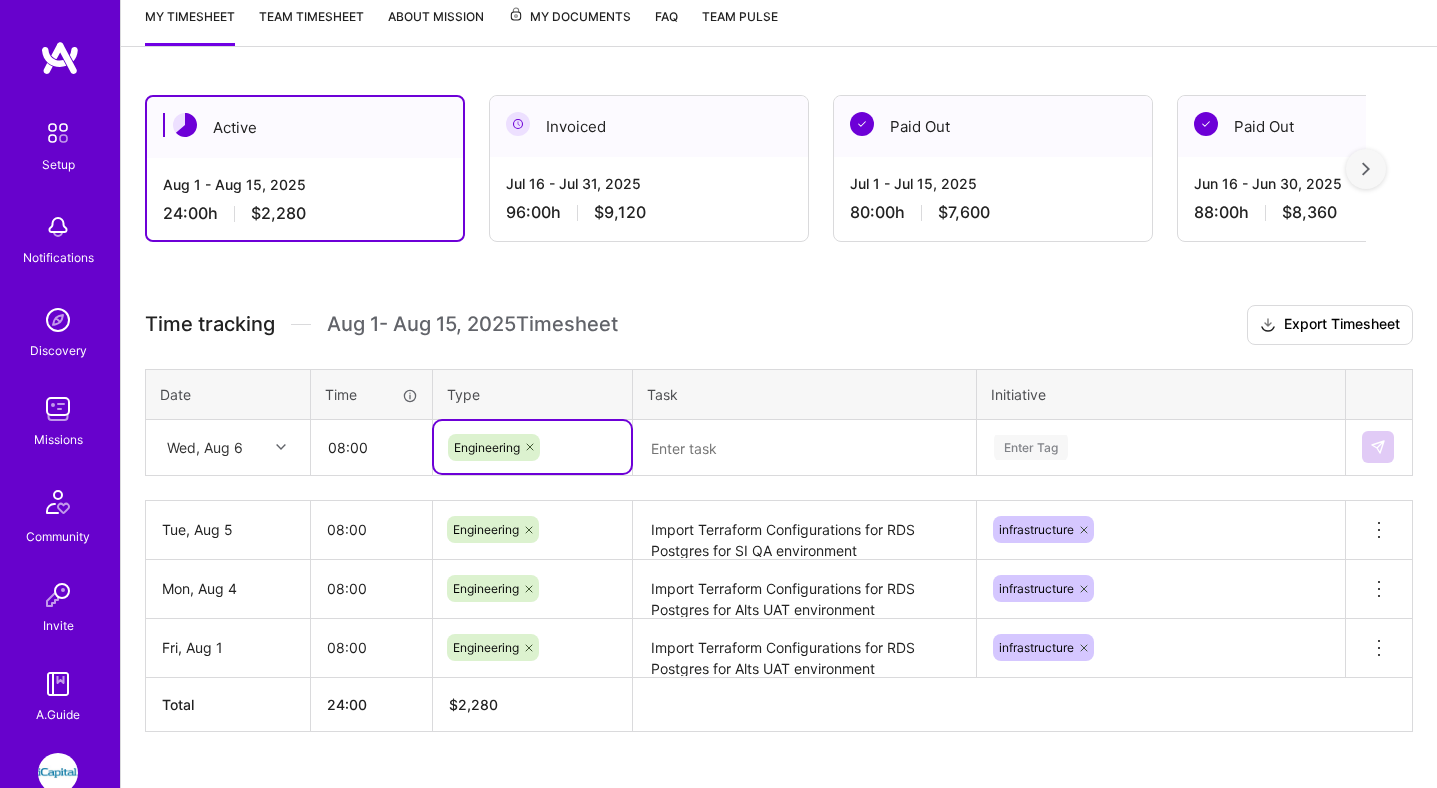 click on "Import Terraform Configurations for RDS Postgres for SI QA environment" at bounding box center [804, 530] 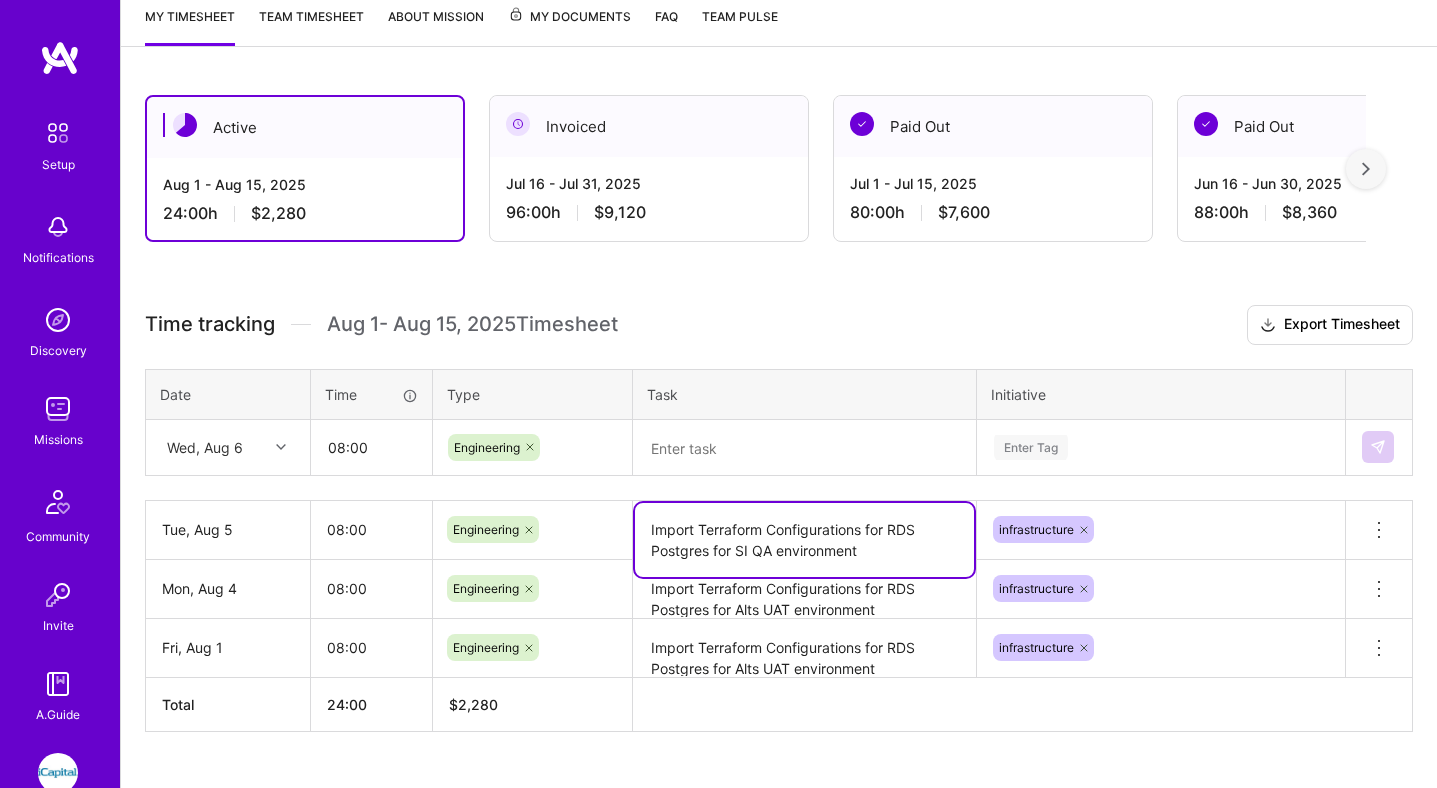 click on "Import Terraform Configurations for RDS Postgres for SI QA environment" at bounding box center [804, 540] 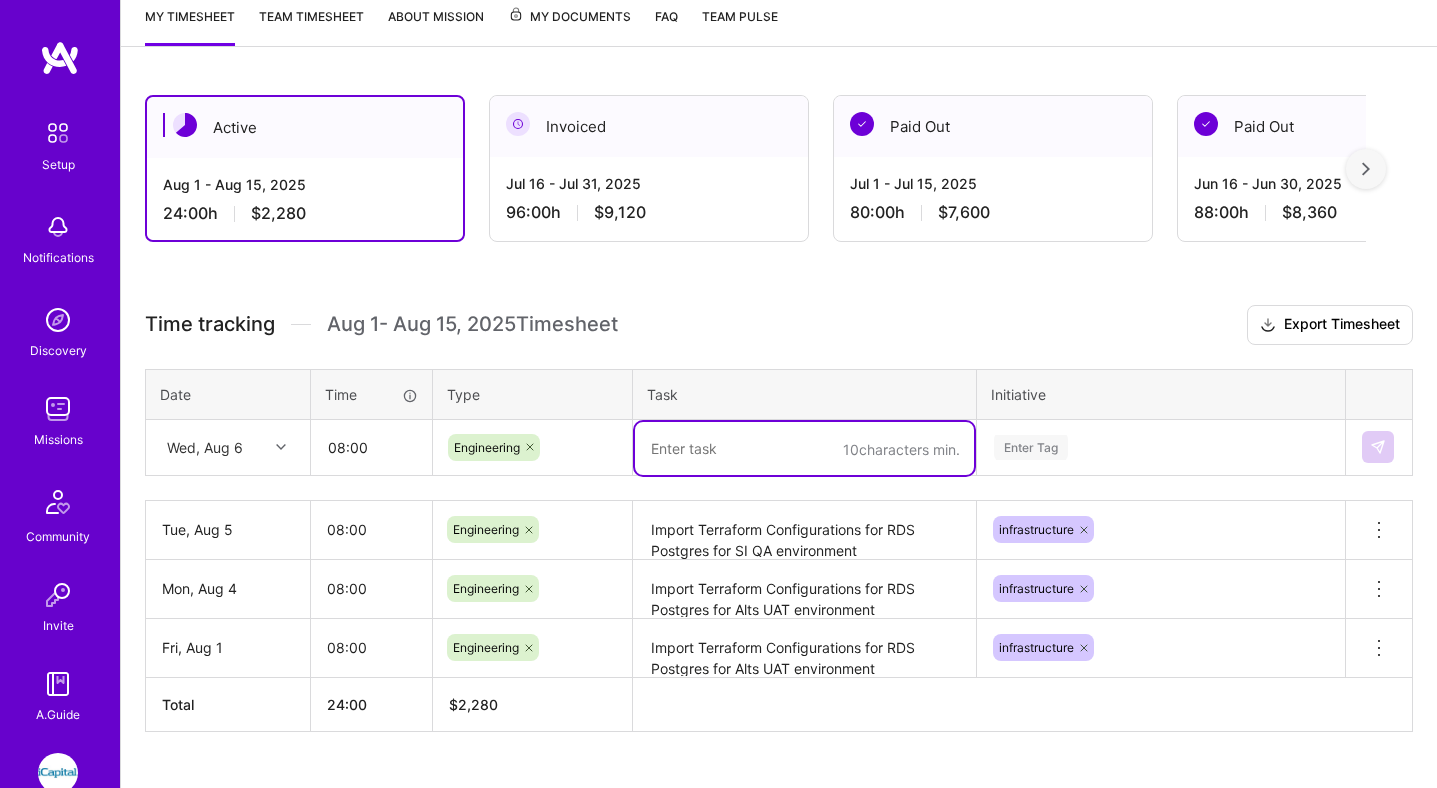 click at bounding box center (804, 448) 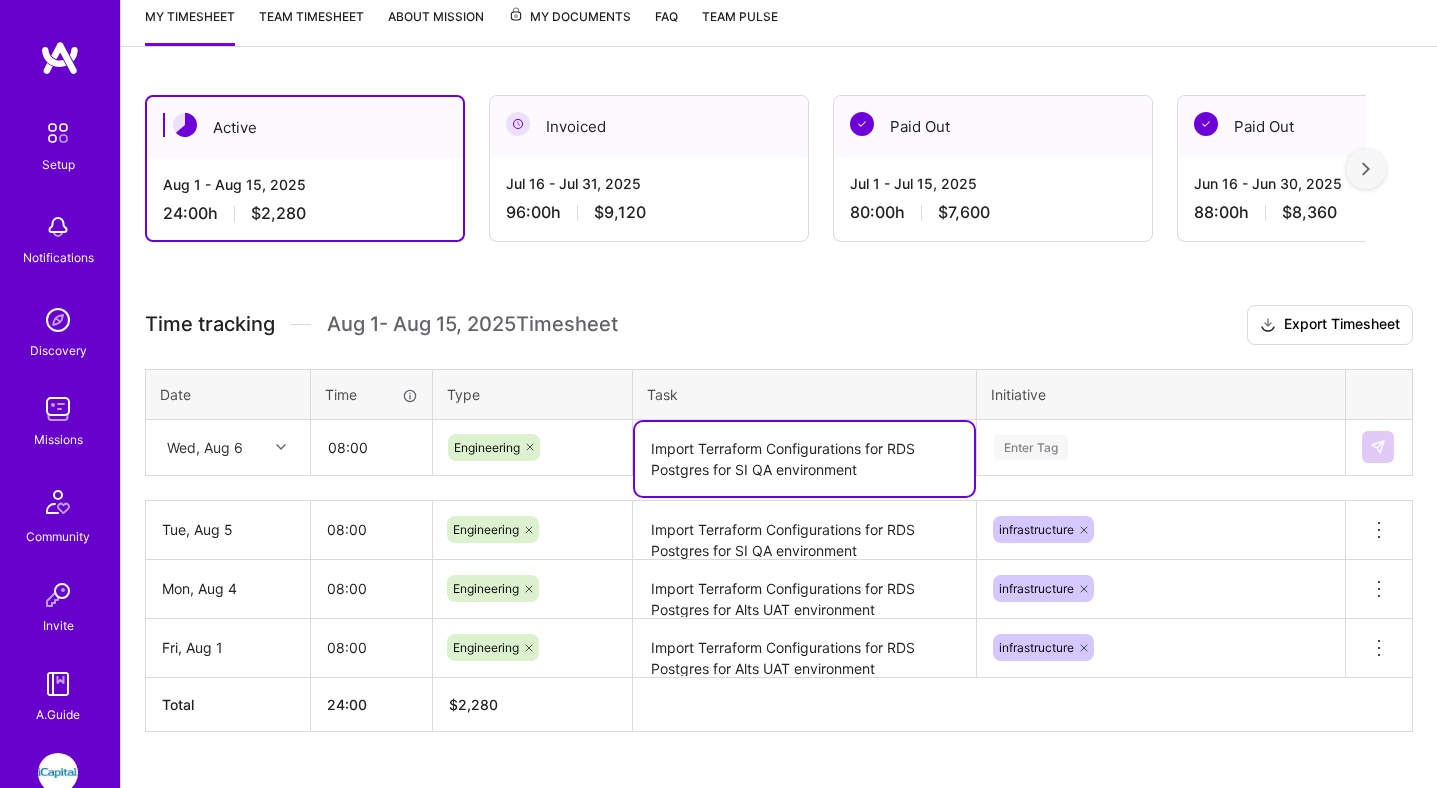 type on "Import Terraform Configurations for RDS Postgres for SI QA environment" 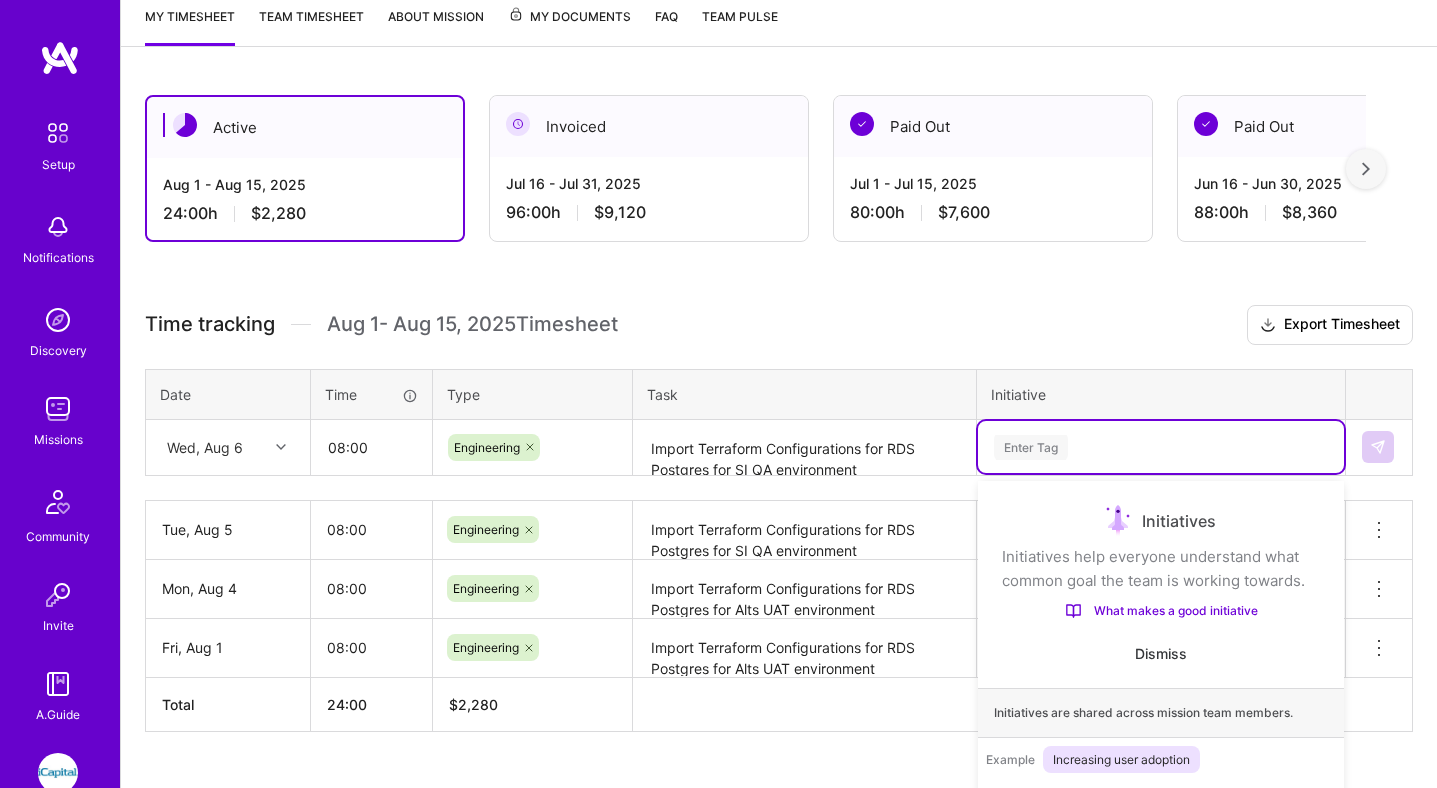 scroll, scrollTop: 375, scrollLeft: 0, axis: vertical 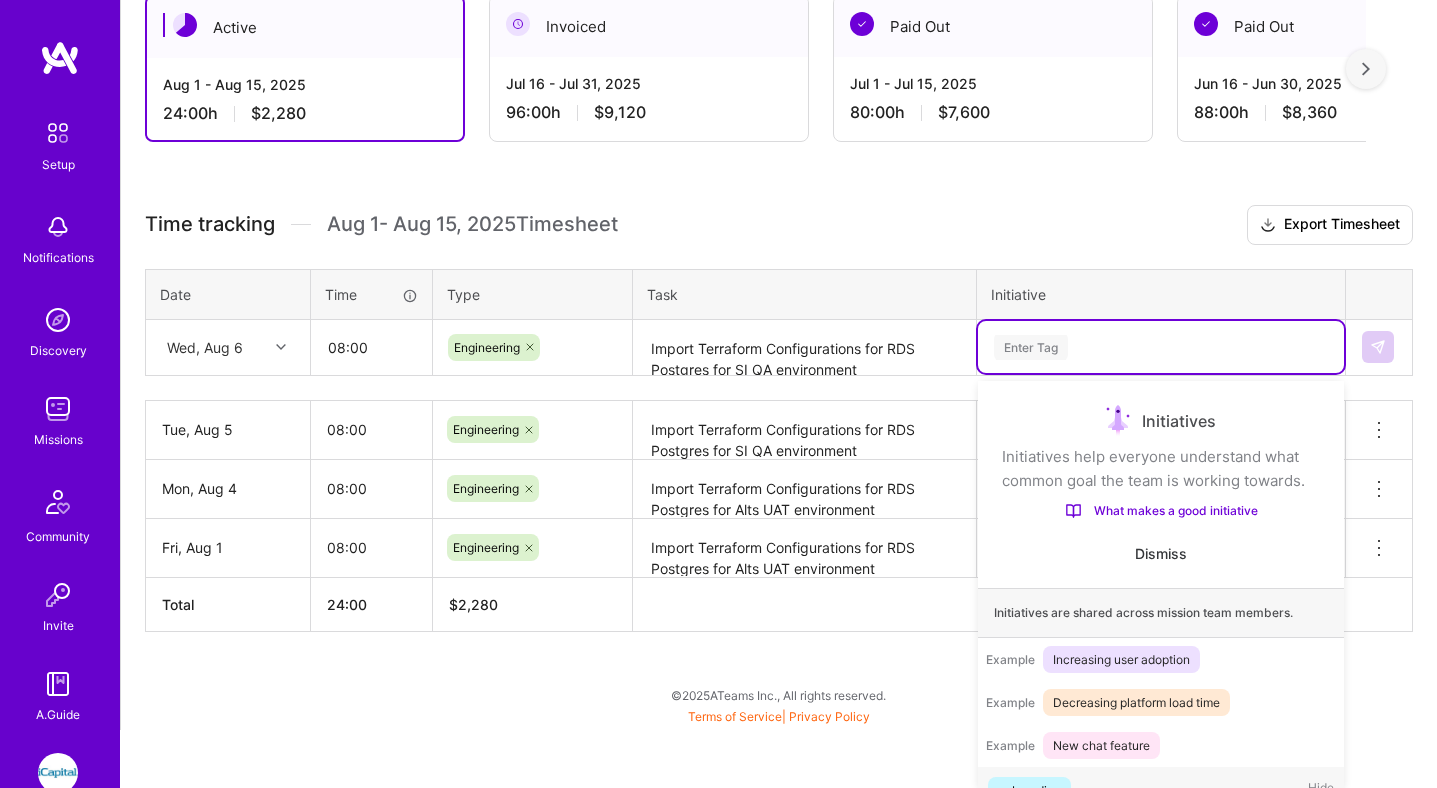 click on "option infrastructure, selected. option onboarding focused, 1 of 73. 73 results available. Use Up and Down to choose options, press Enter to select the currently focused option, press Escape to exit the menu. Enter Tag Initiatives Initiatives help everyone understand what common goal the team is working towards. What makes a good initiative Dismiss Initiatives are shared across mission team members. Example Increasing user adoption Example Decreasing platform load time Example New chat feature onboarding Hide UI/UX enhancement Hide code analysis Hide Code Refactoring Hide Code Reviews Hide Agility Hide iCapital Network Alts Project Testing Framework Hide Analytics setup and tracking Hide UBS Integrations Tests Automation Hide normalization Hide EKS Clean Up Hide infrastructure Hide Course Finder Project Hide Migration Hide Cloud Native Code Hide http server Hide release Hide Docker Templates Hide Kubernetes Development Hide AWS Lambda Integration Hide standups Hide System enhancement Hide Testing Hide" at bounding box center [1161, 347] 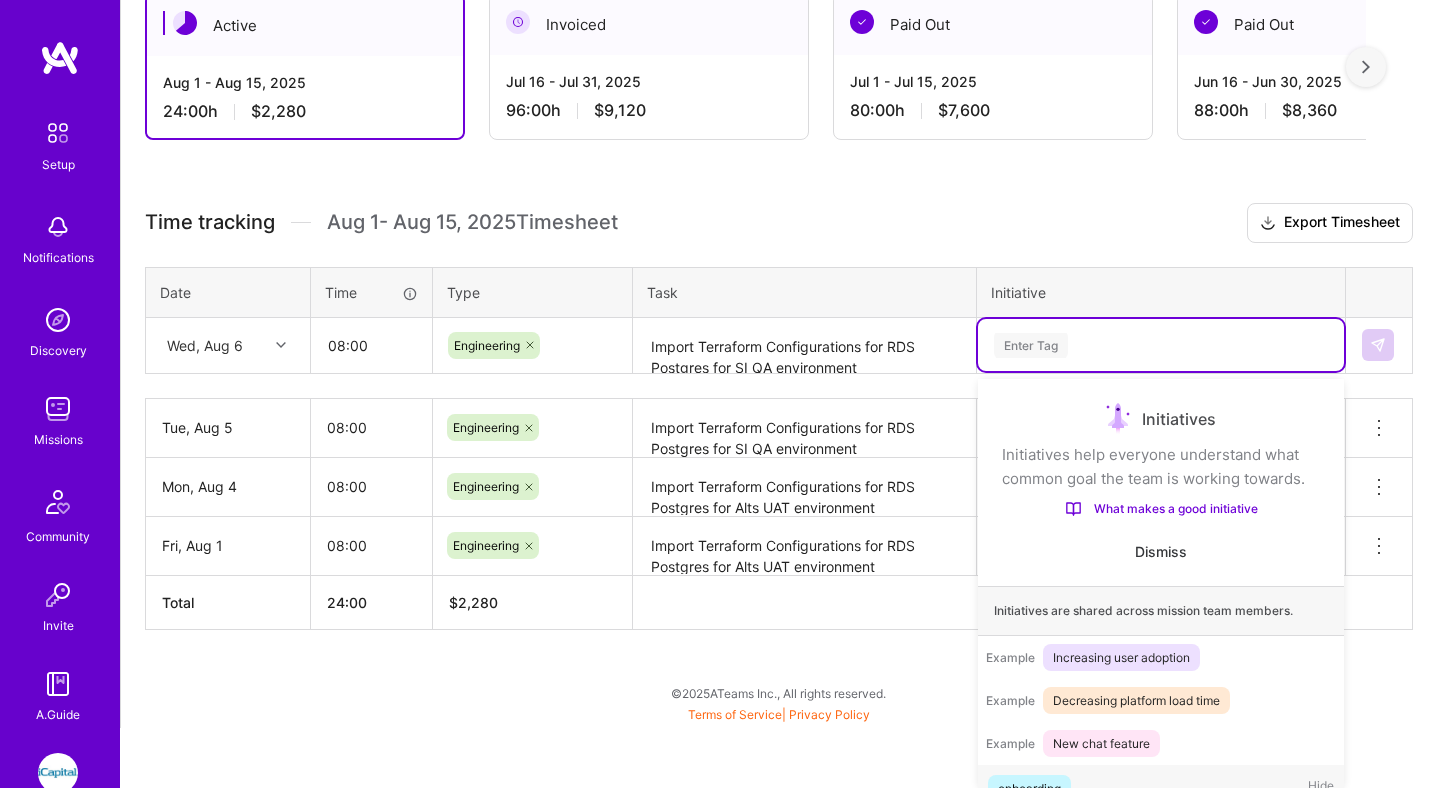 scroll, scrollTop: 38, scrollLeft: 0, axis: vertical 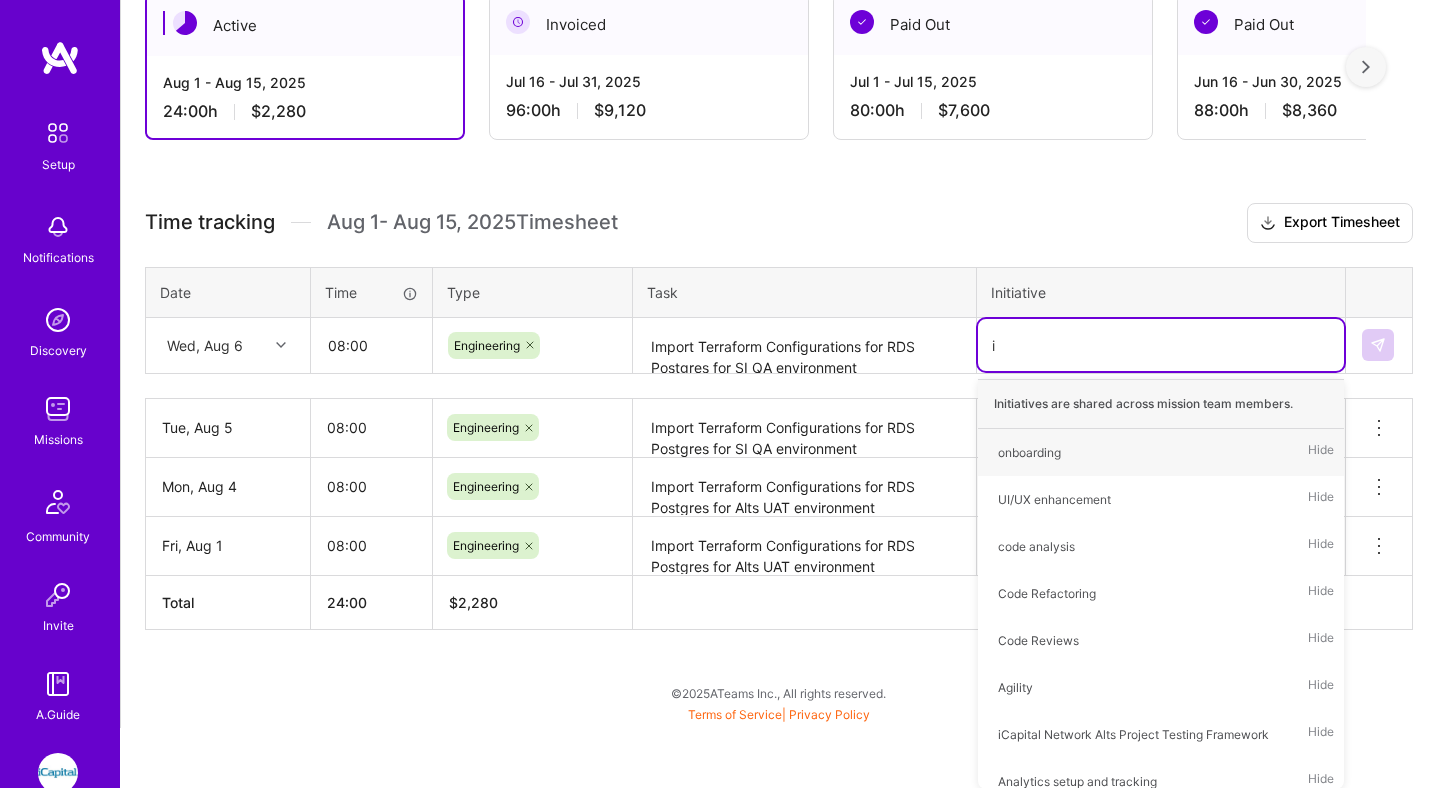 type on "in" 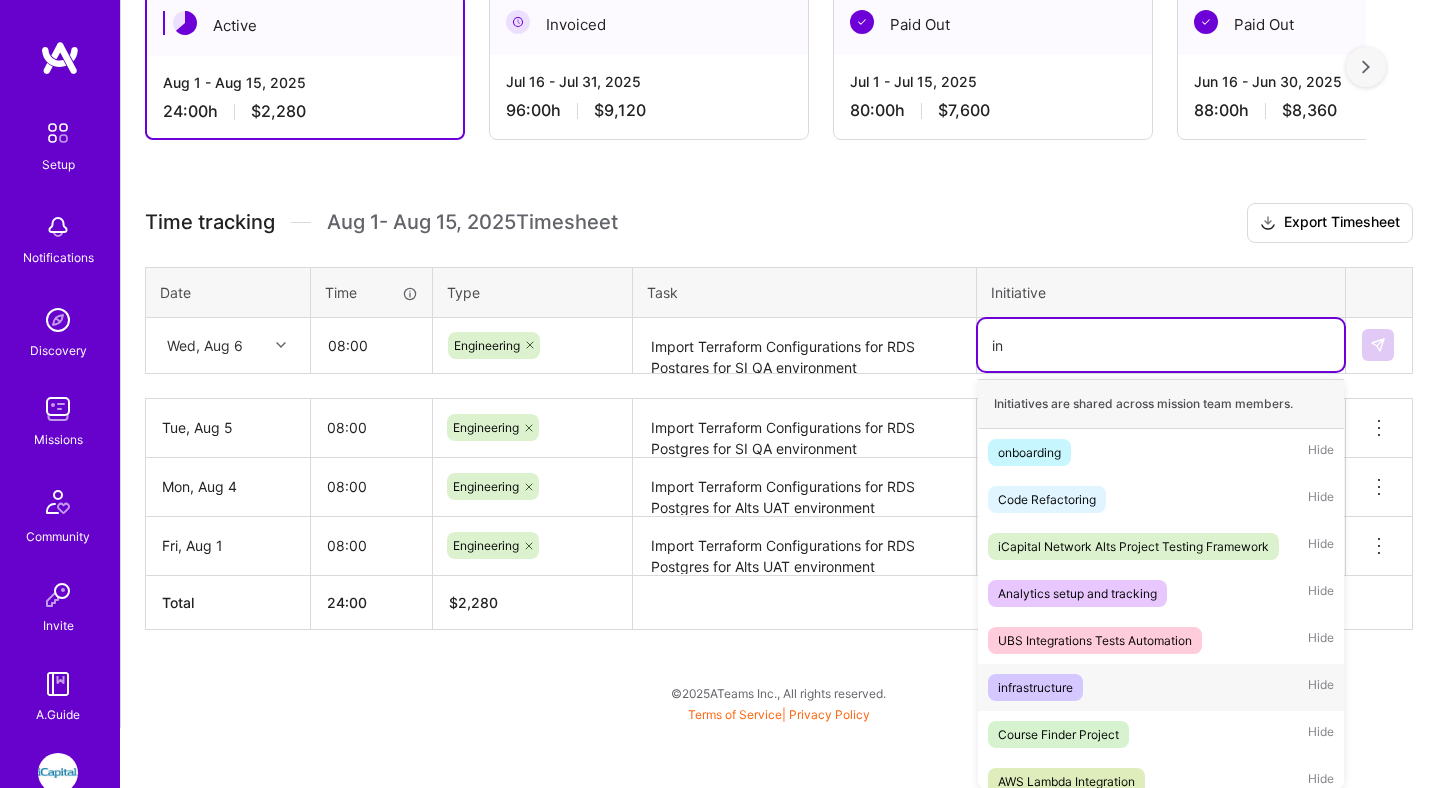 click on "infrastructure Hide" at bounding box center (1161, 687) 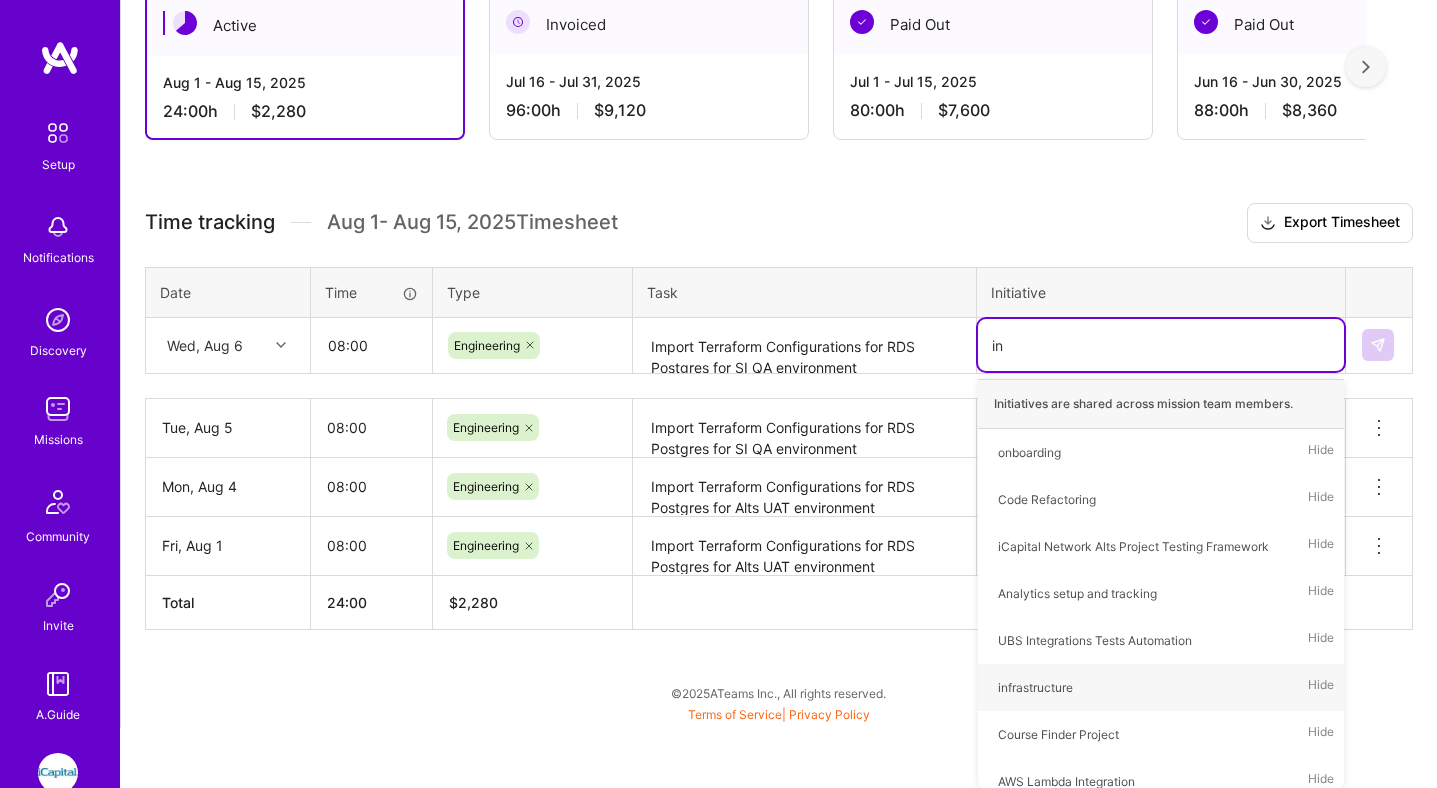 type 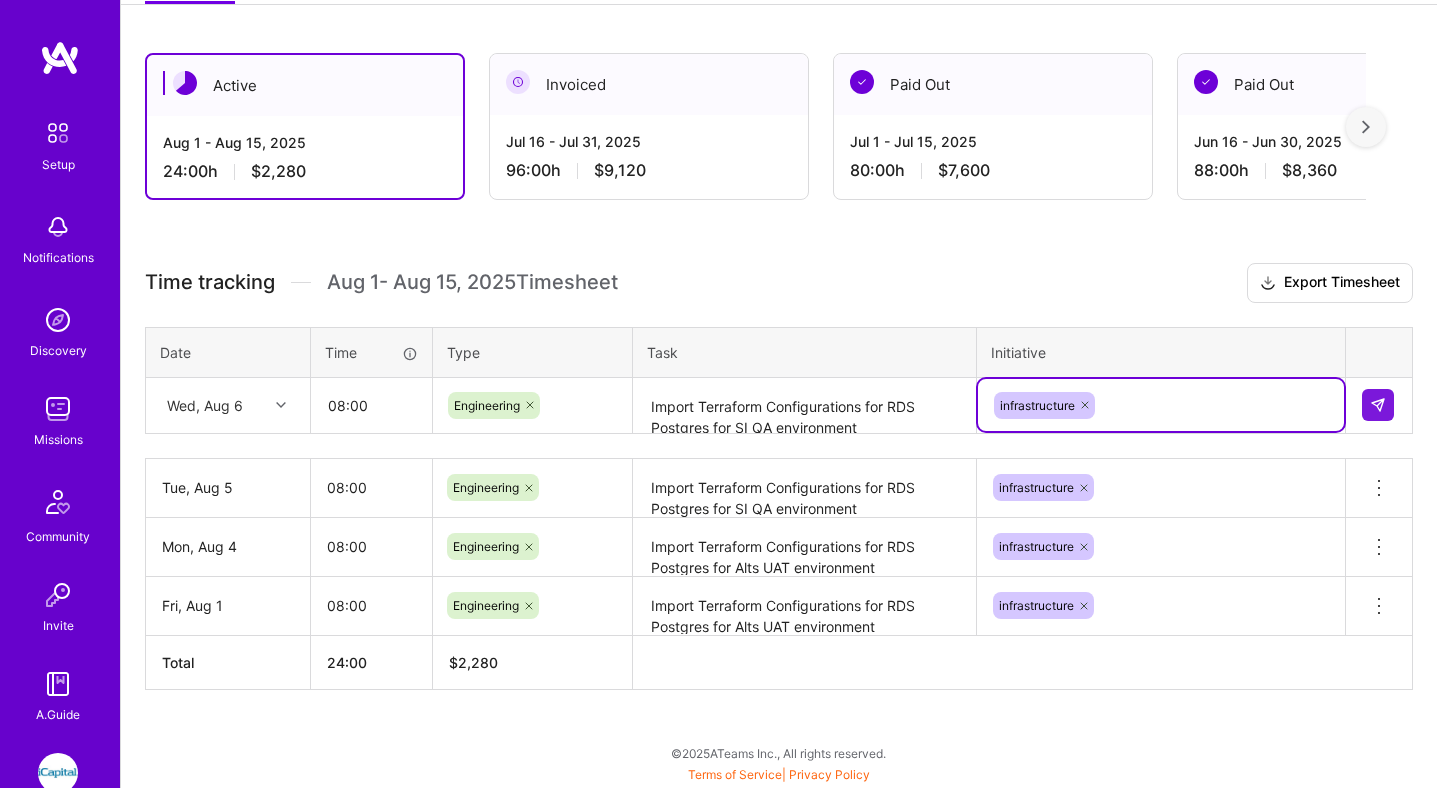 scroll, scrollTop: 314, scrollLeft: 0, axis: vertical 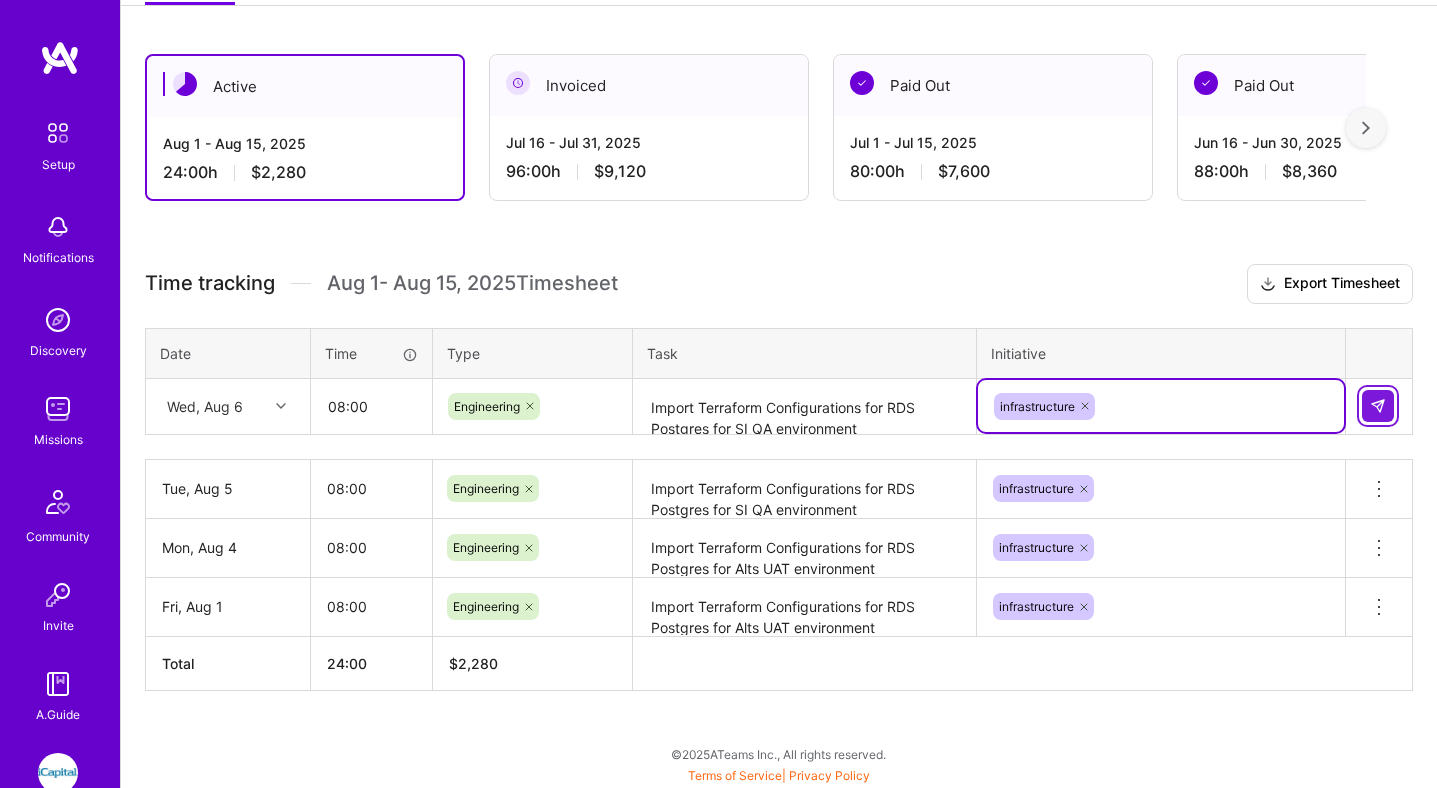 click at bounding box center (1378, 406) 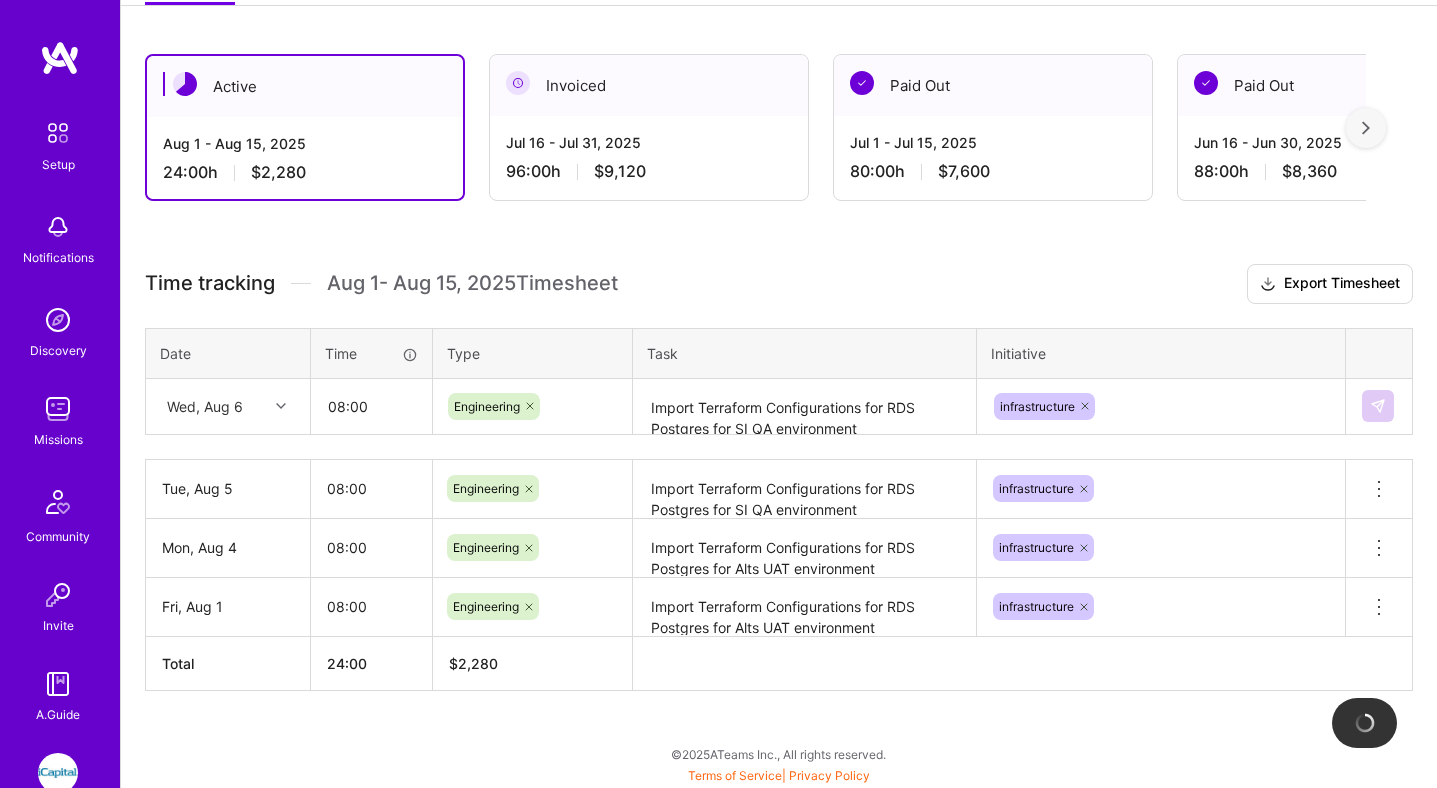 type 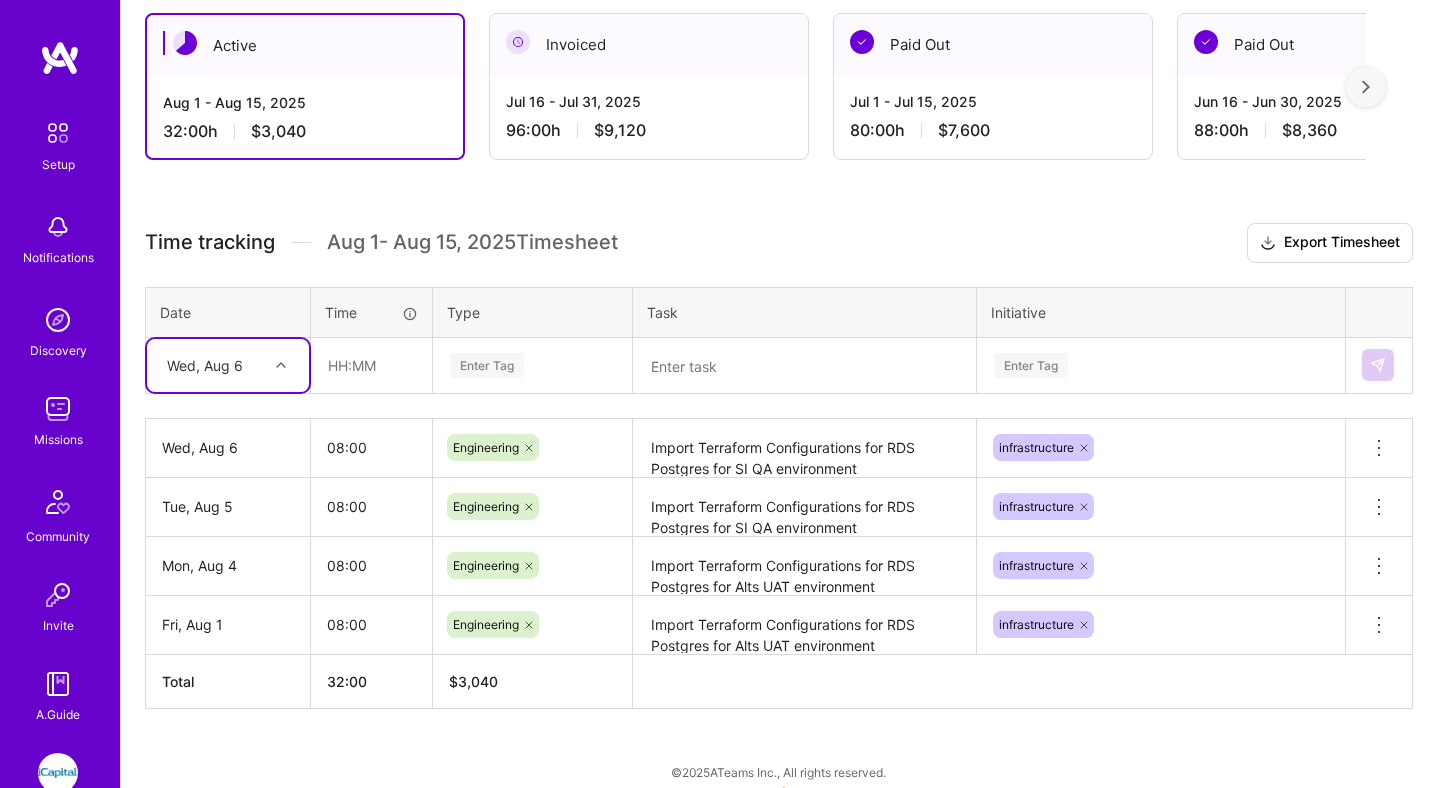 scroll, scrollTop: 359, scrollLeft: 0, axis: vertical 